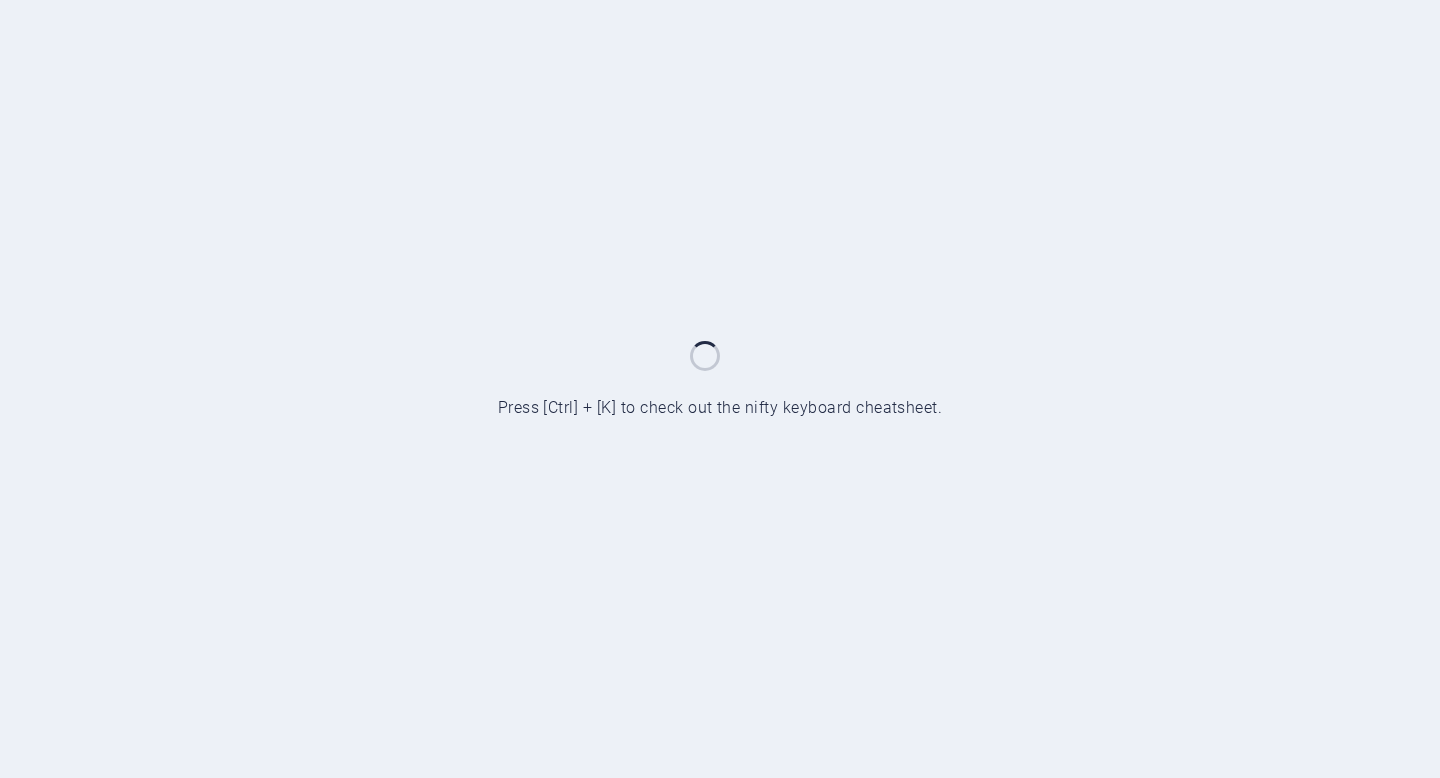 scroll, scrollTop: 0, scrollLeft: 0, axis: both 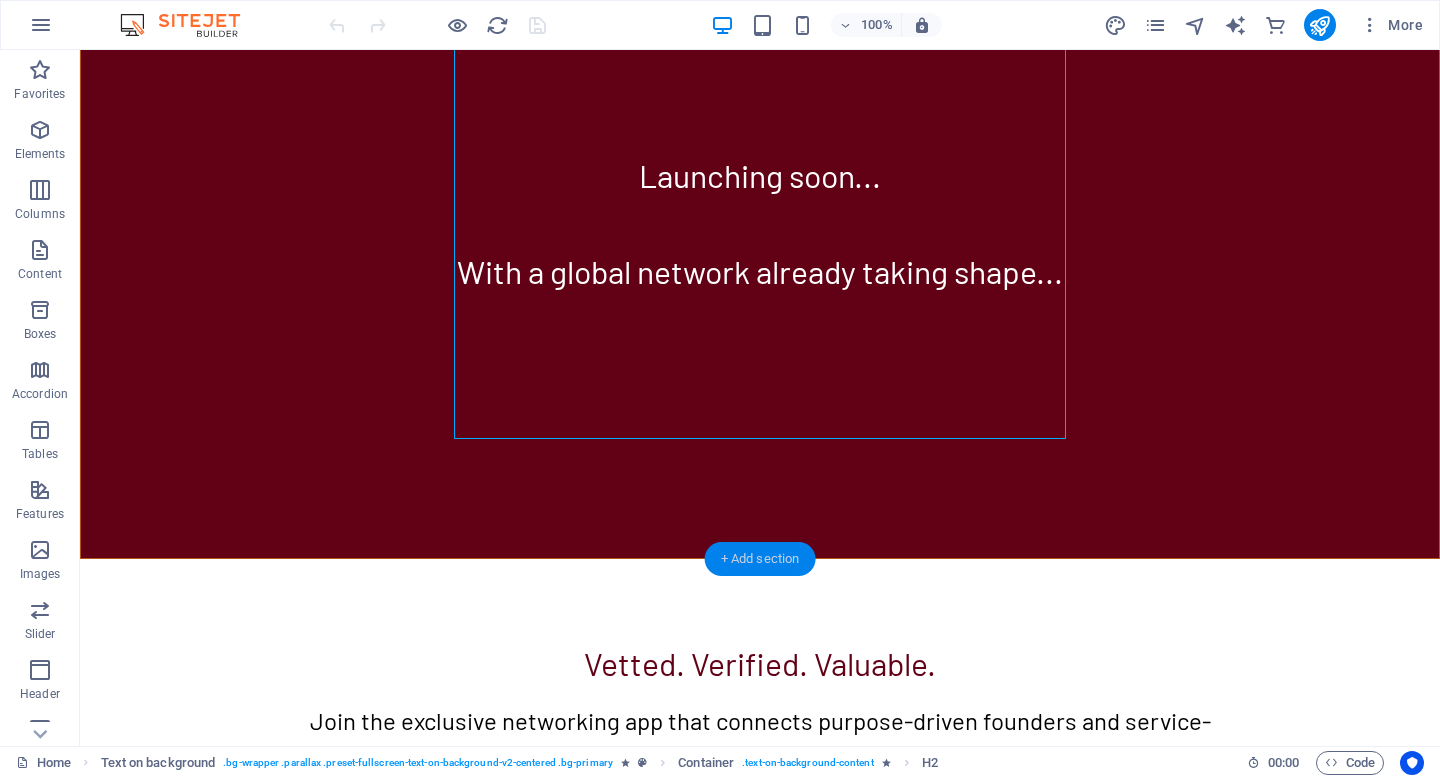 click on "+ Add section" at bounding box center (760, 559) 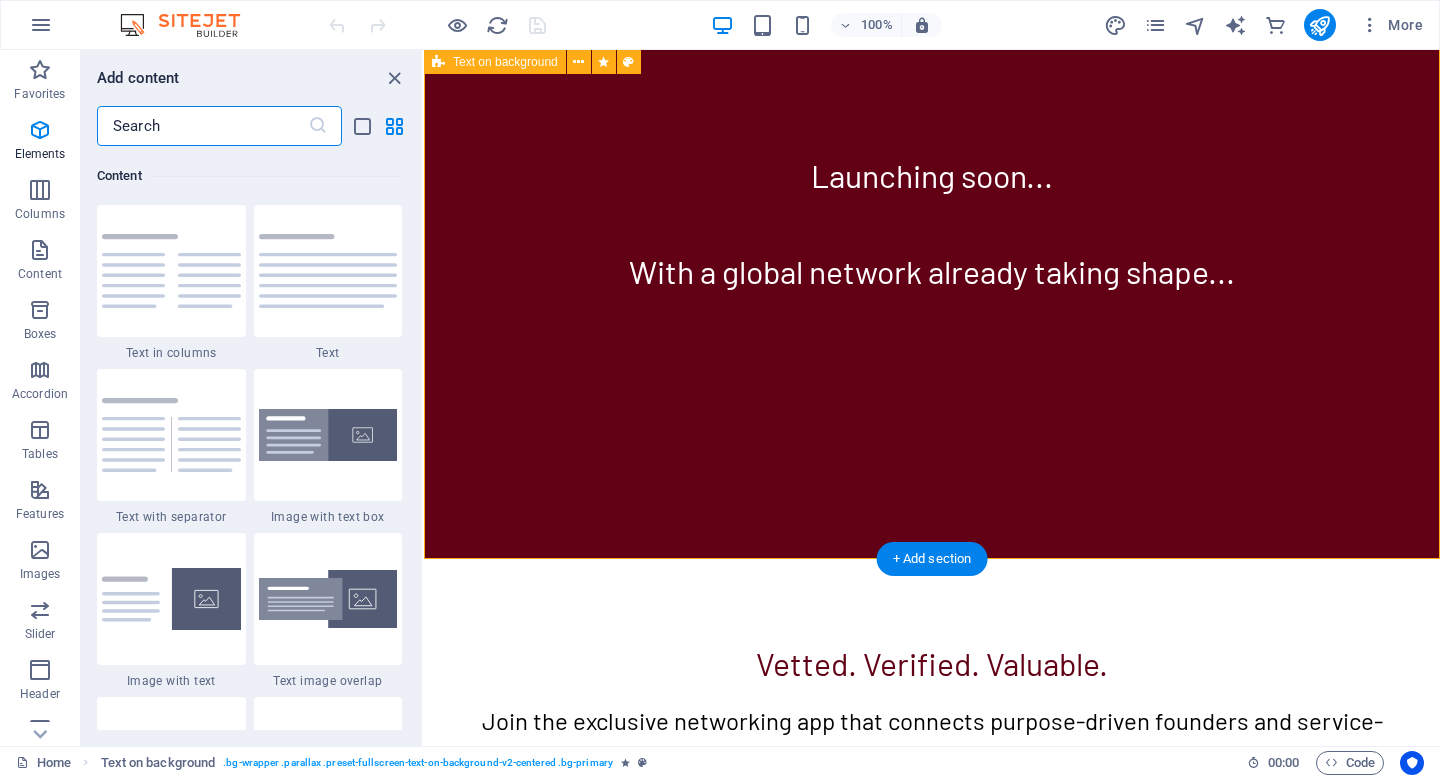scroll, scrollTop: 3499, scrollLeft: 0, axis: vertical 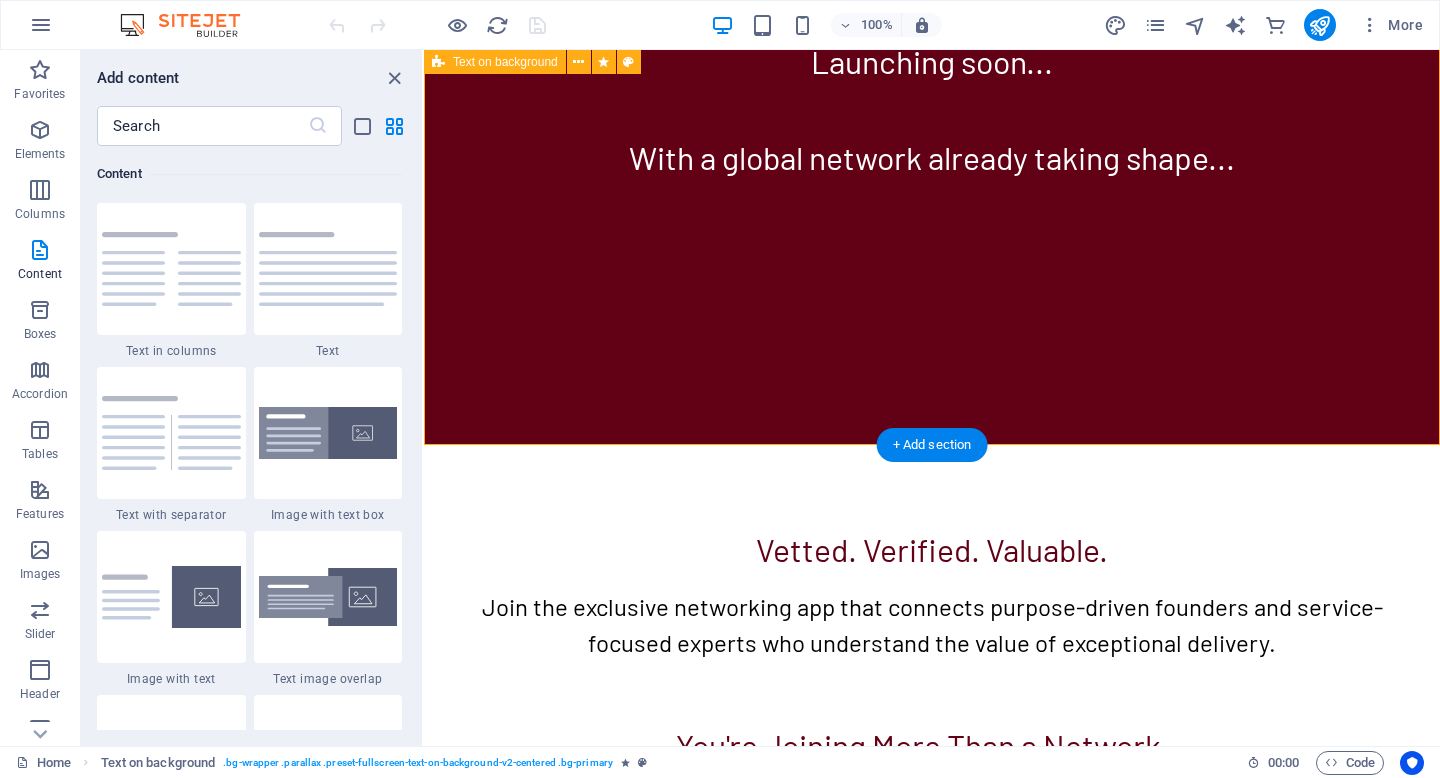 click on "Launching soon... With a global network already taking shape..." at bounding box center (932, 97) 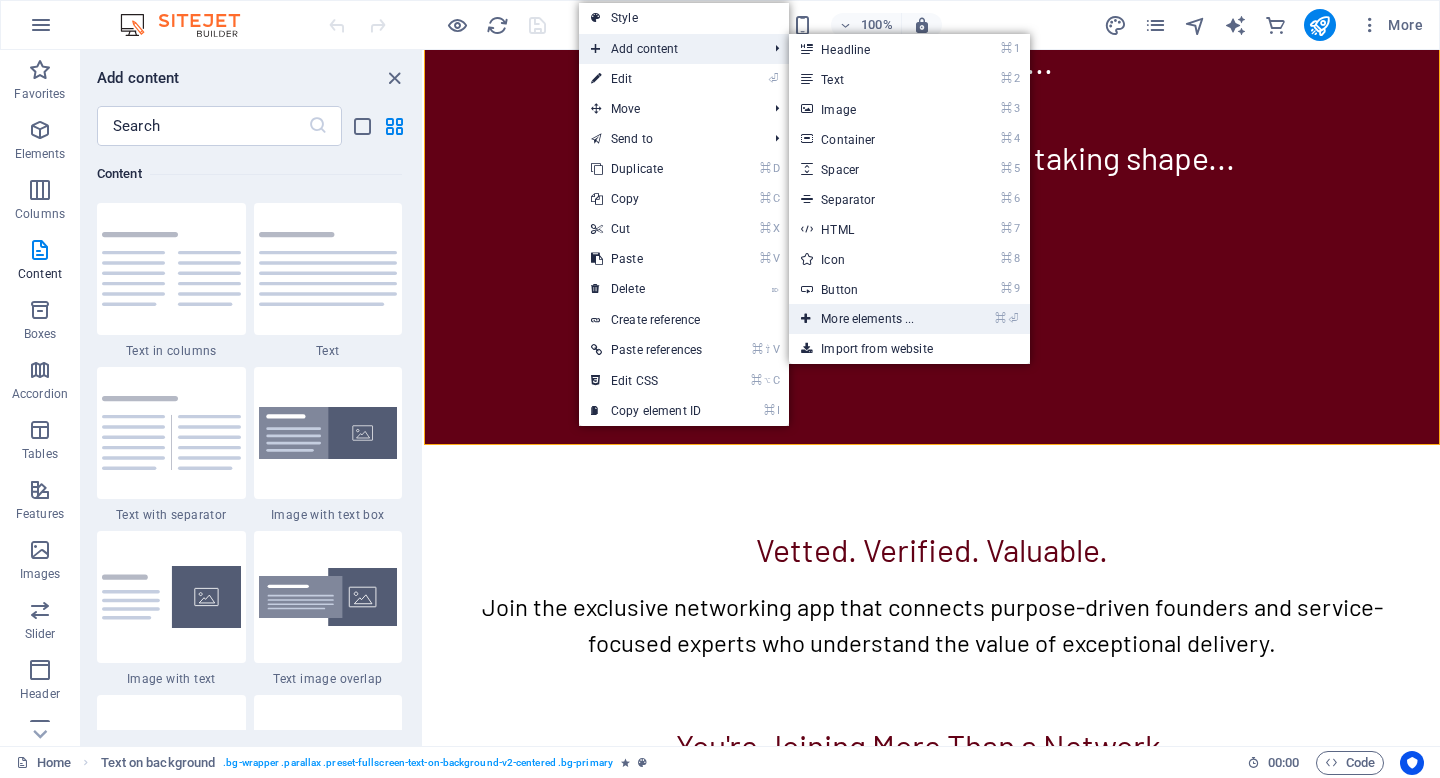 click on "⌘ ⏎  More elements ..." at bounding box center [871, 319] 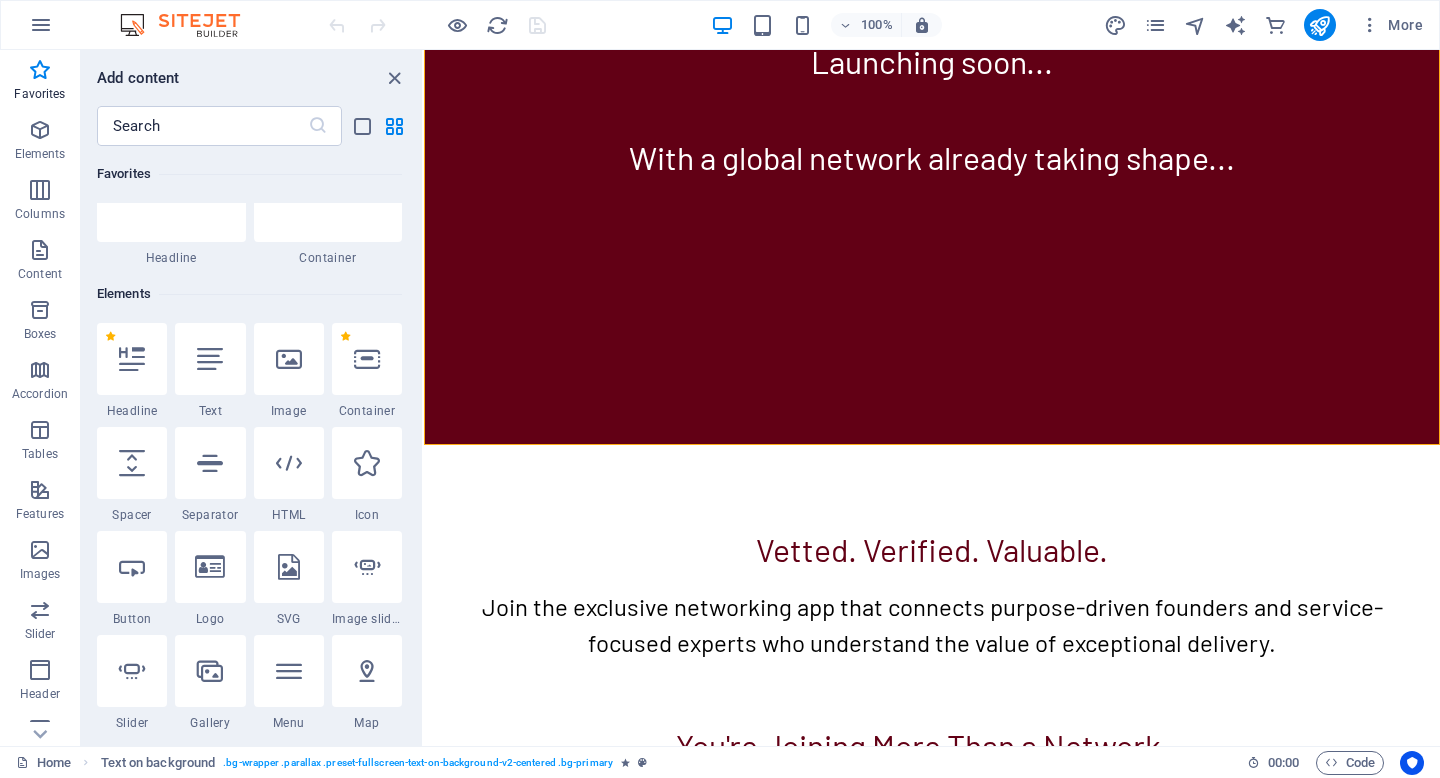 scroll, scrollTop: 82, scrollLeft: 0, axis: vertical 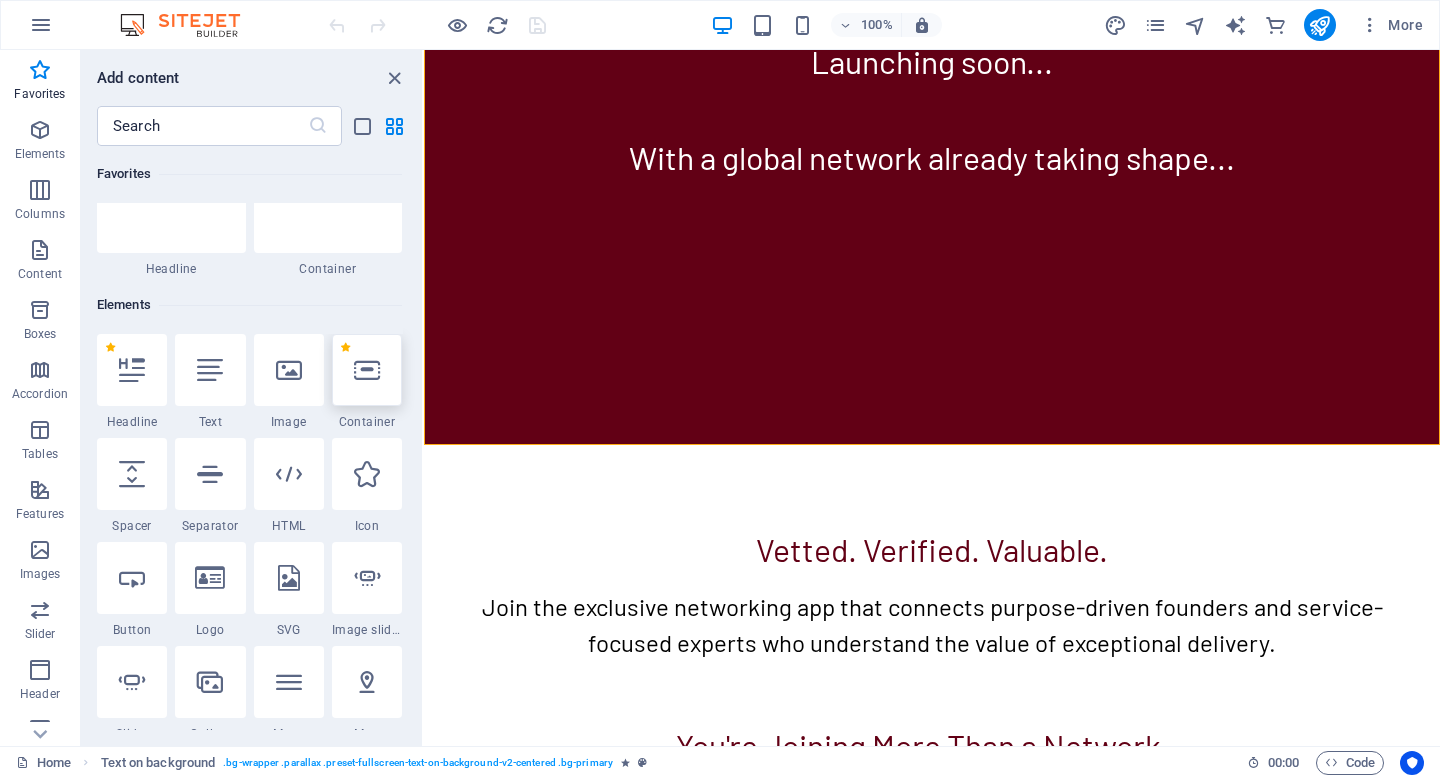 click at bounding box center (367, 370) 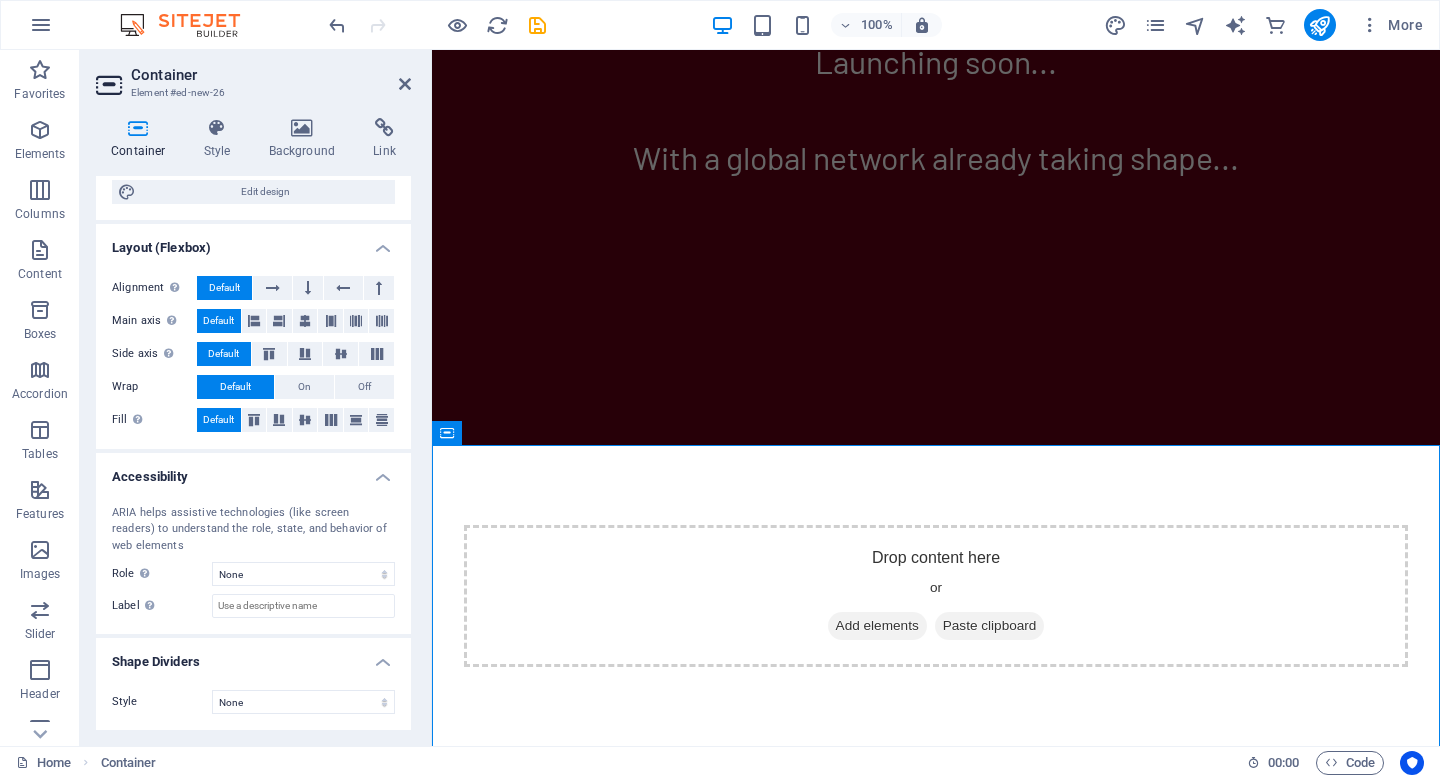 scroll, scrollTop: 0, scrollLeft: 0, axis: both 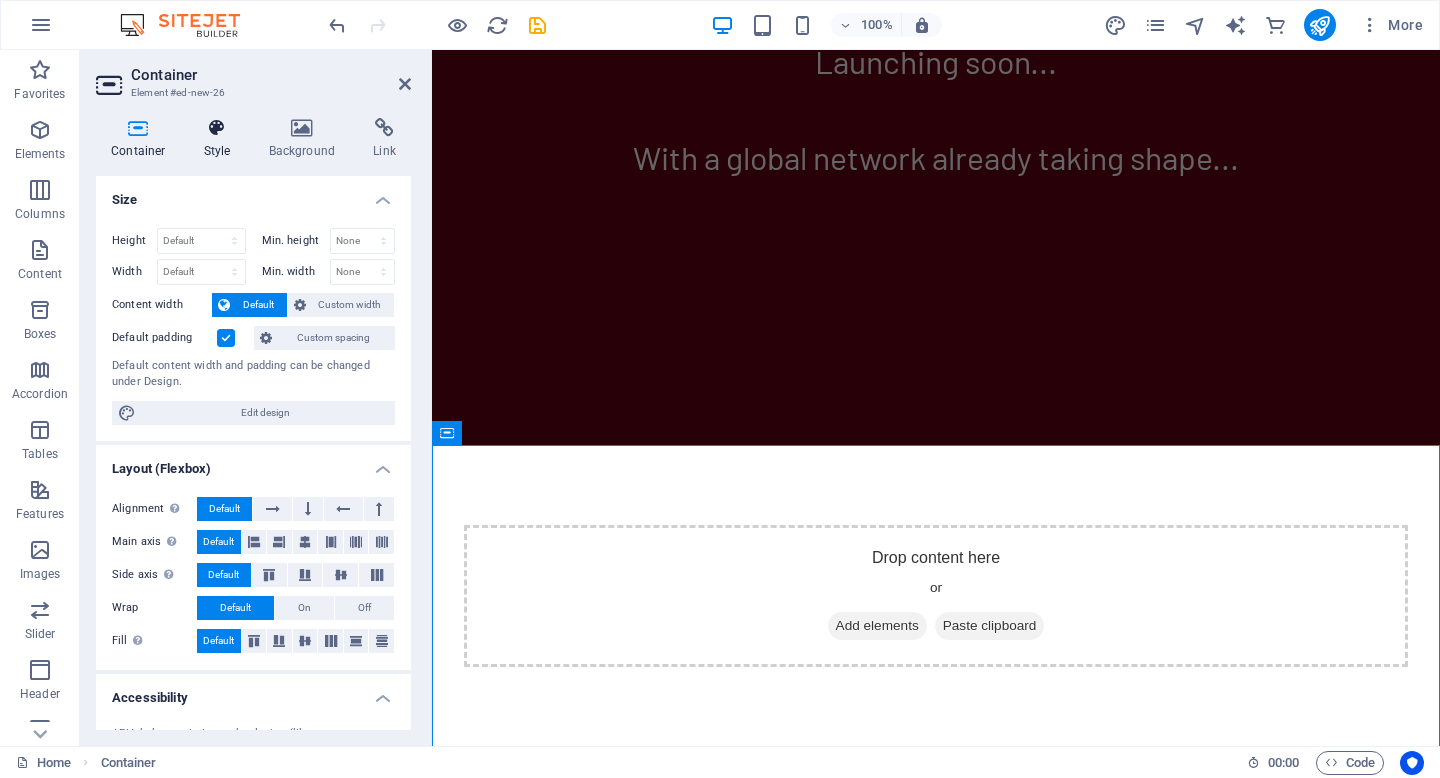 click on "Style" at bounding box center [221, 139] 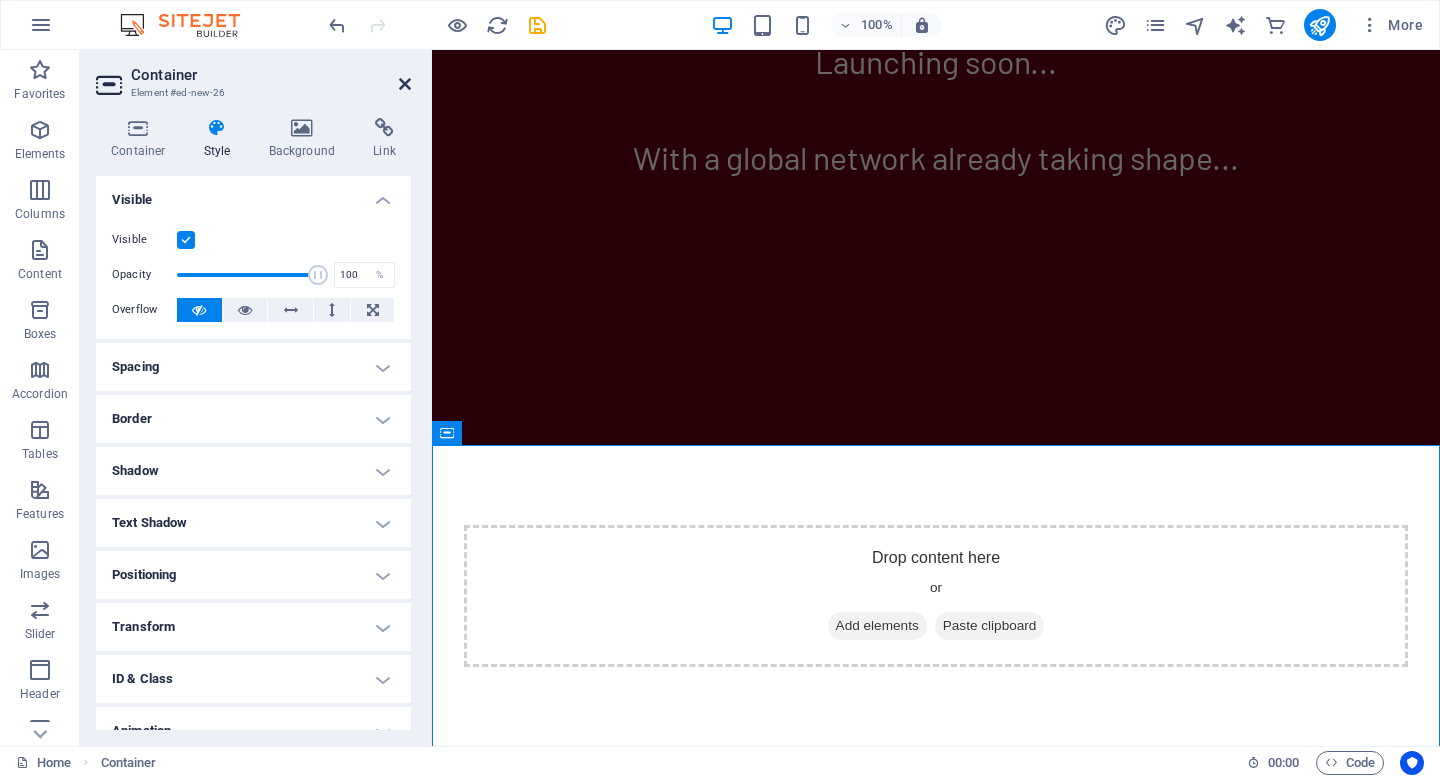 click at bounding box center [405, 84] 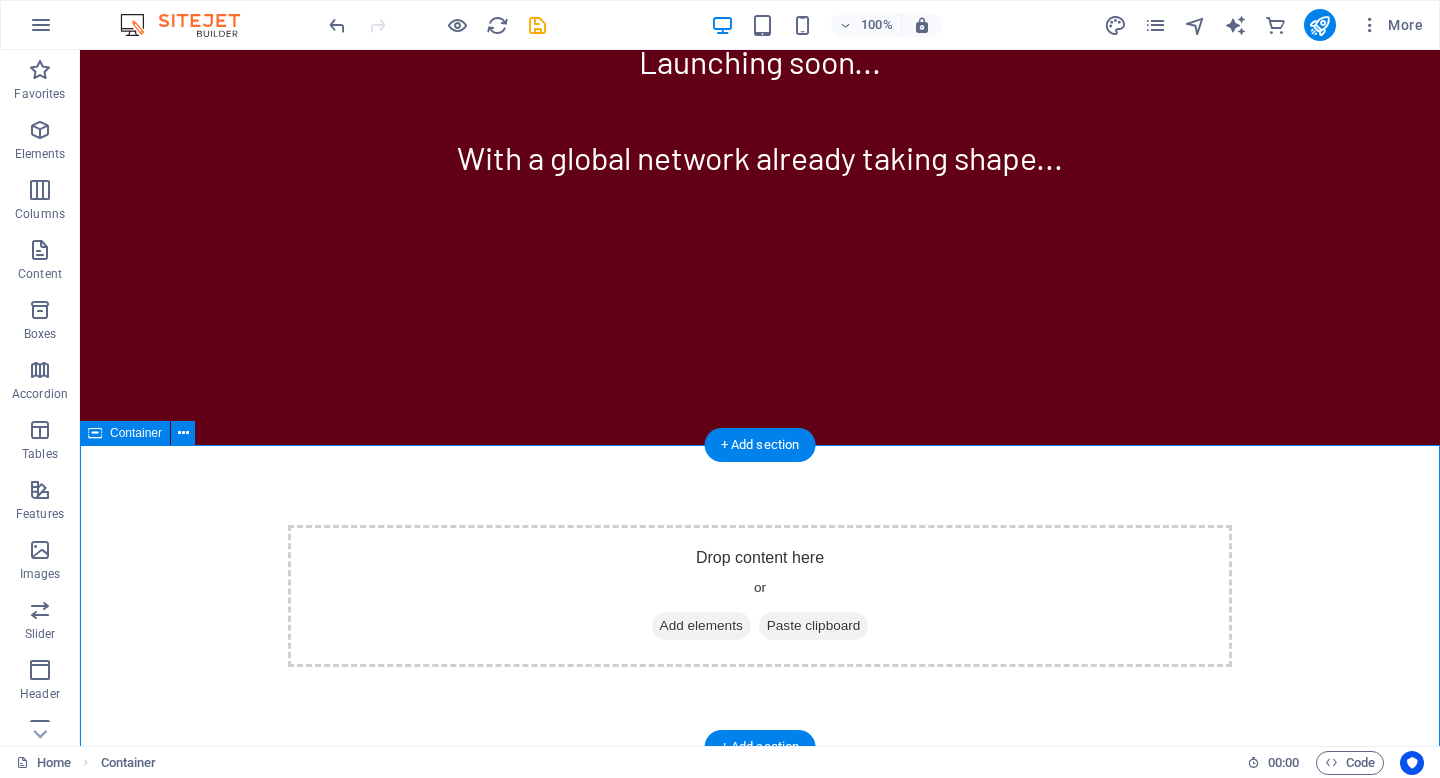 click on "Drop content here or  Add elements  Paste clipboard" at bounding box center [760, 596] 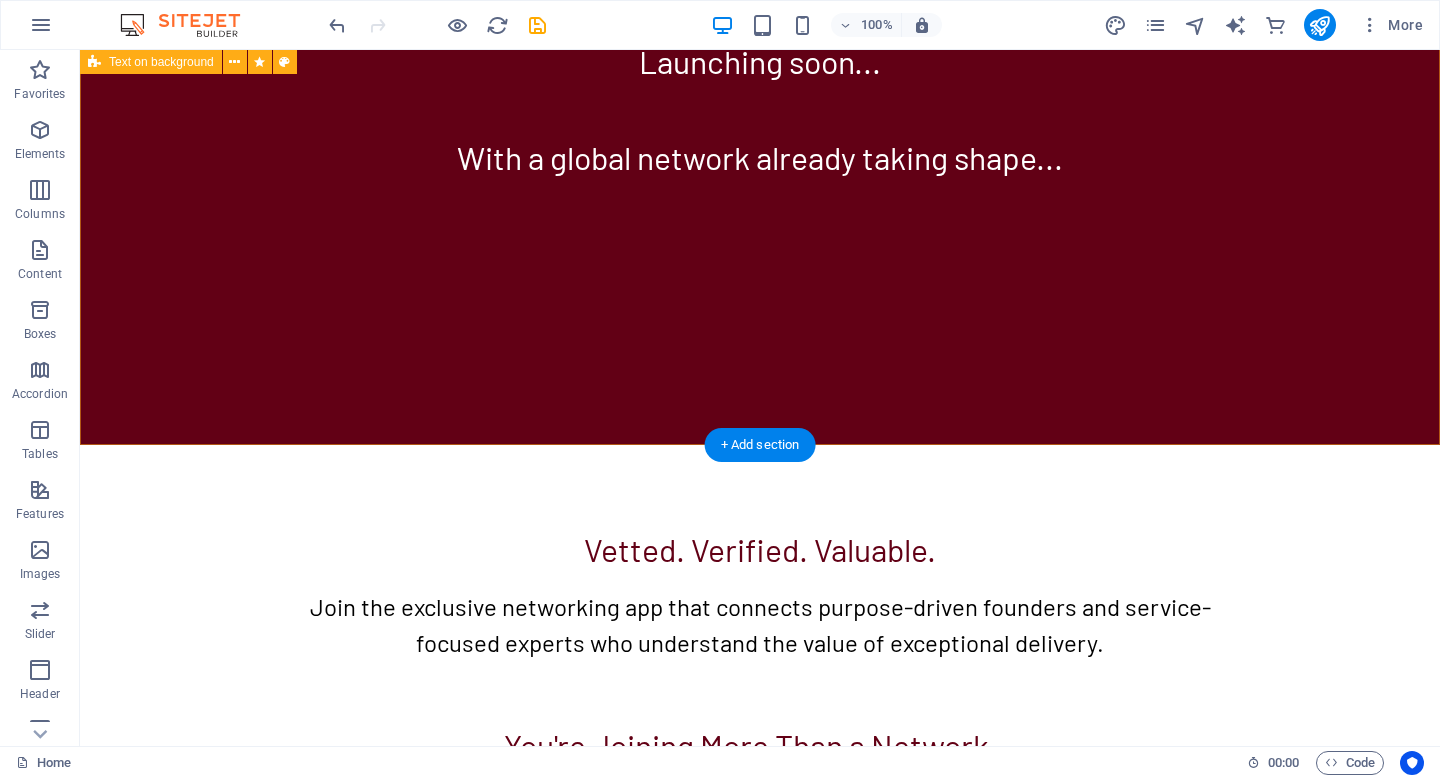 click on "Launching soon... With a global network already taking shape..." at bounding box center [760, 97] 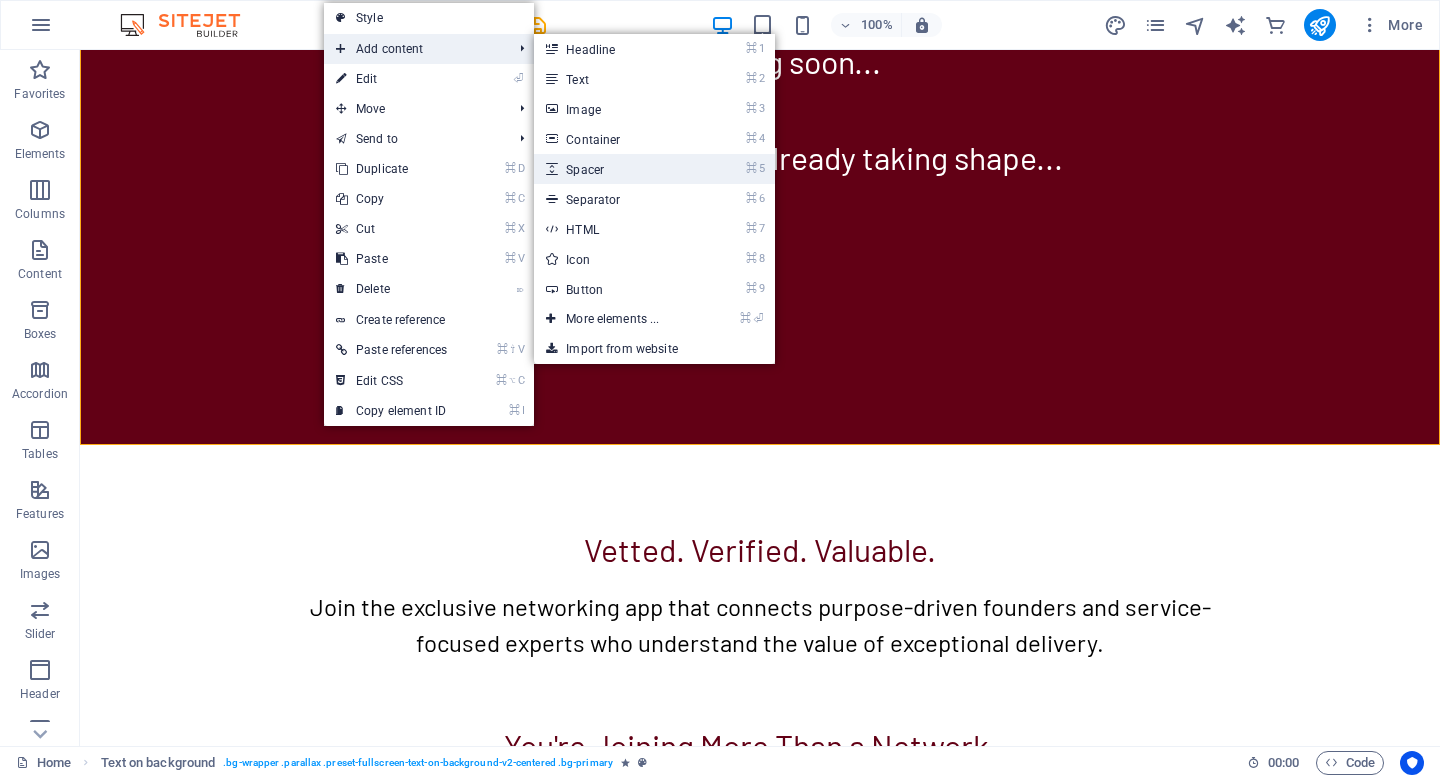 click on "⌘ 5  Spacer" at bounding box center (616, 169) 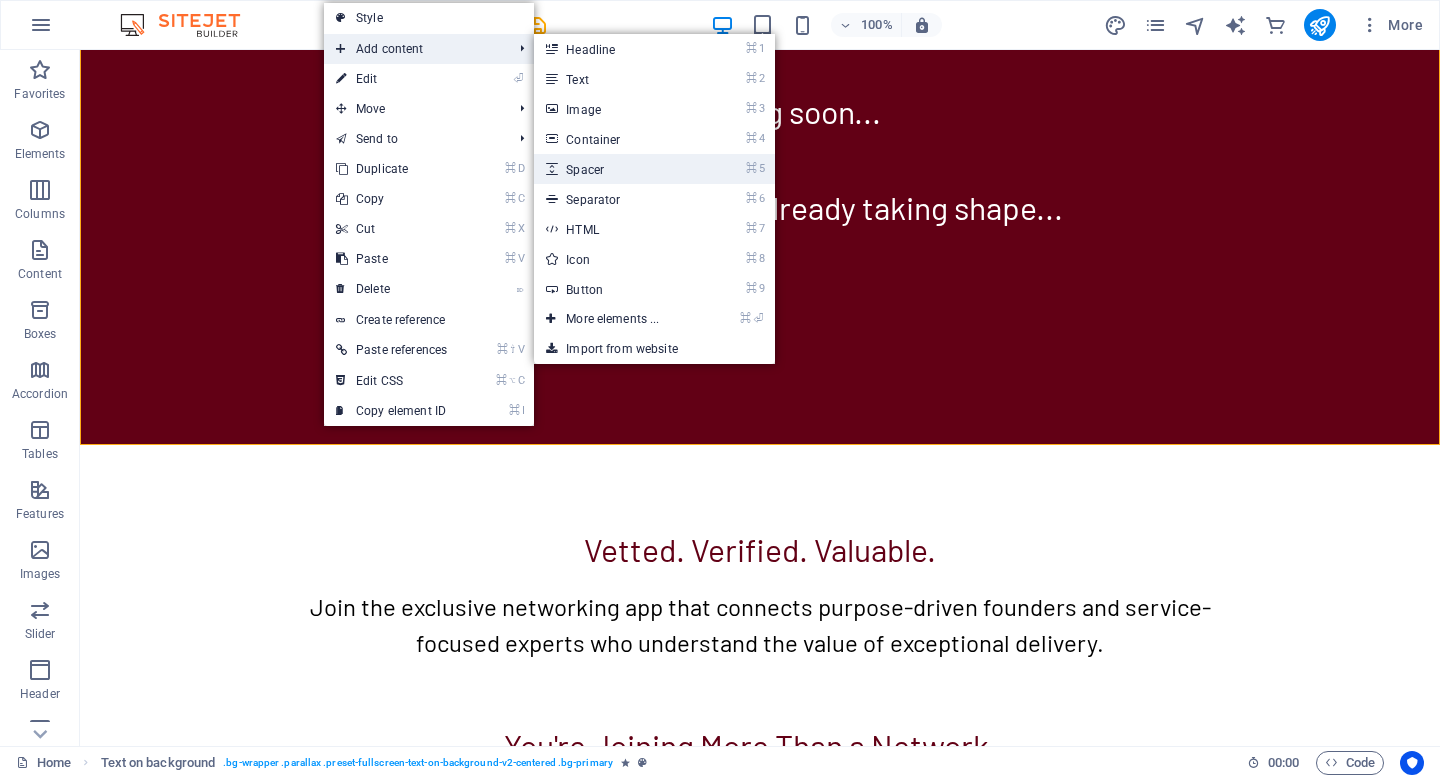 select on "px" 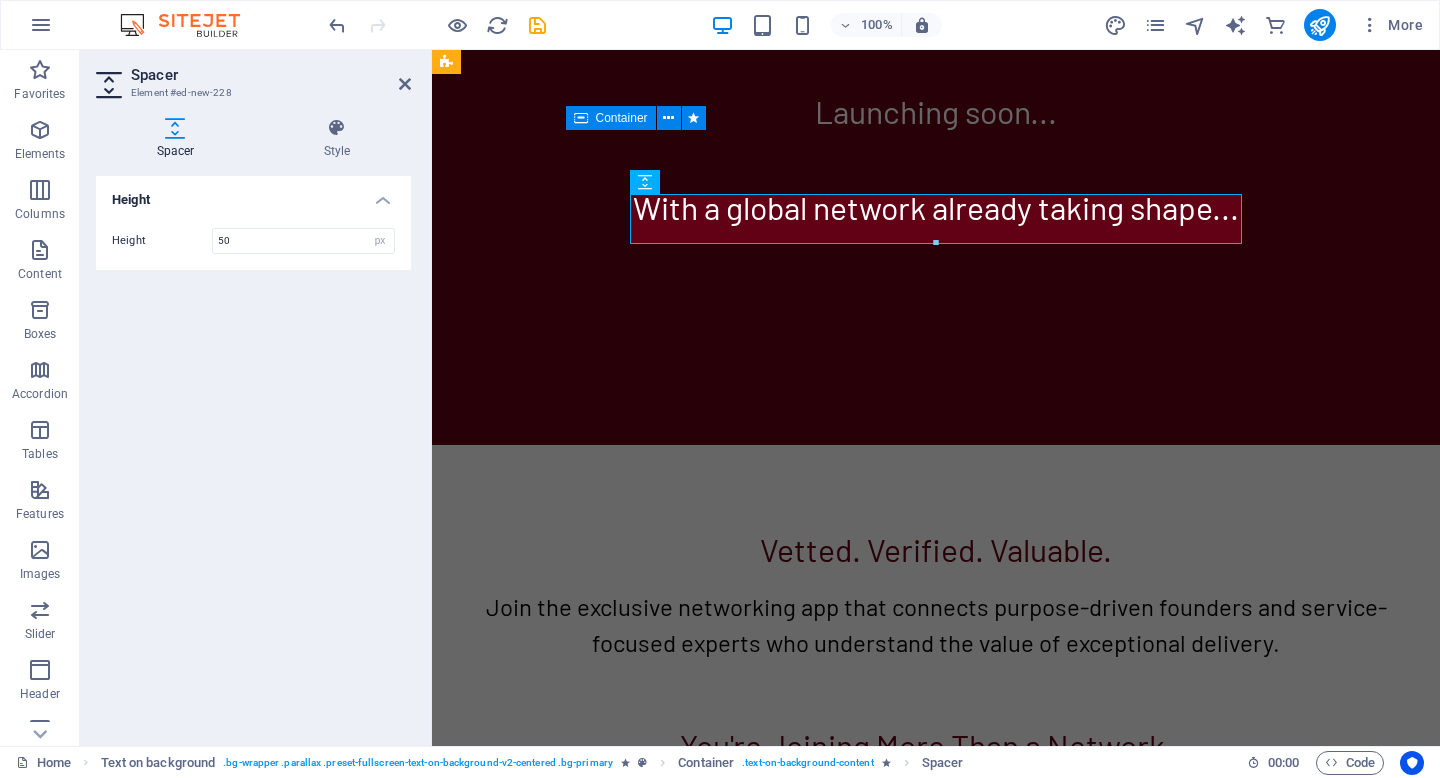 scroll, scrollTop: 0, scrollLeft: 0, axis: both 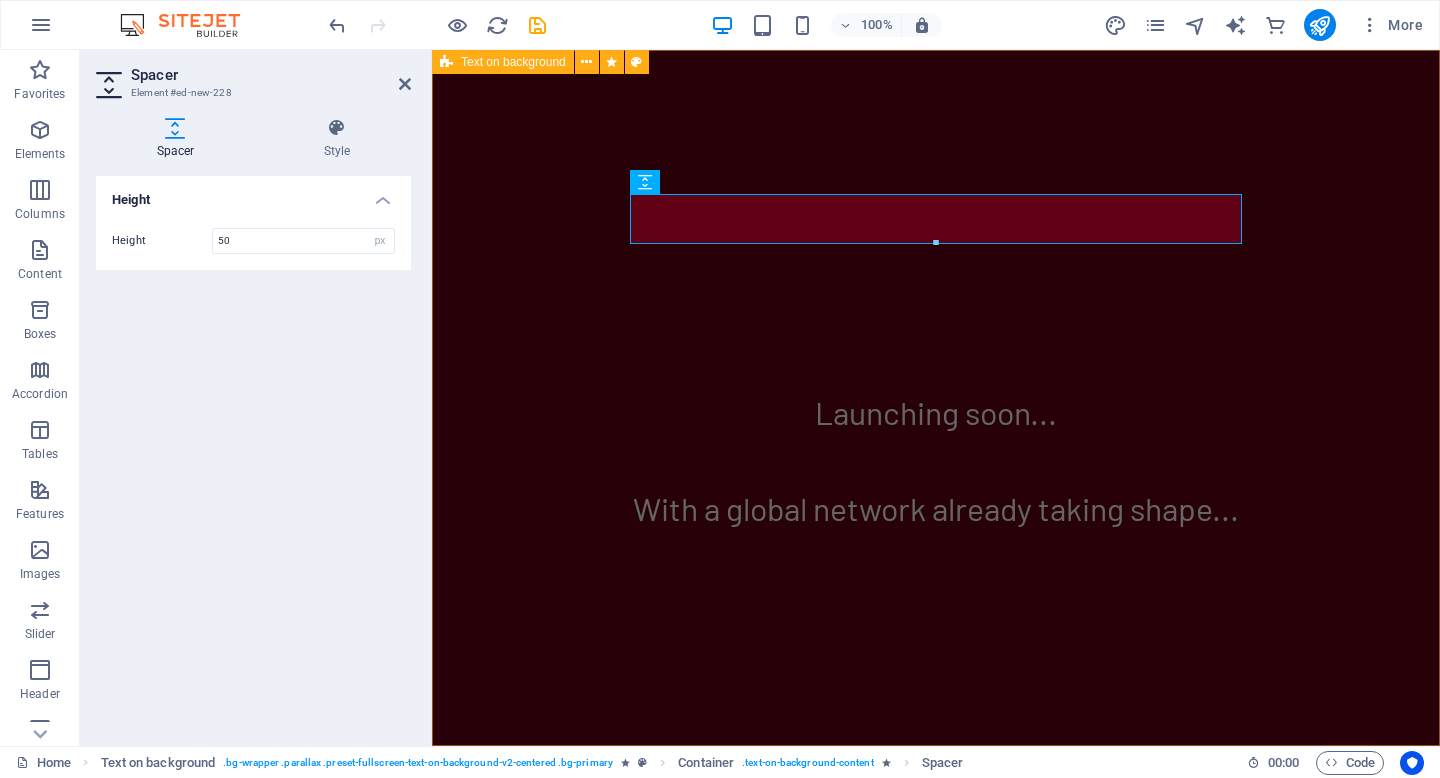 click on "Launching soon... With a global network already taking shape..." at bounding box center (936, 398) 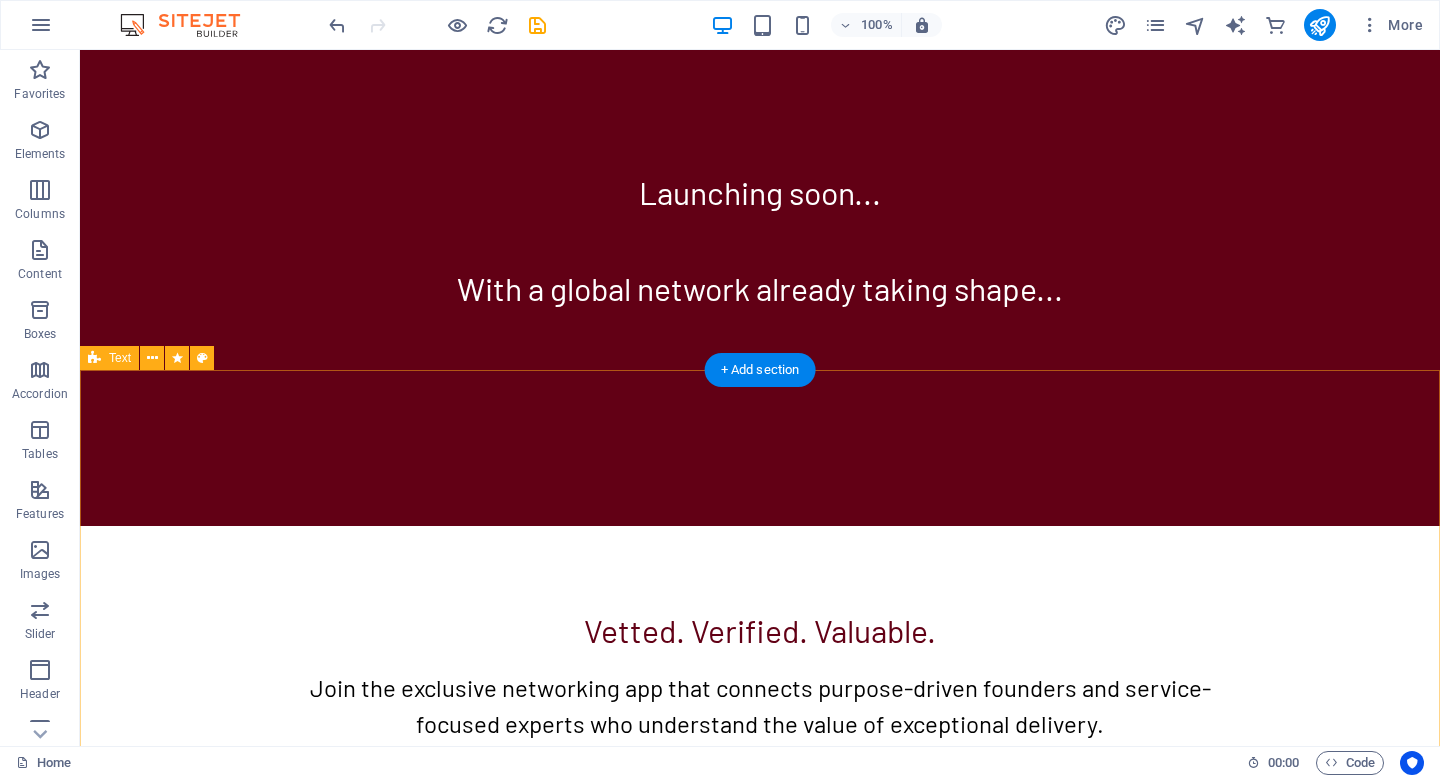 scroll, scrollTop: 0, scrollLeft: 0, axis: both 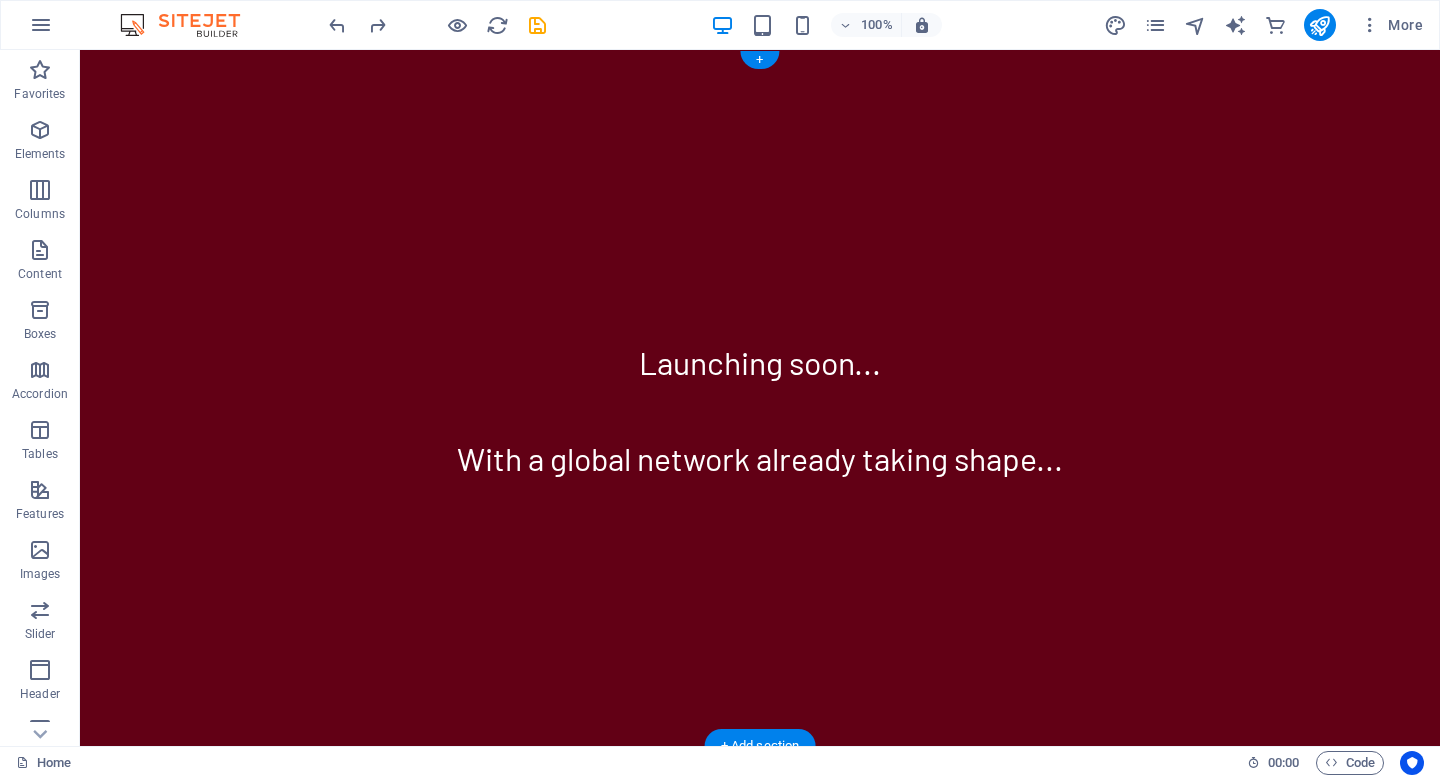 click on "Launching soon... With a global network already taking shape..." at bounding box center [760, 398] 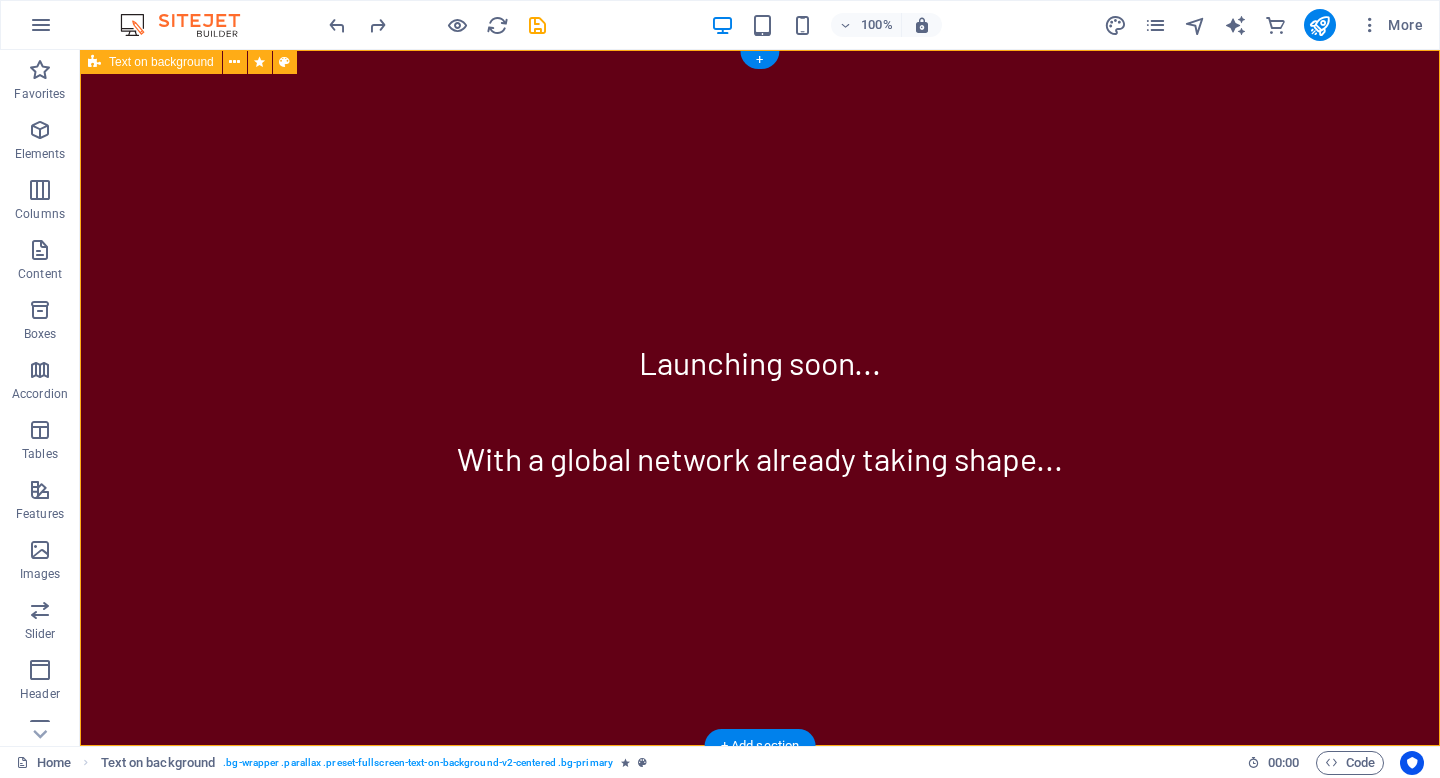 click on "Launching soon... With a global network already taking shape..." at bounding box center [760, 398] 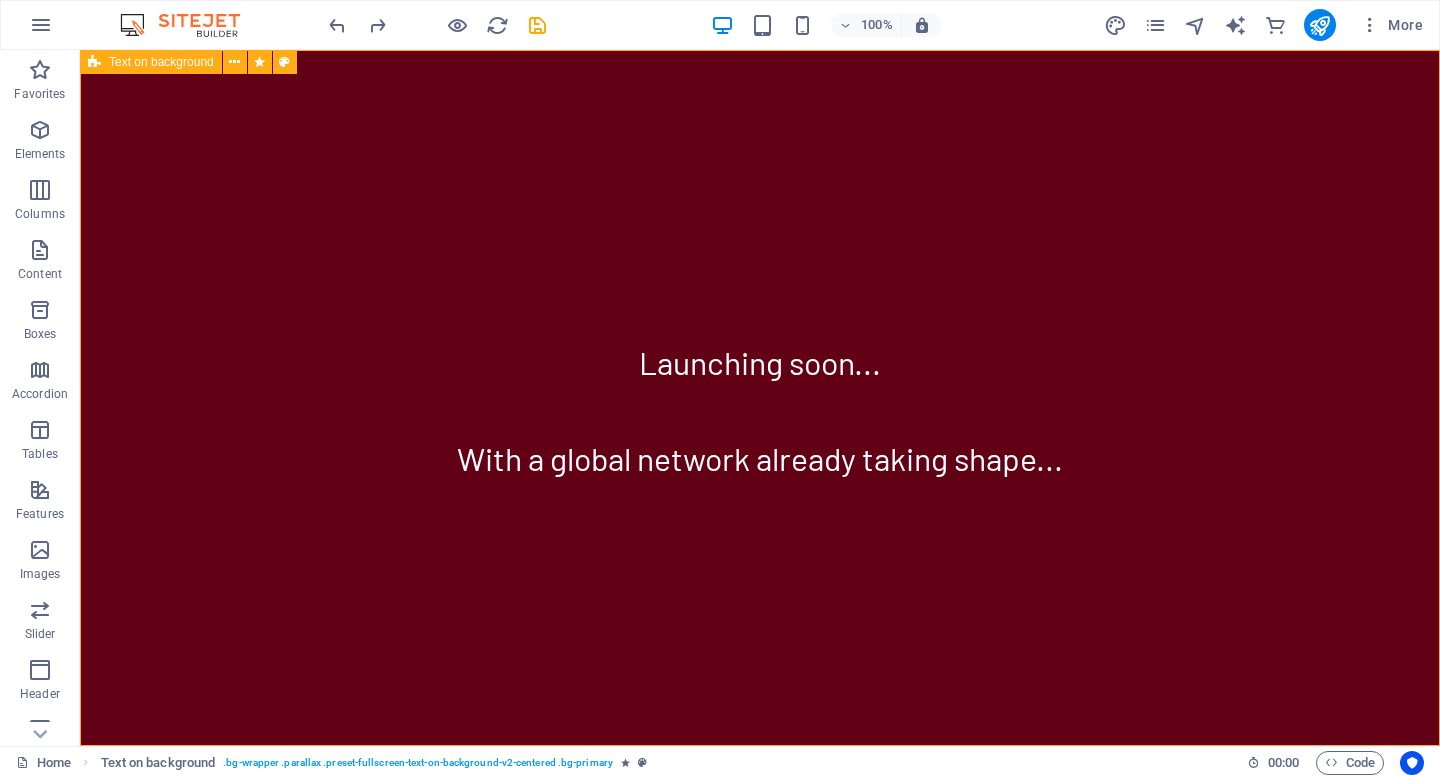 click on "Text on background" at bounding box center [195, 62] 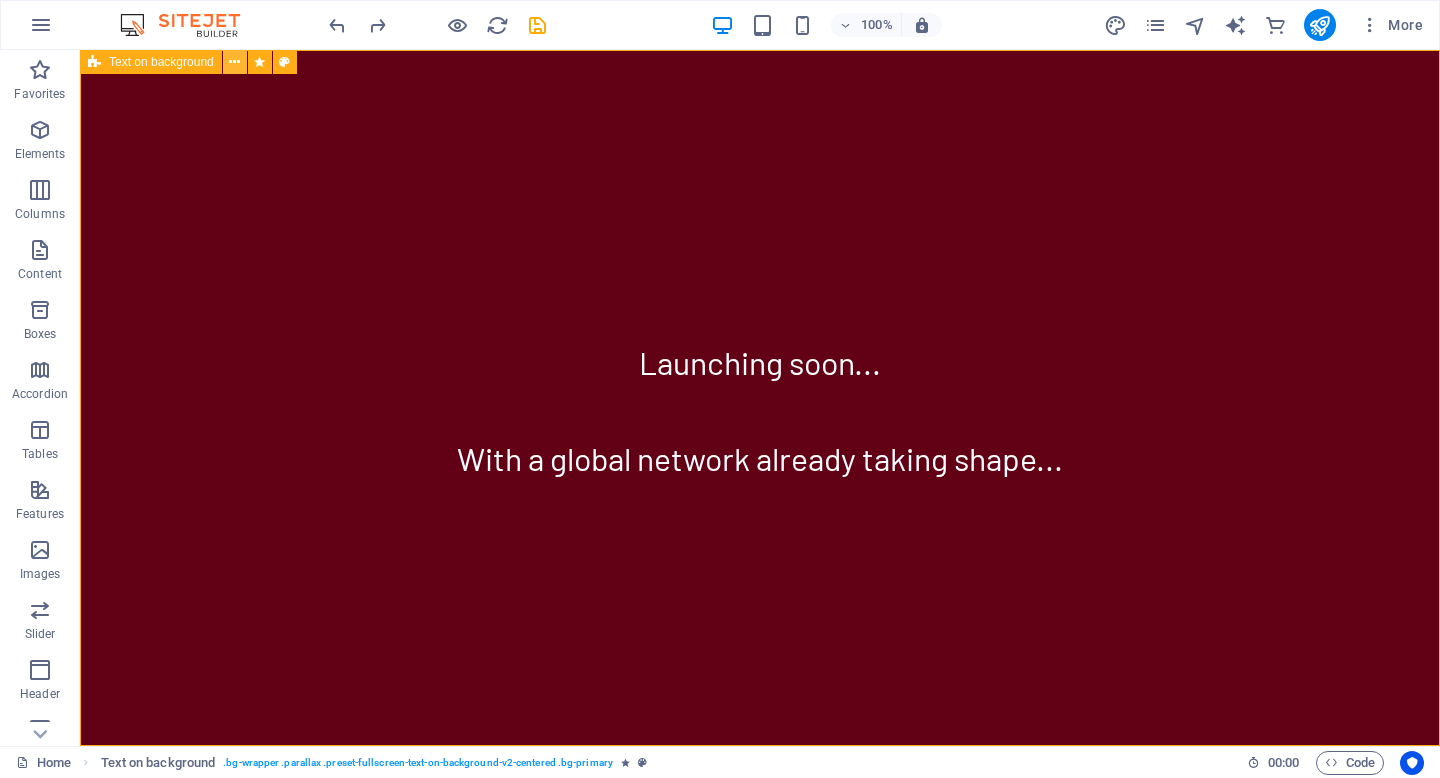 click at bounding box center (234, 62) 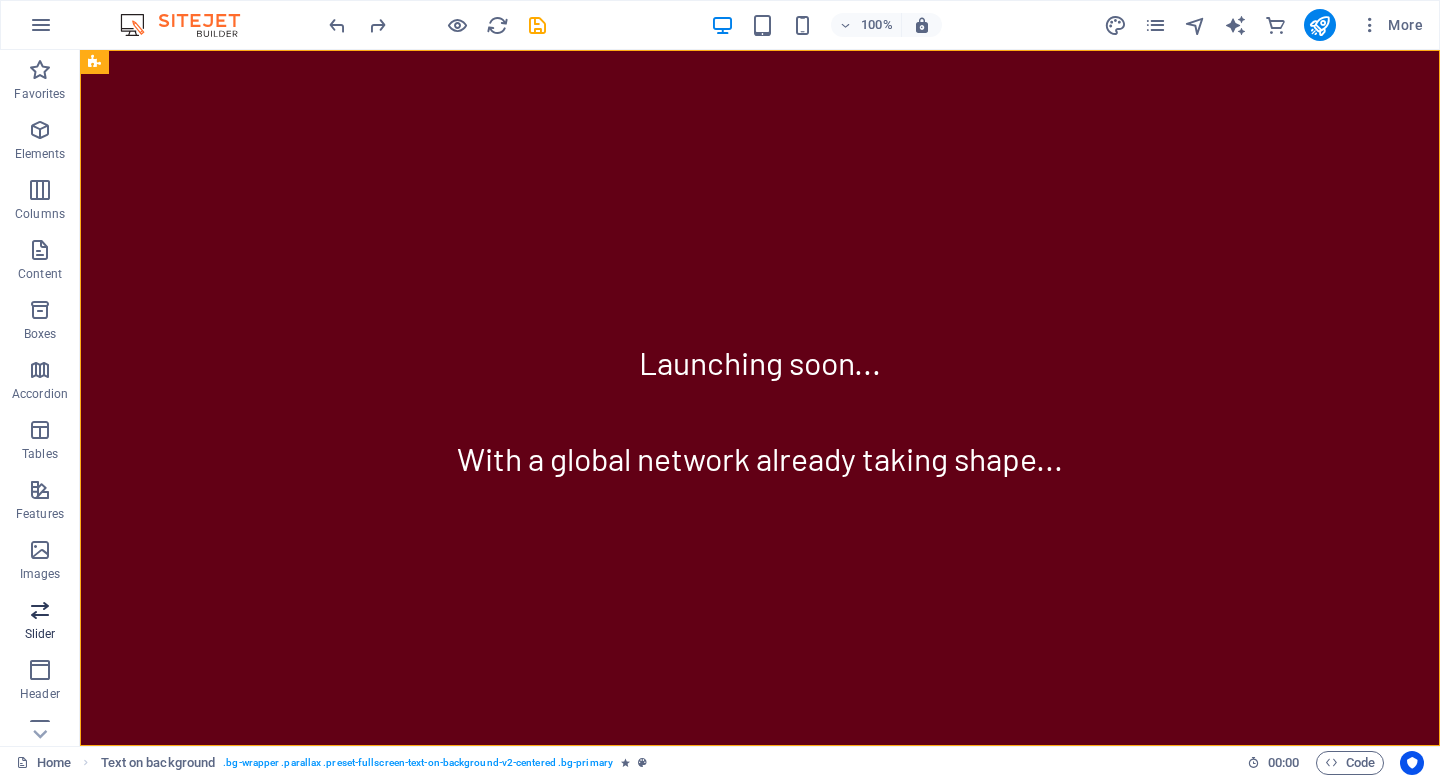 click on "Slider" at bounding box center (40, 622) 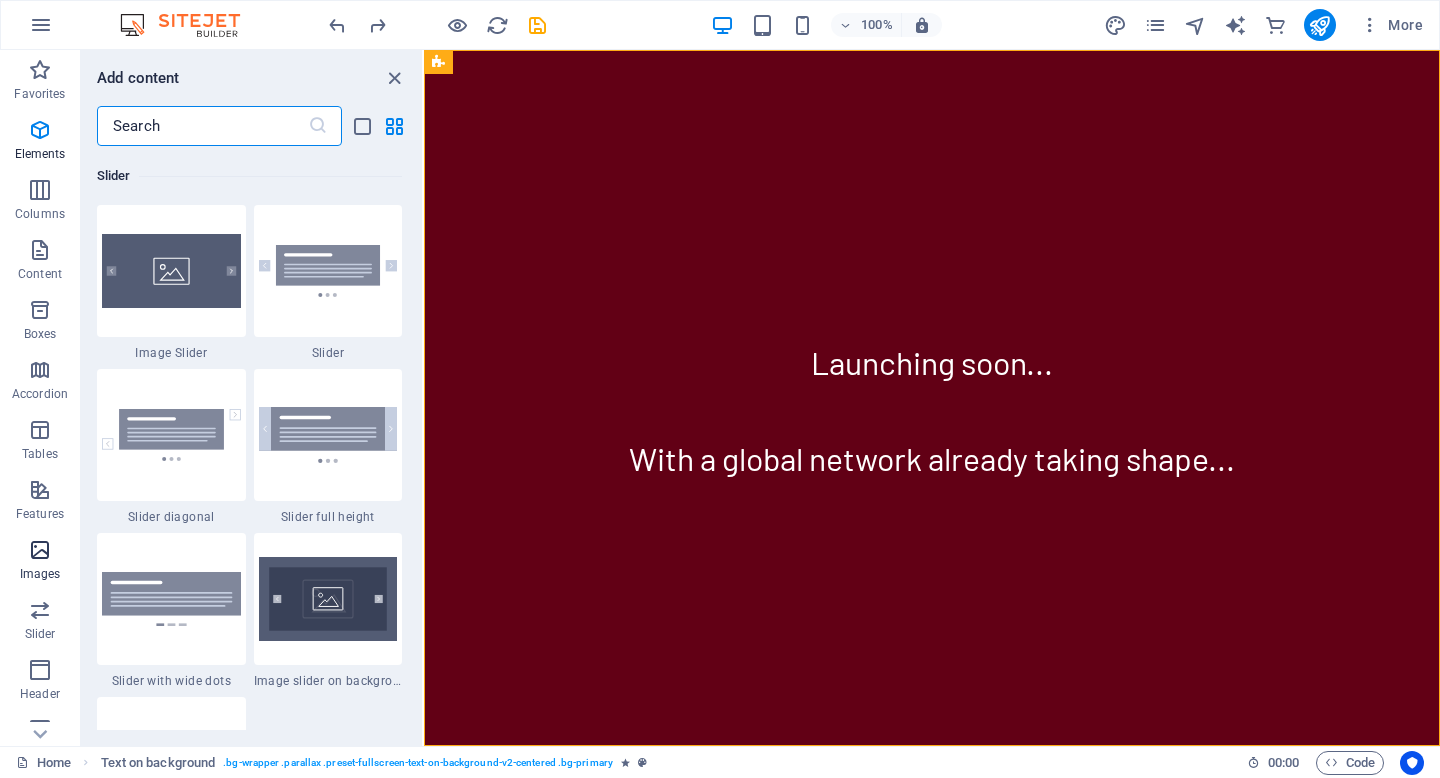 scroll, scrollTop: 11337, scrollLeft: 0, axis: vertical 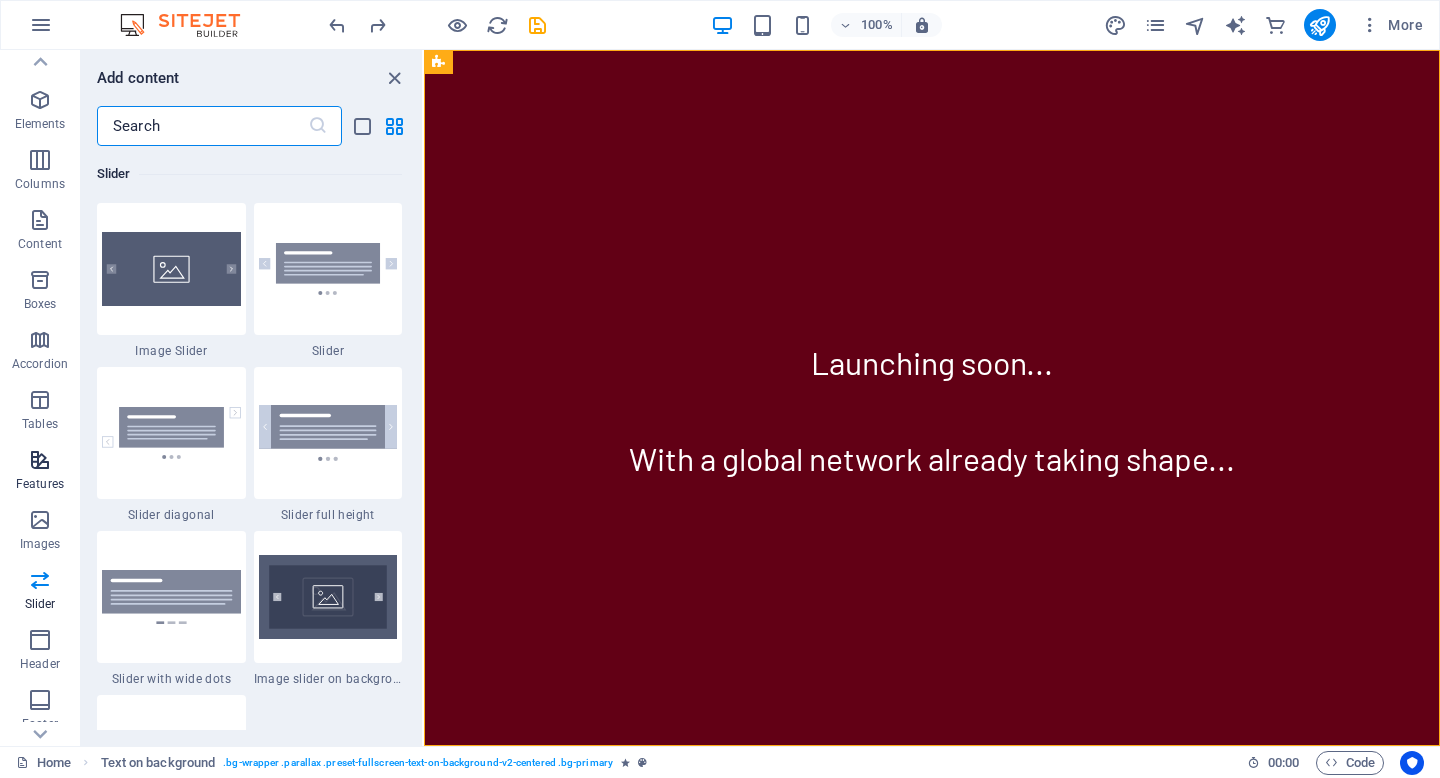 click at bounding box center [40, 460] 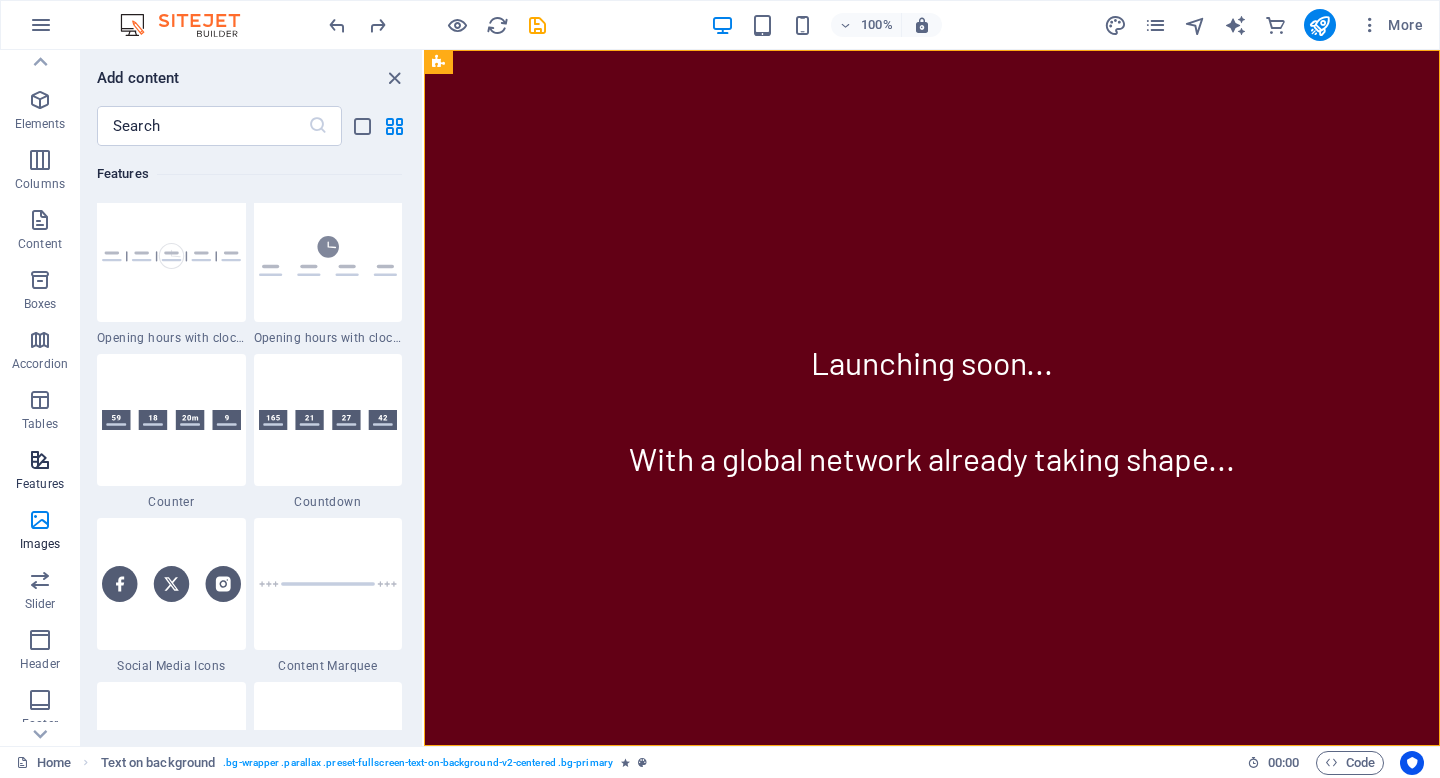 scroll, scrollTop: 7795, scrollLeft: 0, axis: vertical 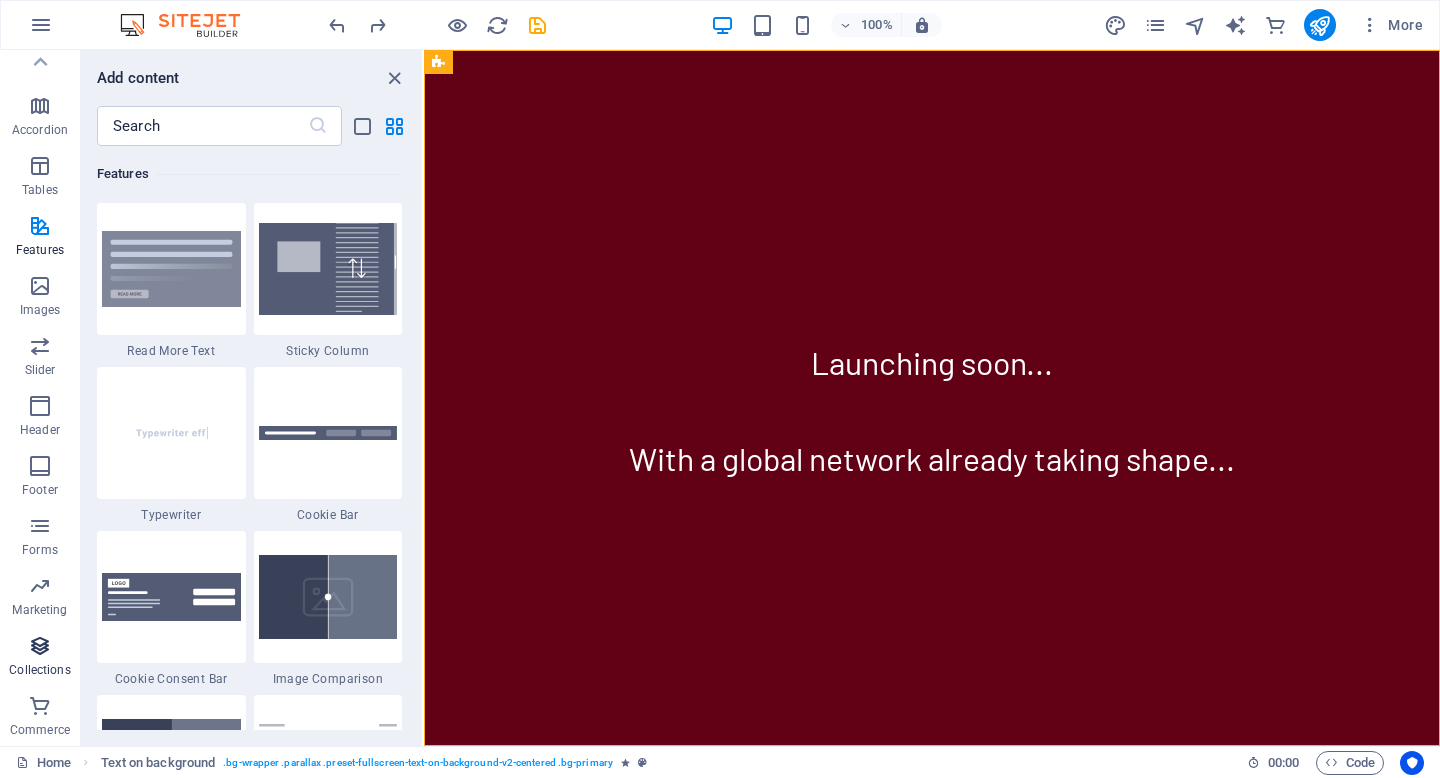 click at bounding box center [40, 646] 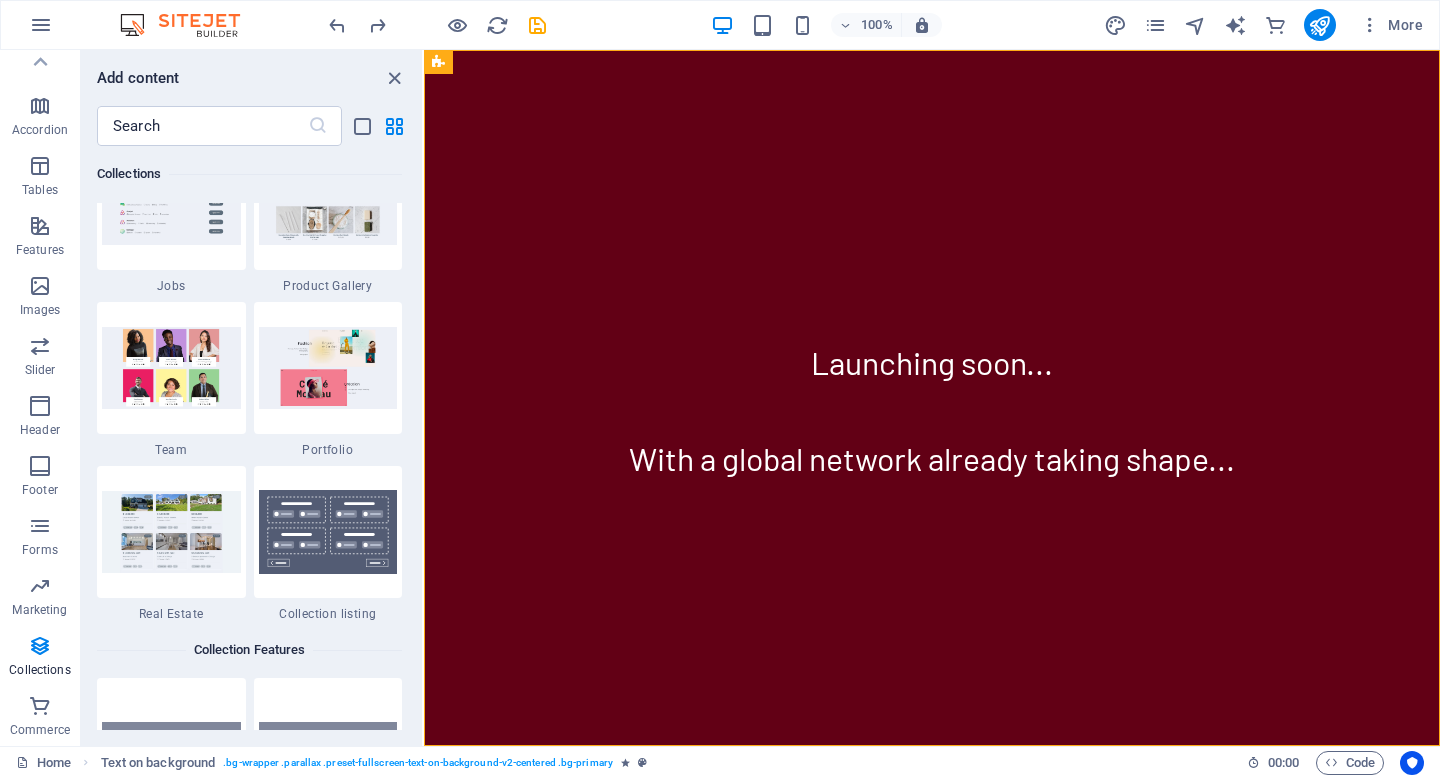 scroll, scrollTop: 18601, scrollLeft: 0, axis: vertical 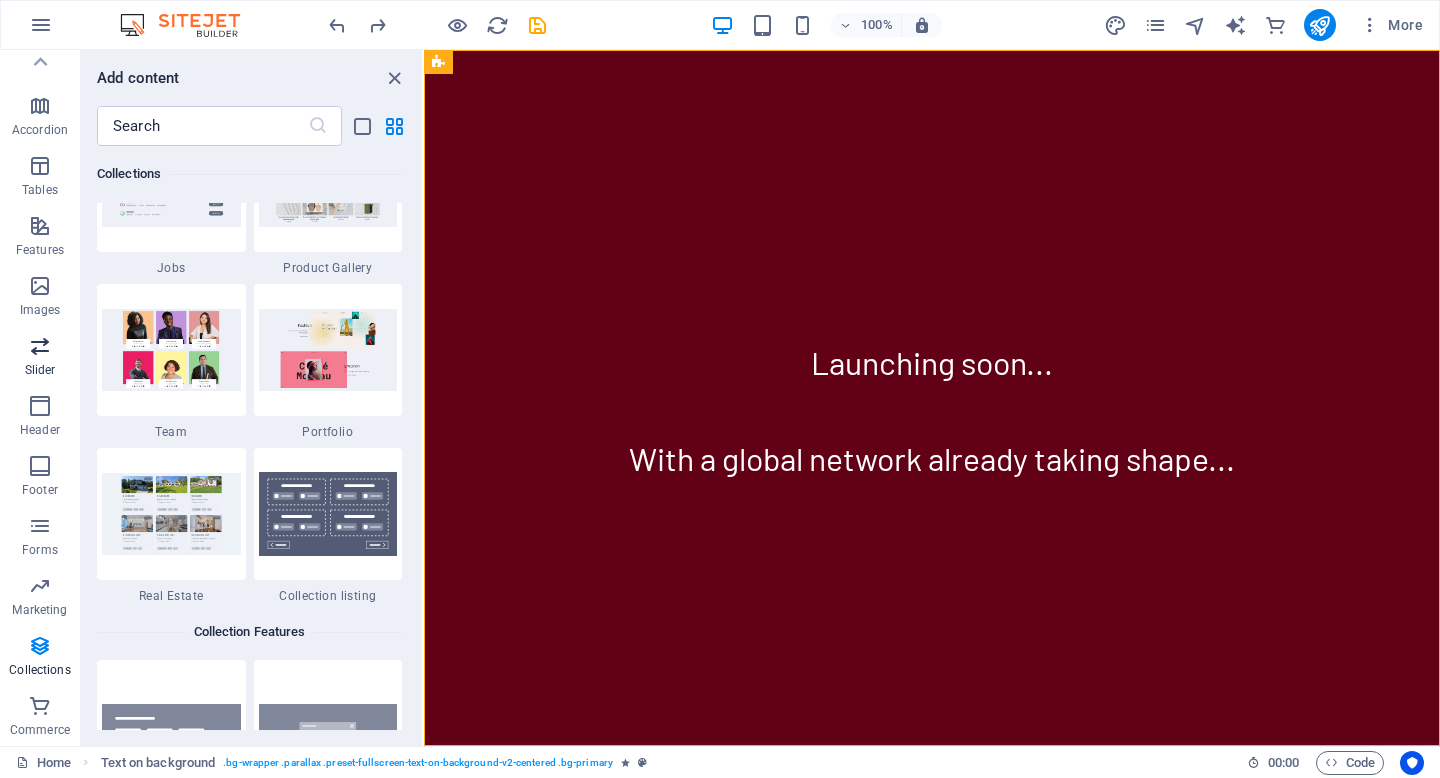 click at bounding box center (40, 346) 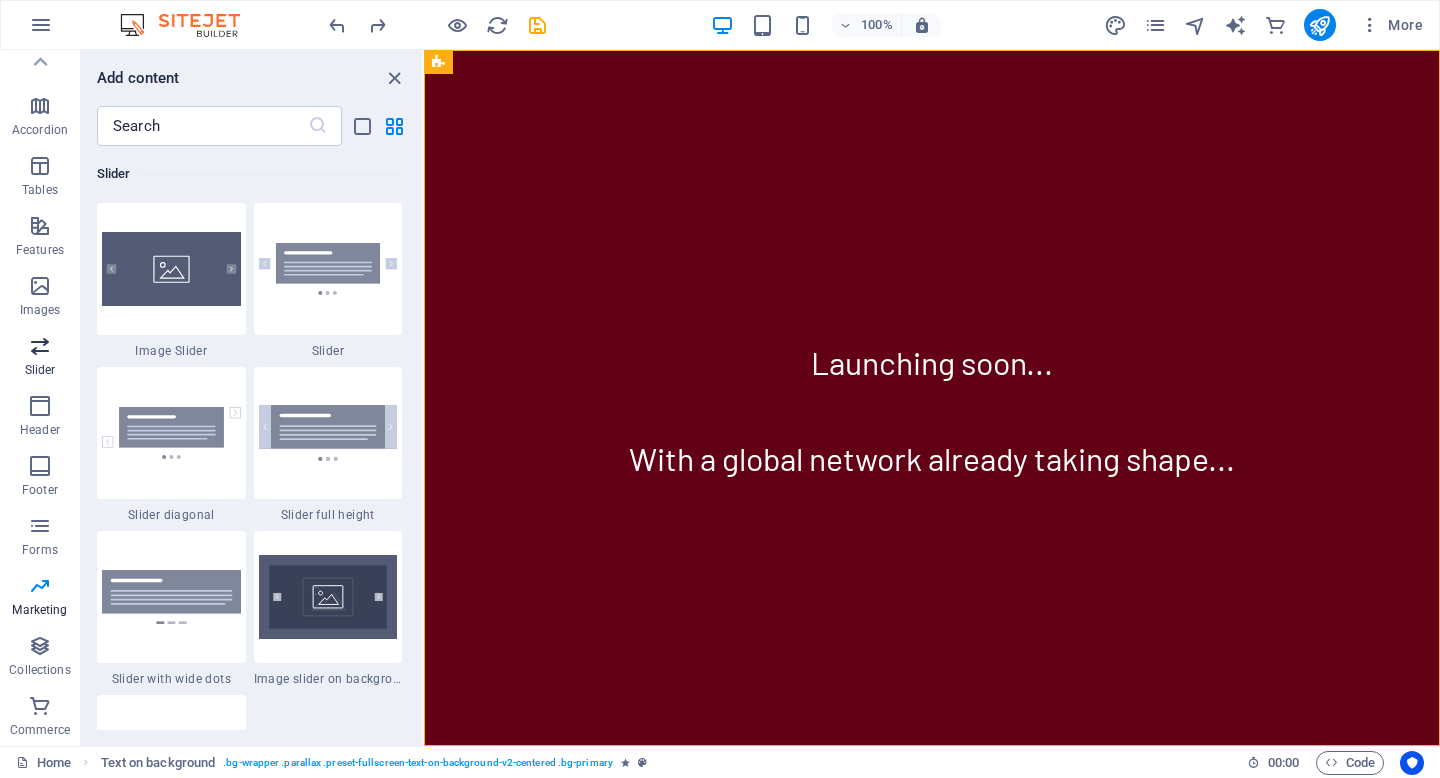 scroll, scrollTop: 11337, scrollLeft: 0, axis: vertical 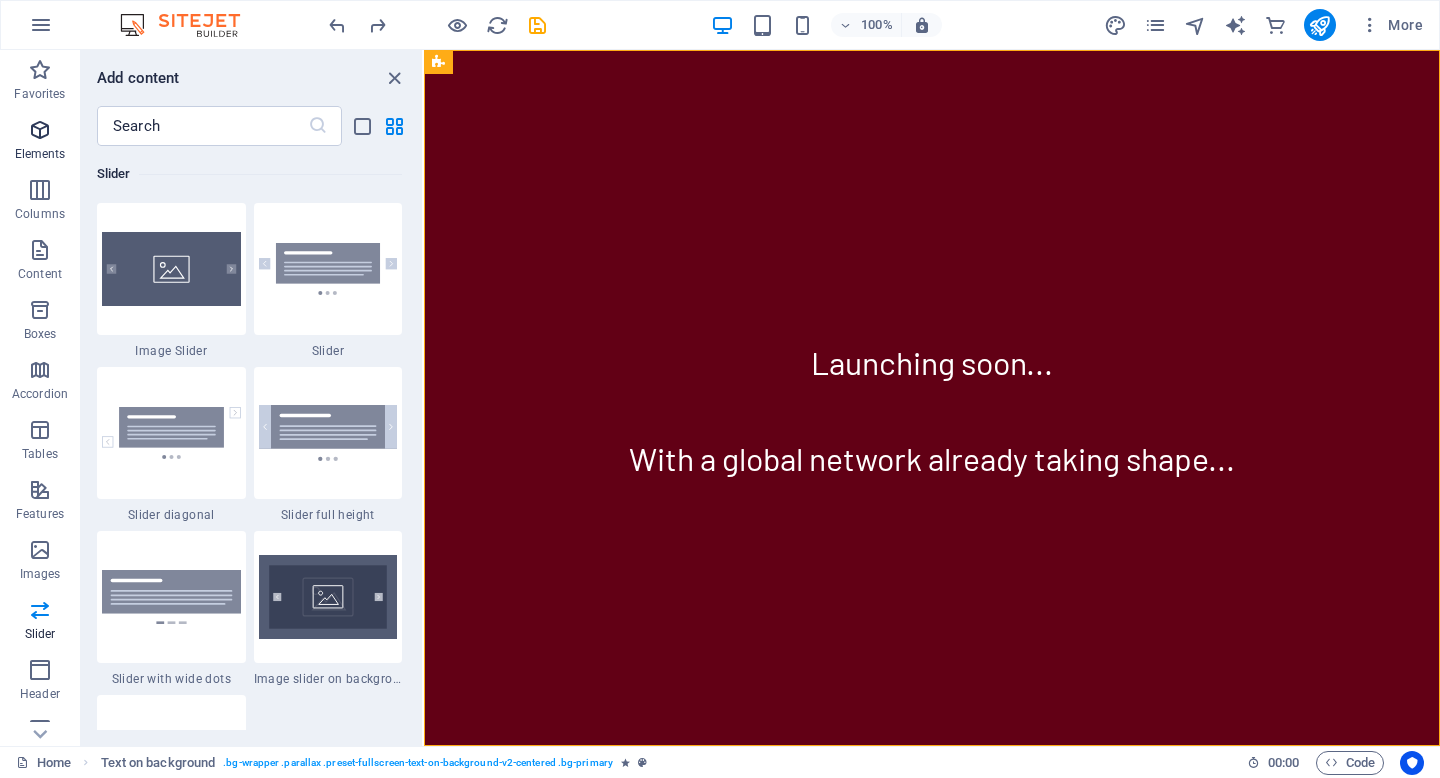 click on "Elements" at bounding box center (40, 154) 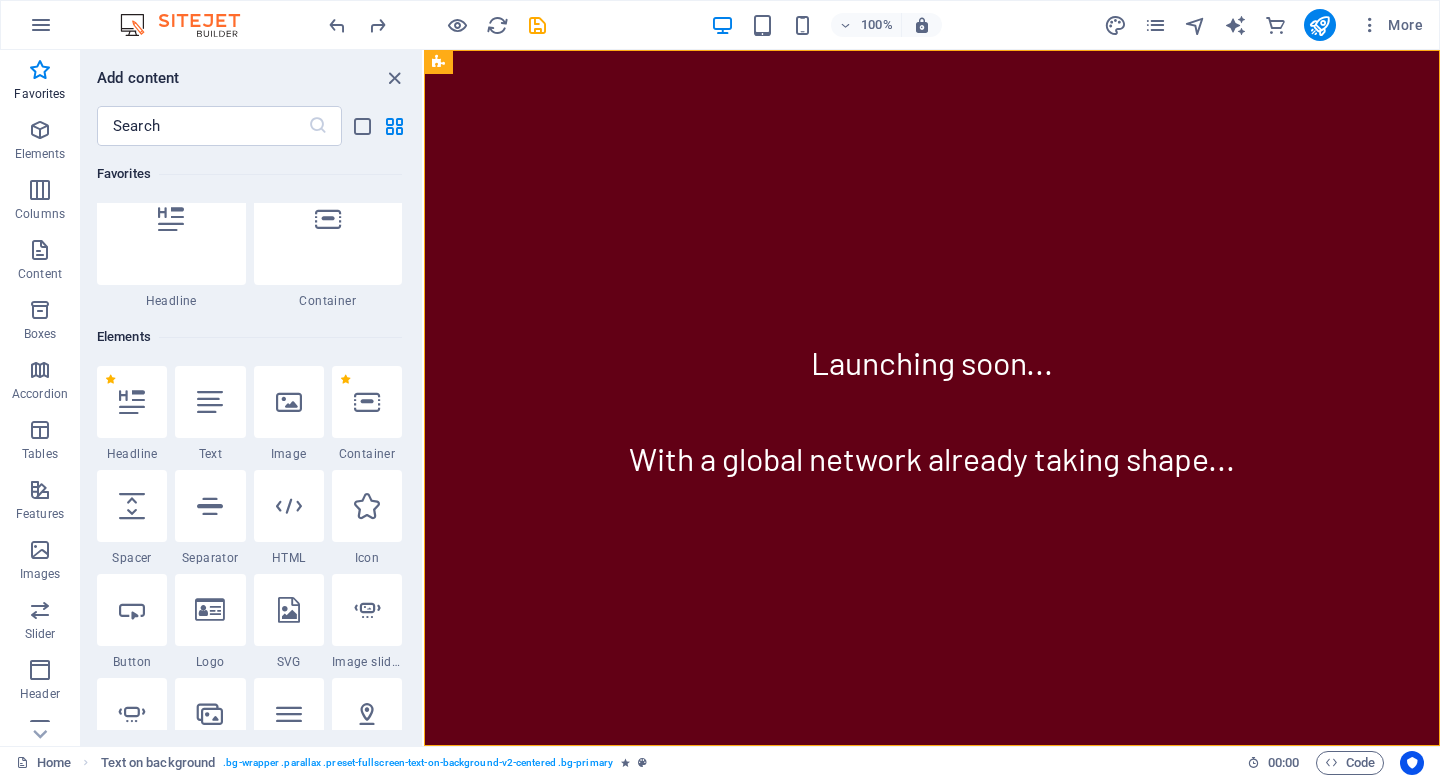 scroll, scrollTop: 0, scrollLeft: 0, axis: both 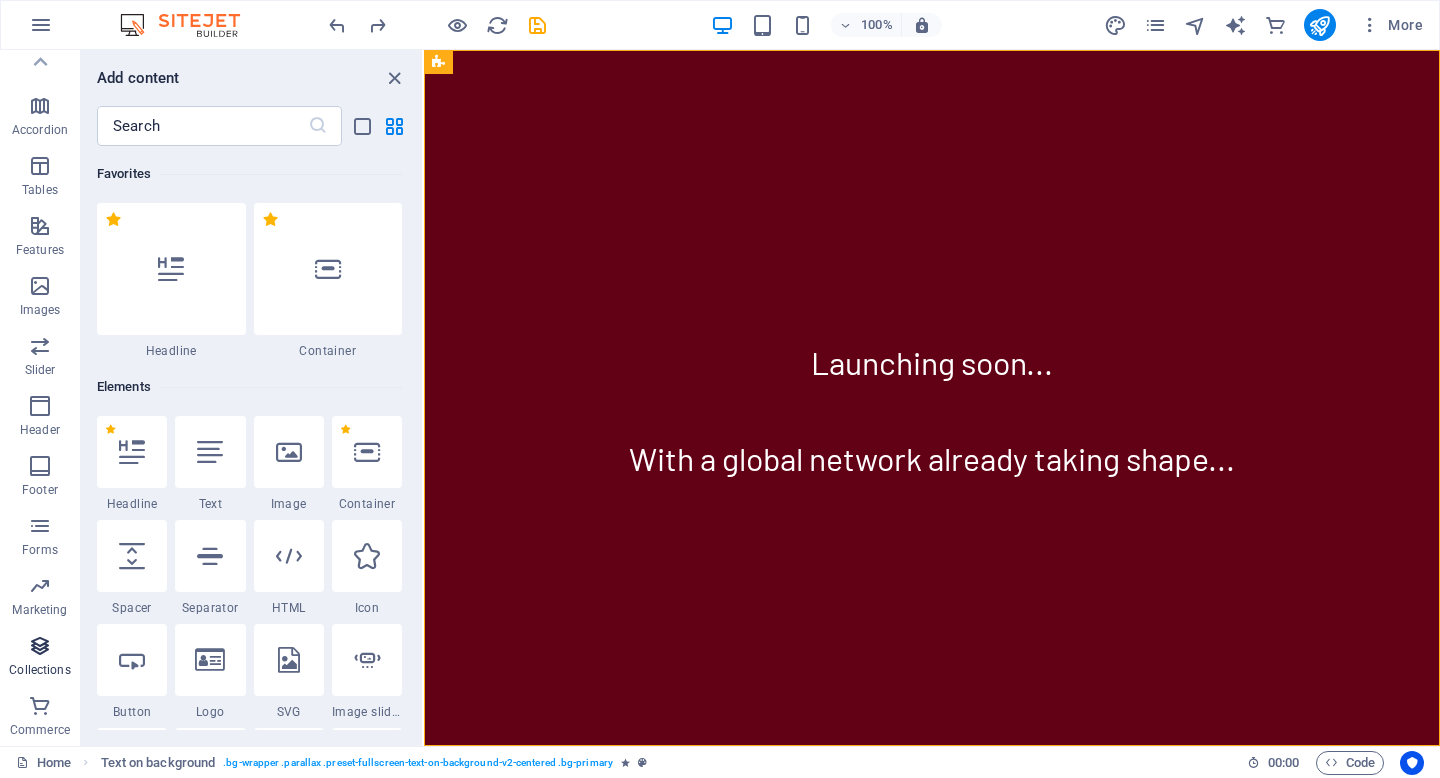 click at bounding box center (40, 646) 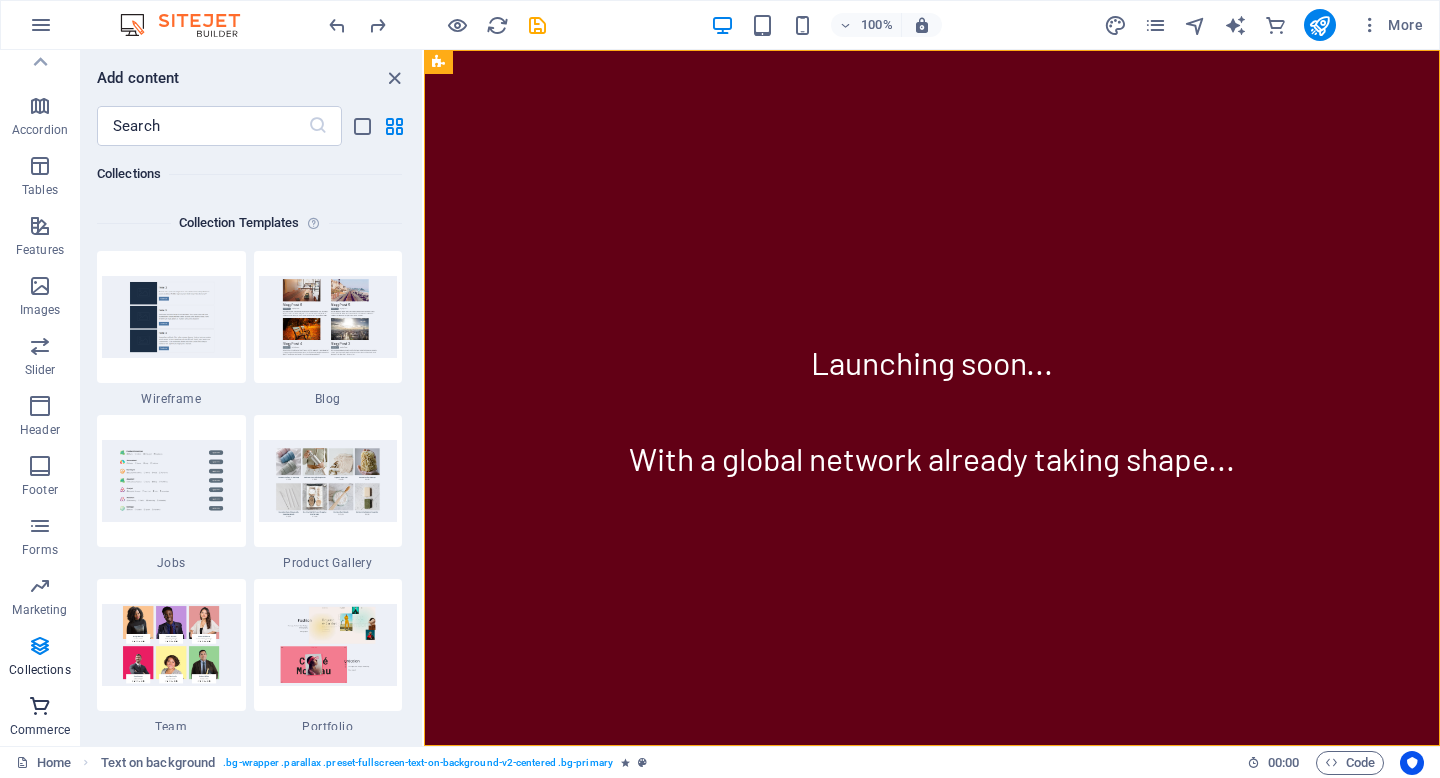 click on "Commerce" at bounding box center [40, 718] 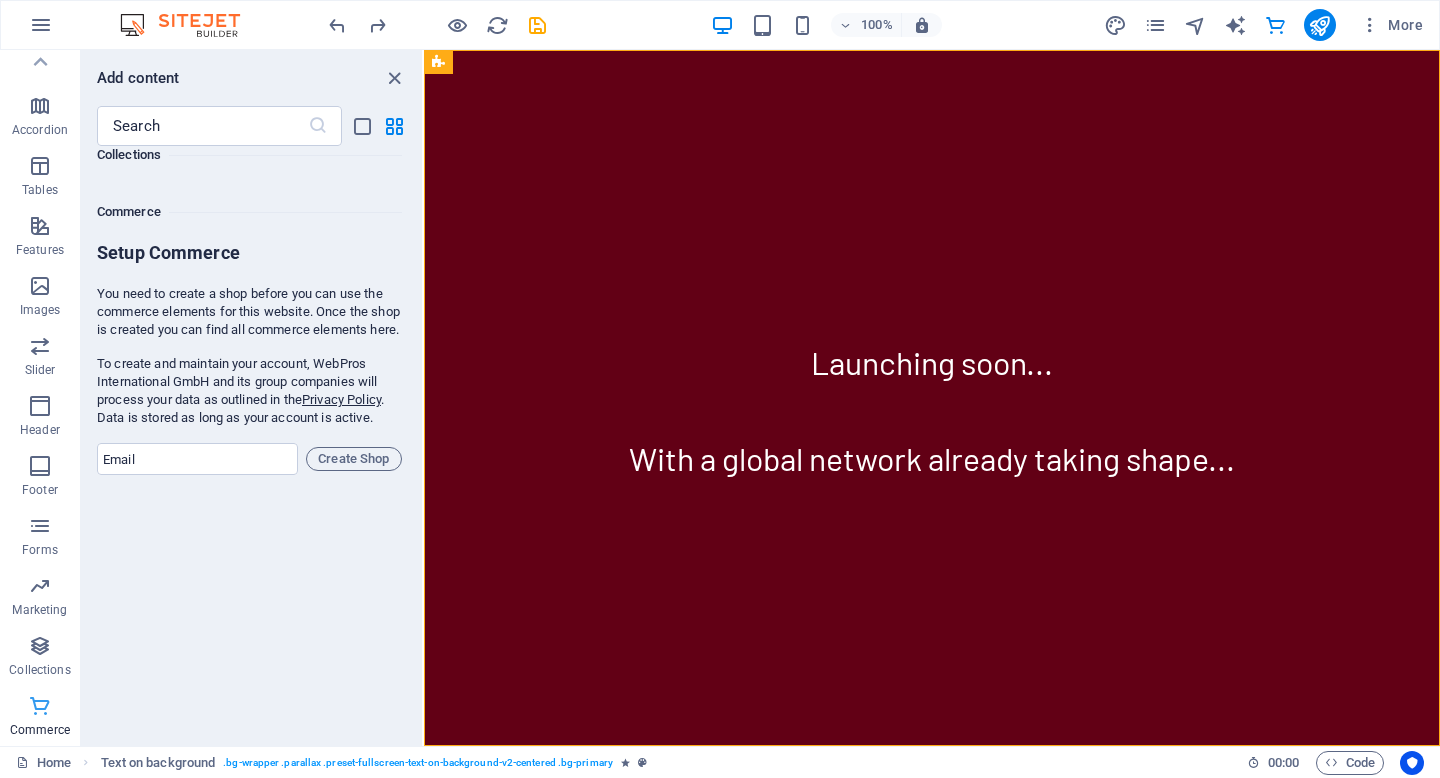scroll, scrollTop: 19271, scrollLeft: 0, axis: vertical 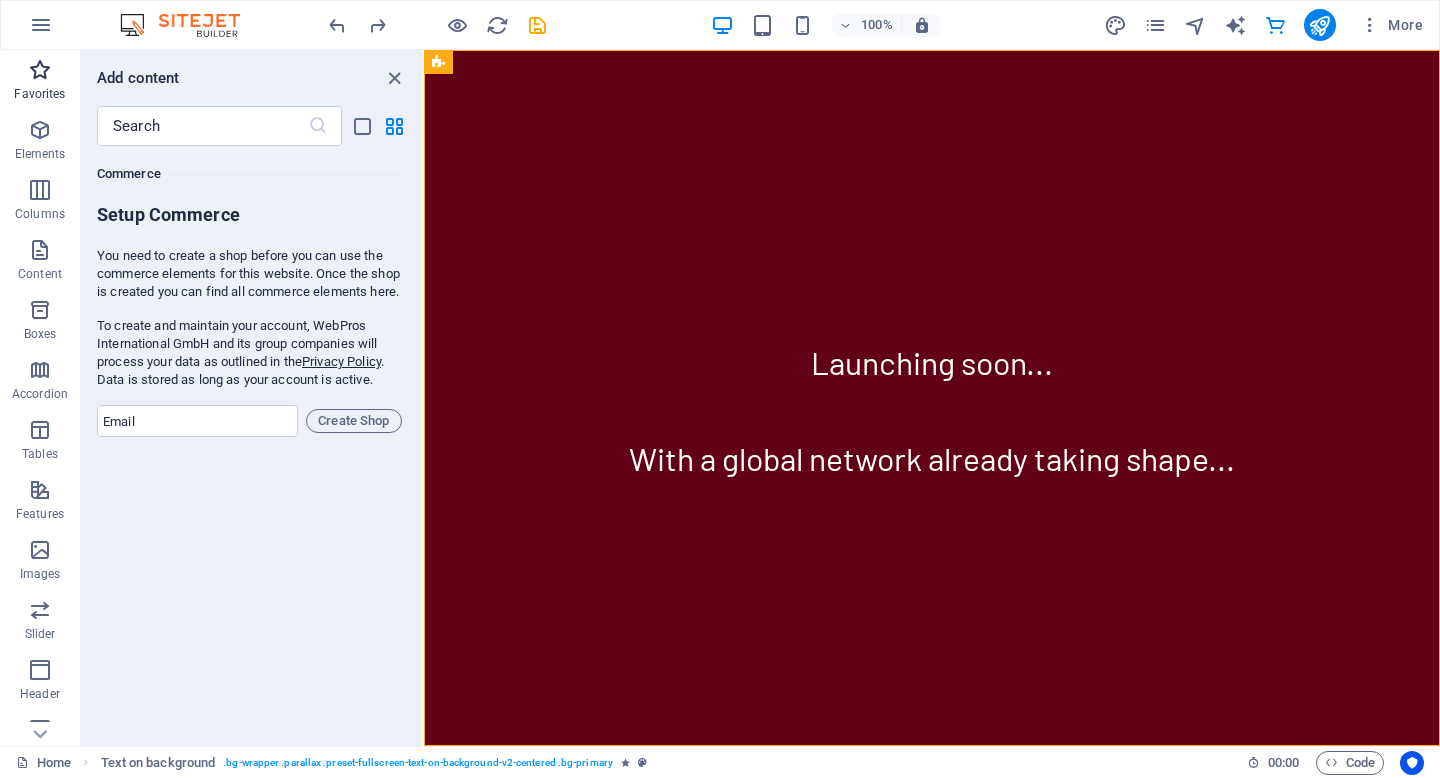 click at bounding box center (40, 70) 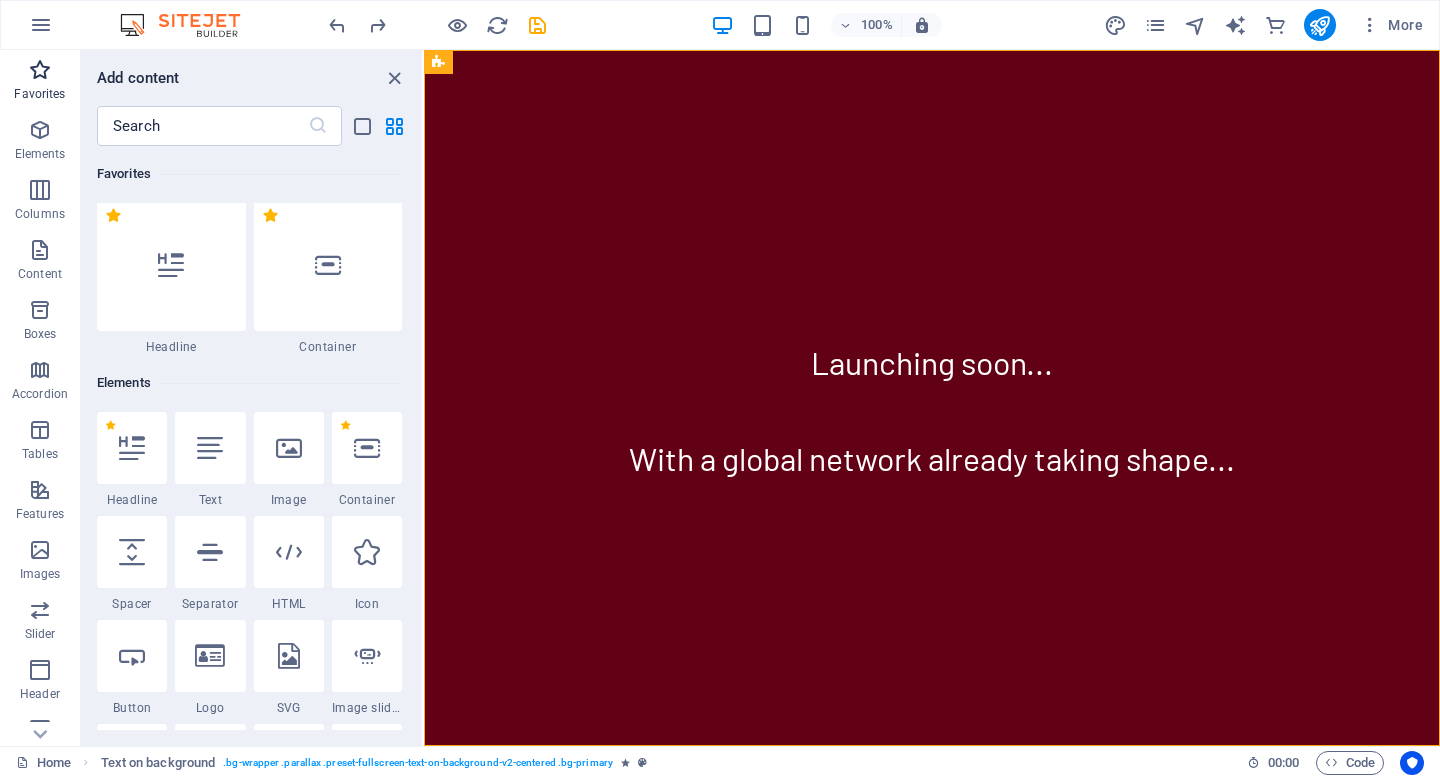 scroll, scrollTop: 0, scrollLeft: 0, axis: both 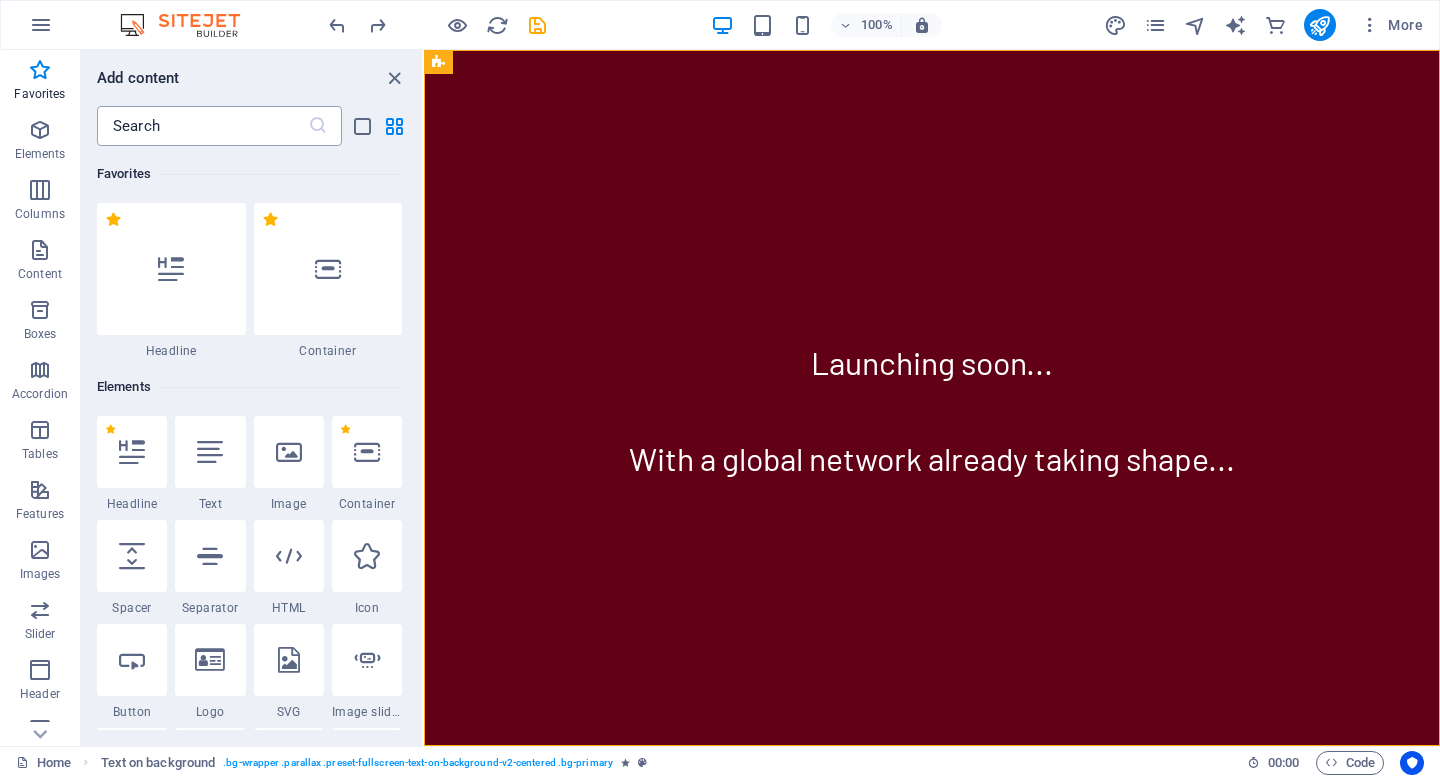 click at bounding box center [202, 126] 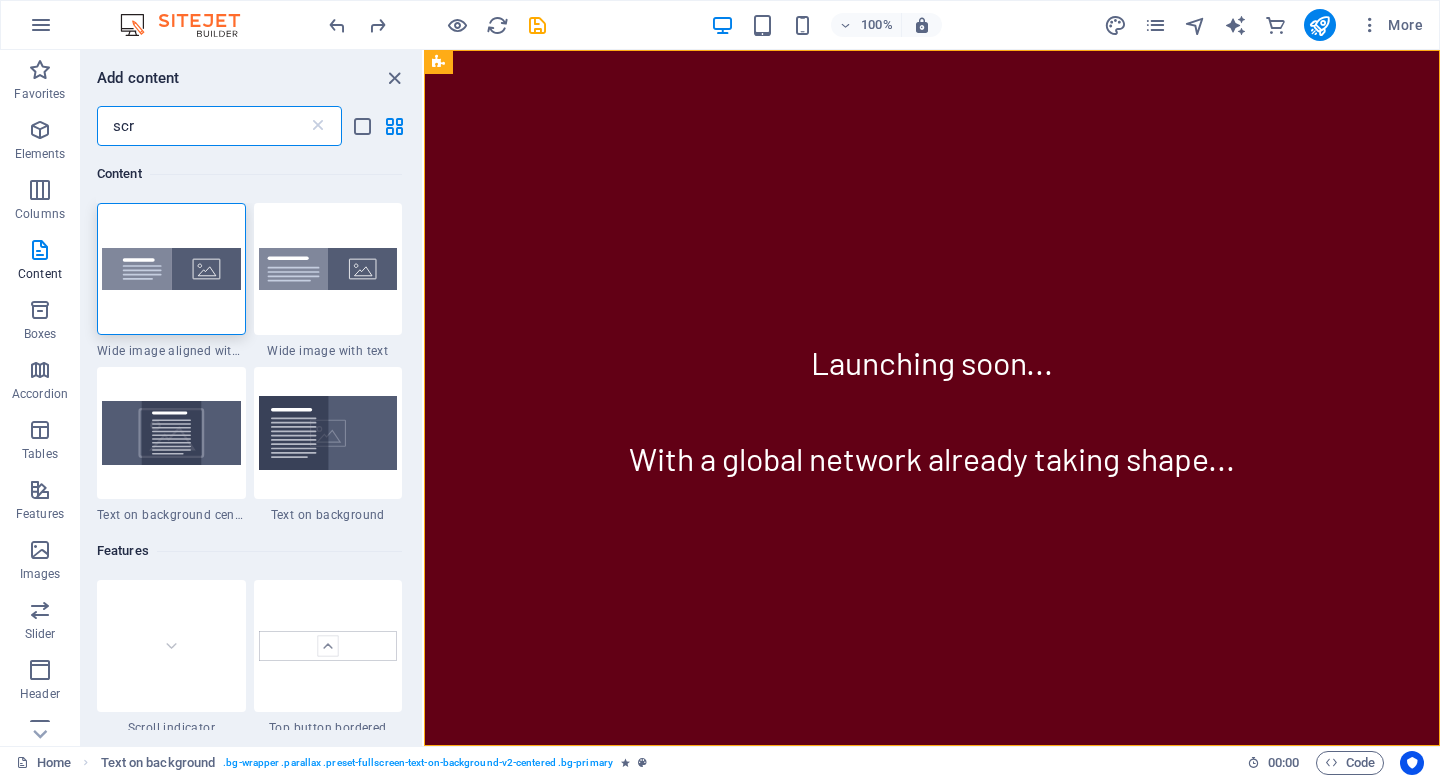 type on "scro" 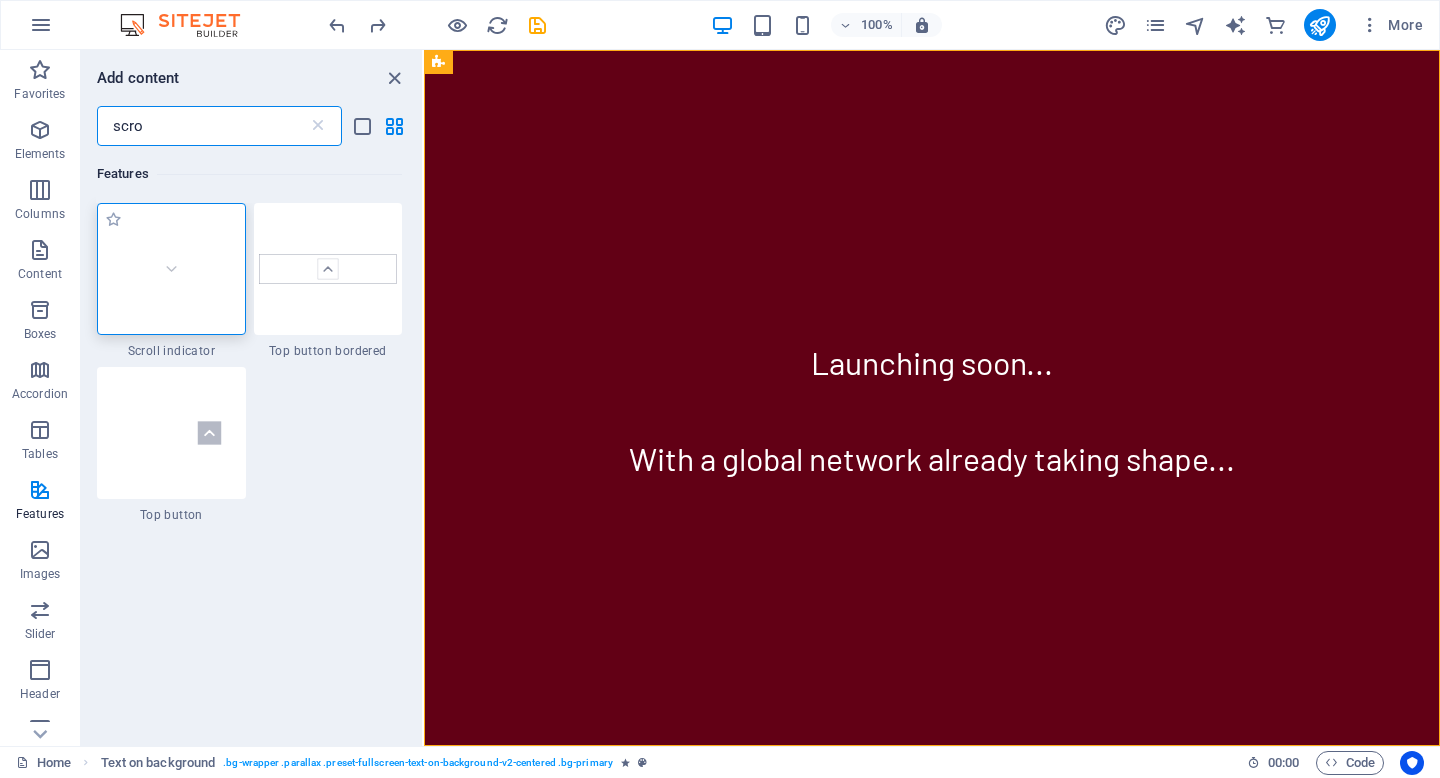 click at bounding box center (171, 269) 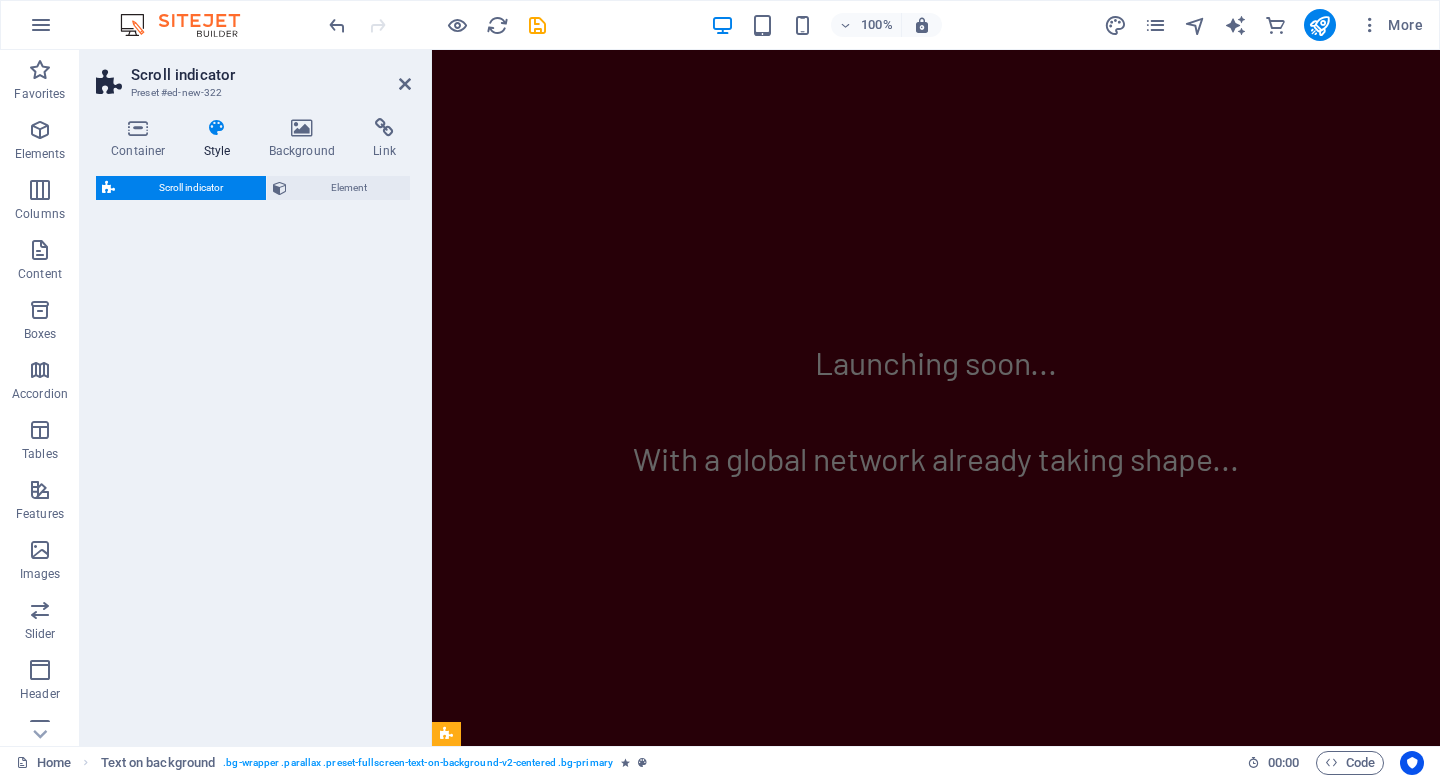 scroll, scrollTop: 394, scrollLeft: 0, axis: vertical 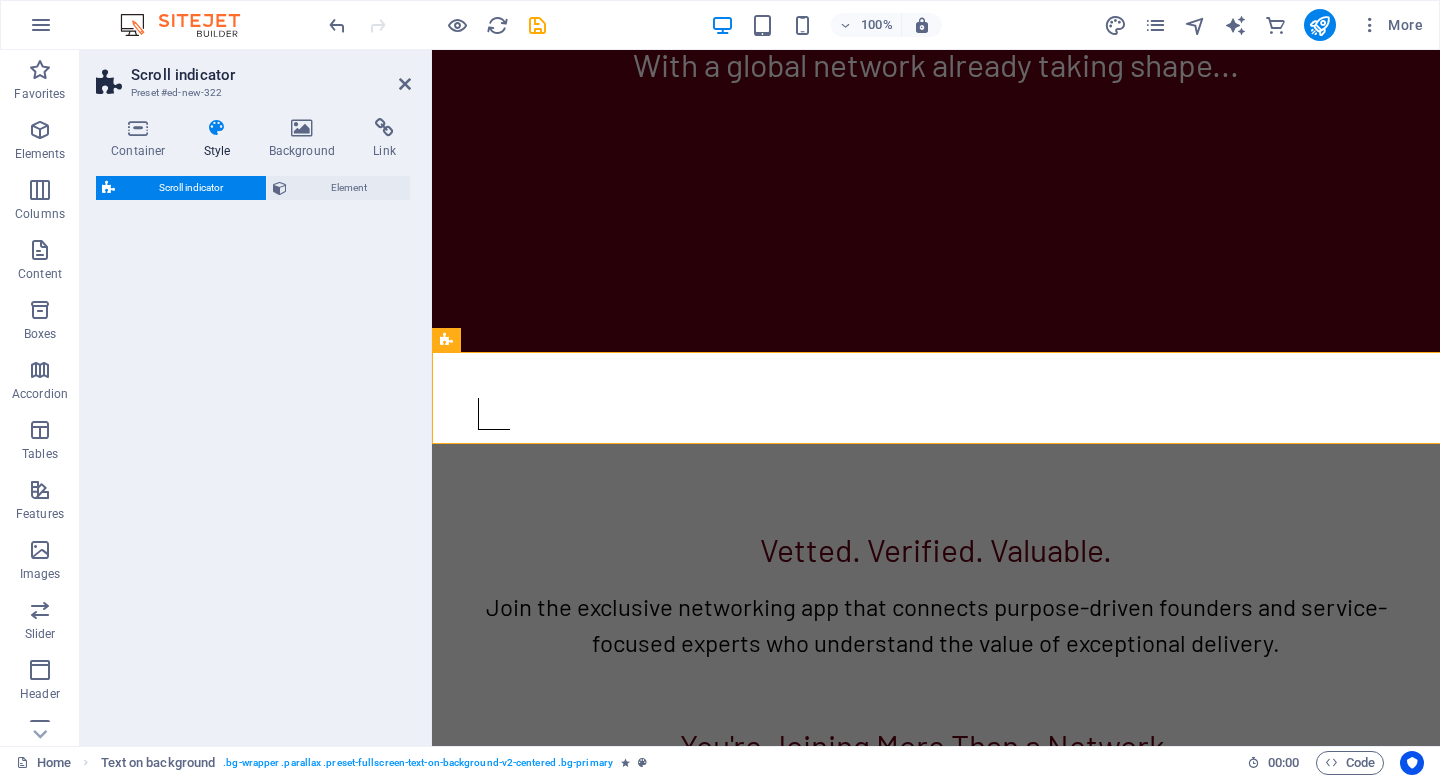 select on "rem" 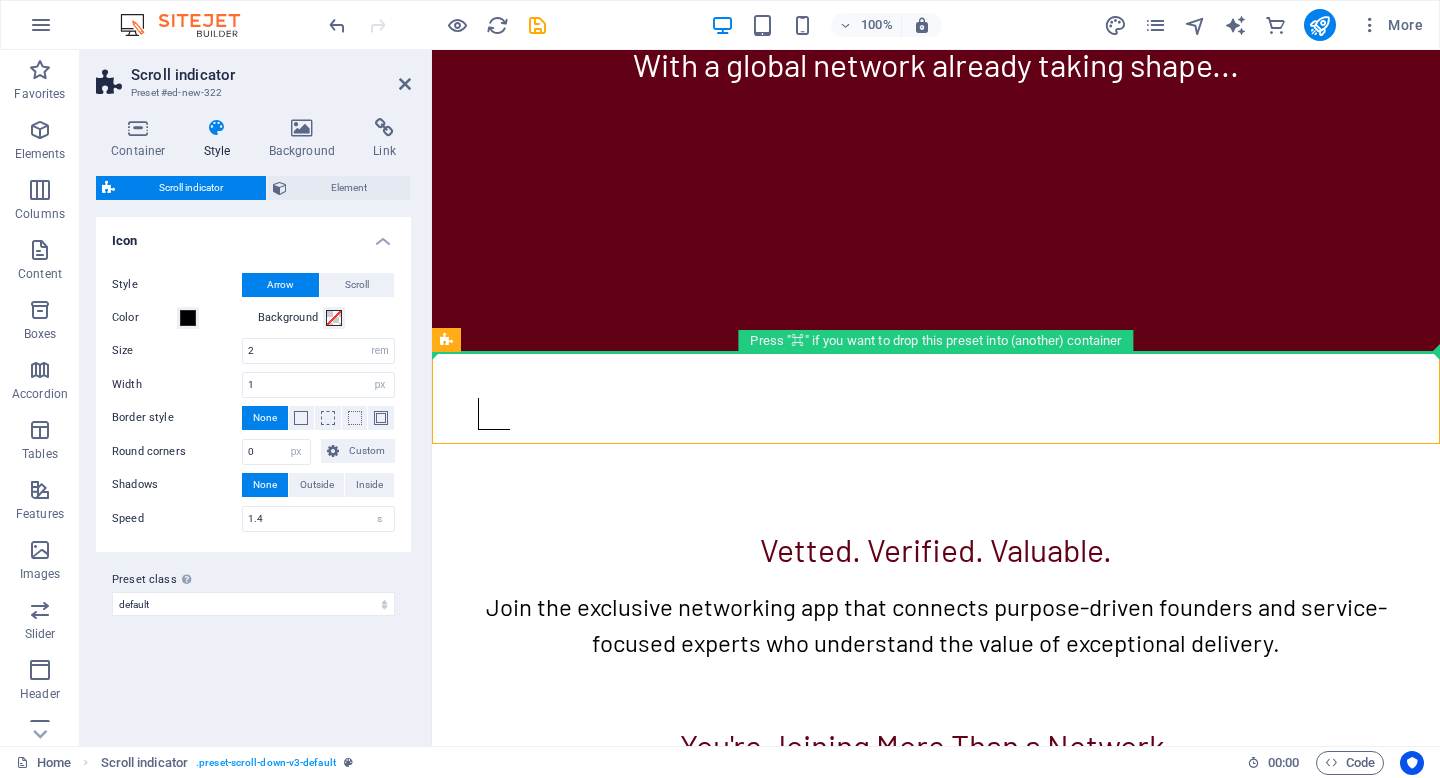 drag, startPoint x: 811, startPoint y: 404, endPoint x: 824, endPoint y: 343, distance: 62.369865 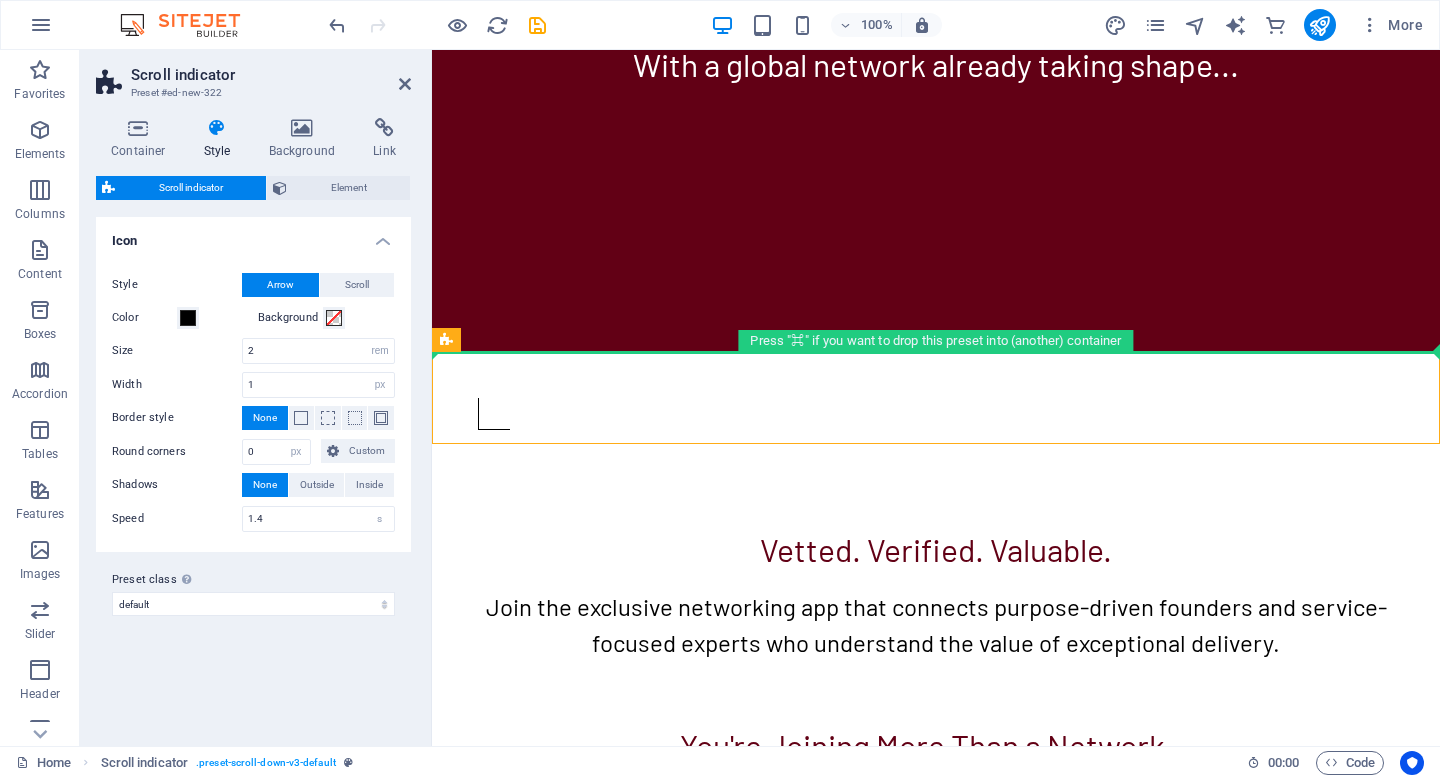 drag, startPoint x: 775, startPoint y: 367, endPoint x: 786, endPoint y: 302, distance: 65.9242 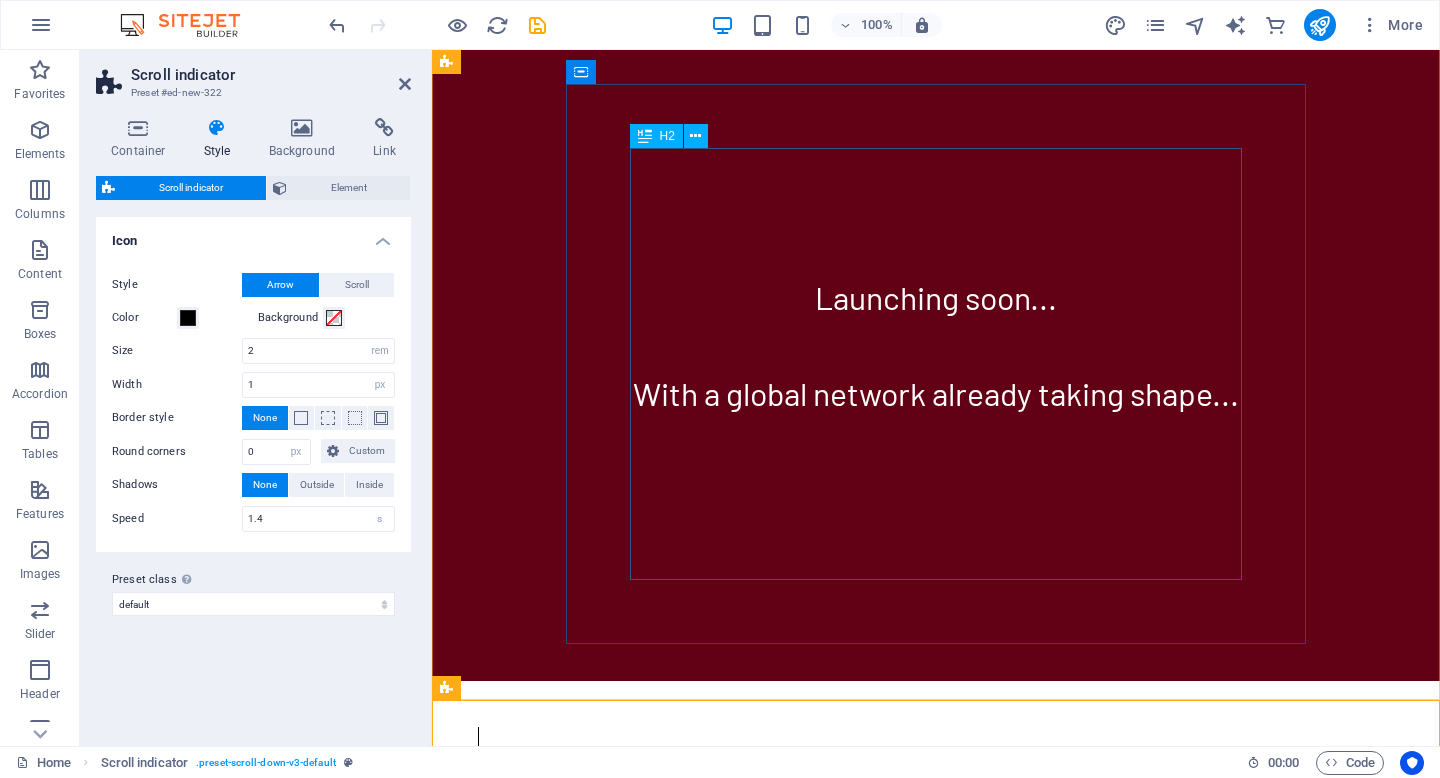 scroll, scrollTop: 0, scrollLeft: 0, axis: both 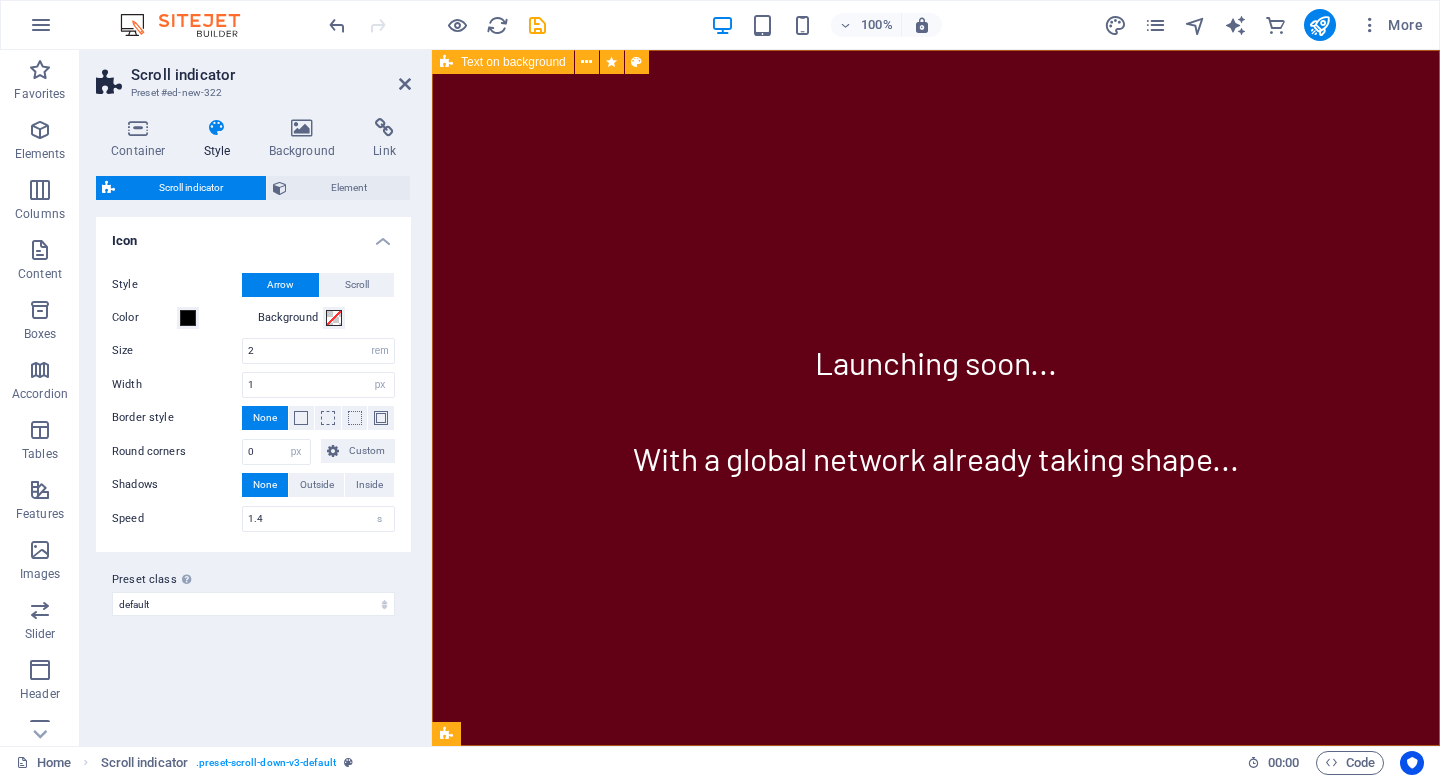 click on "Launching soon... With a global network already taking shape..." at bounding box center (936, 398) 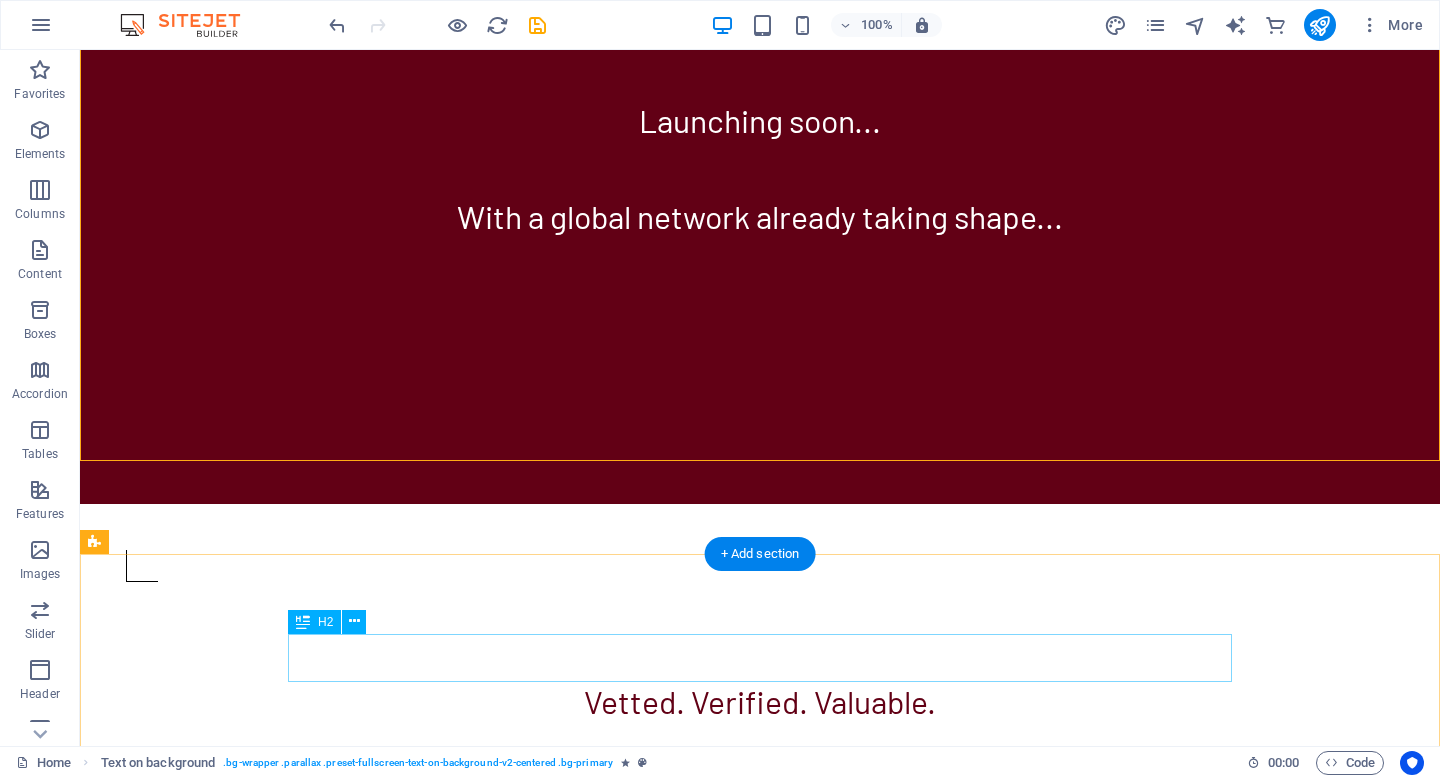 scroll, scrollTop: 221, scrollLeft: 0, axis: vertical 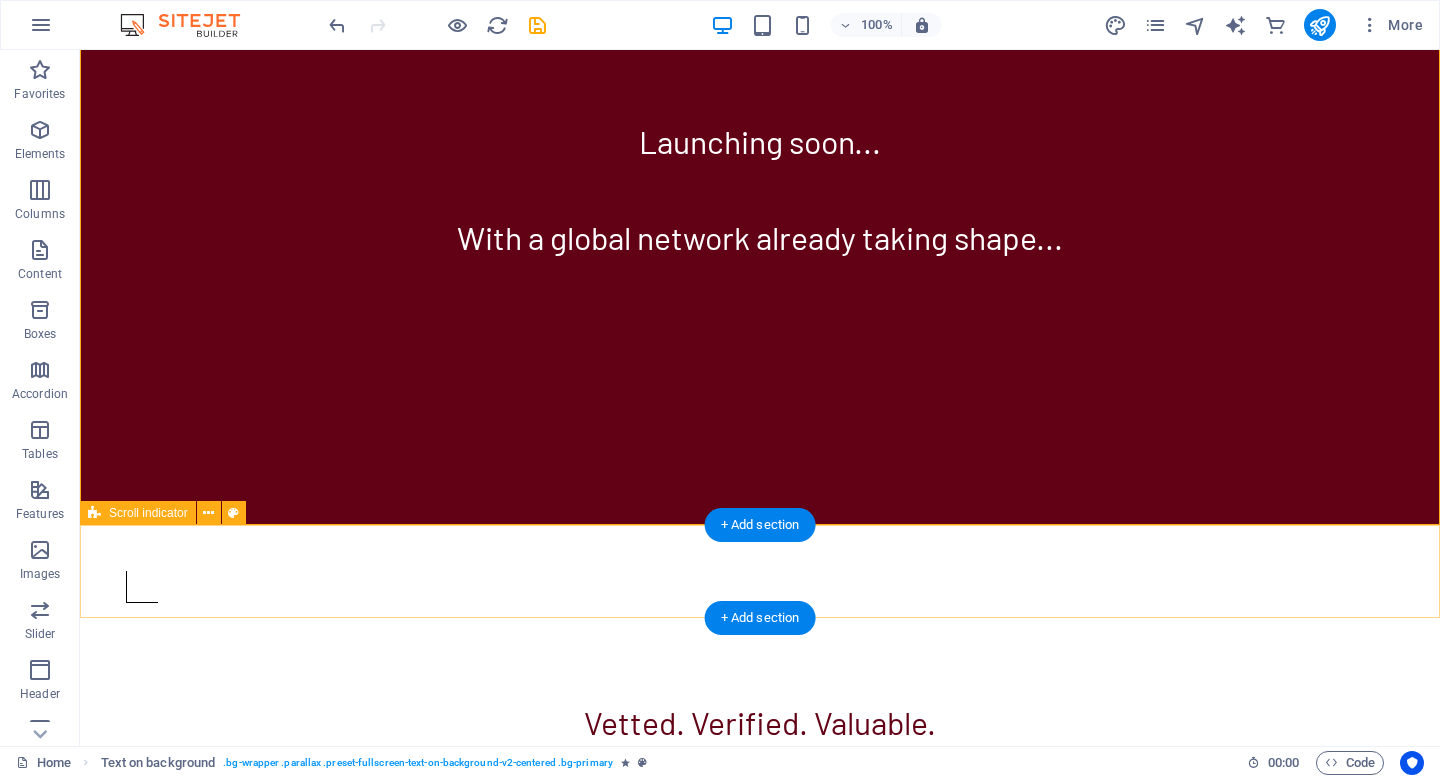 click at bounding box center (760, 571) 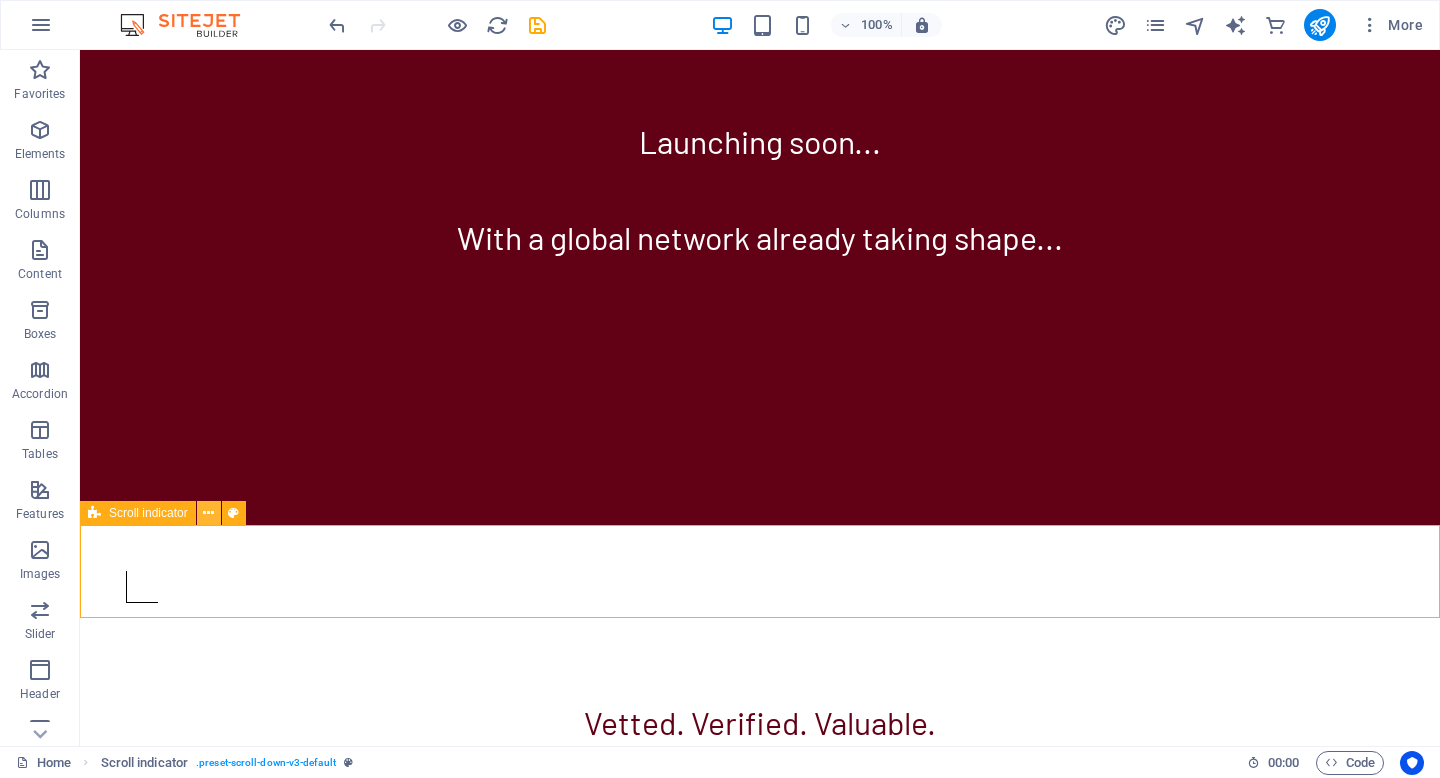click at bounding box center (208, 513) 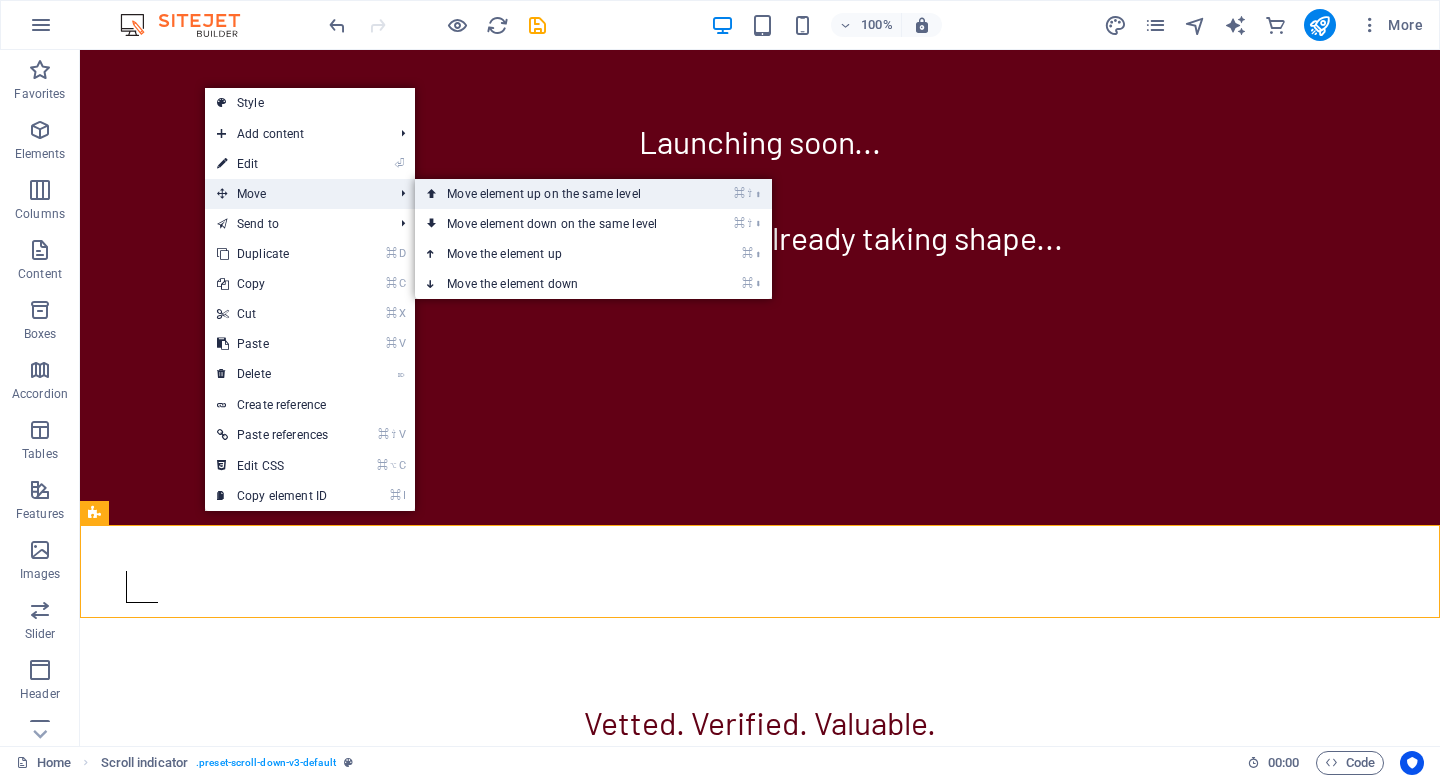 click on "⌘ ⇧ ⬆  Move element up on the same level" at bounding box center [556, 194] 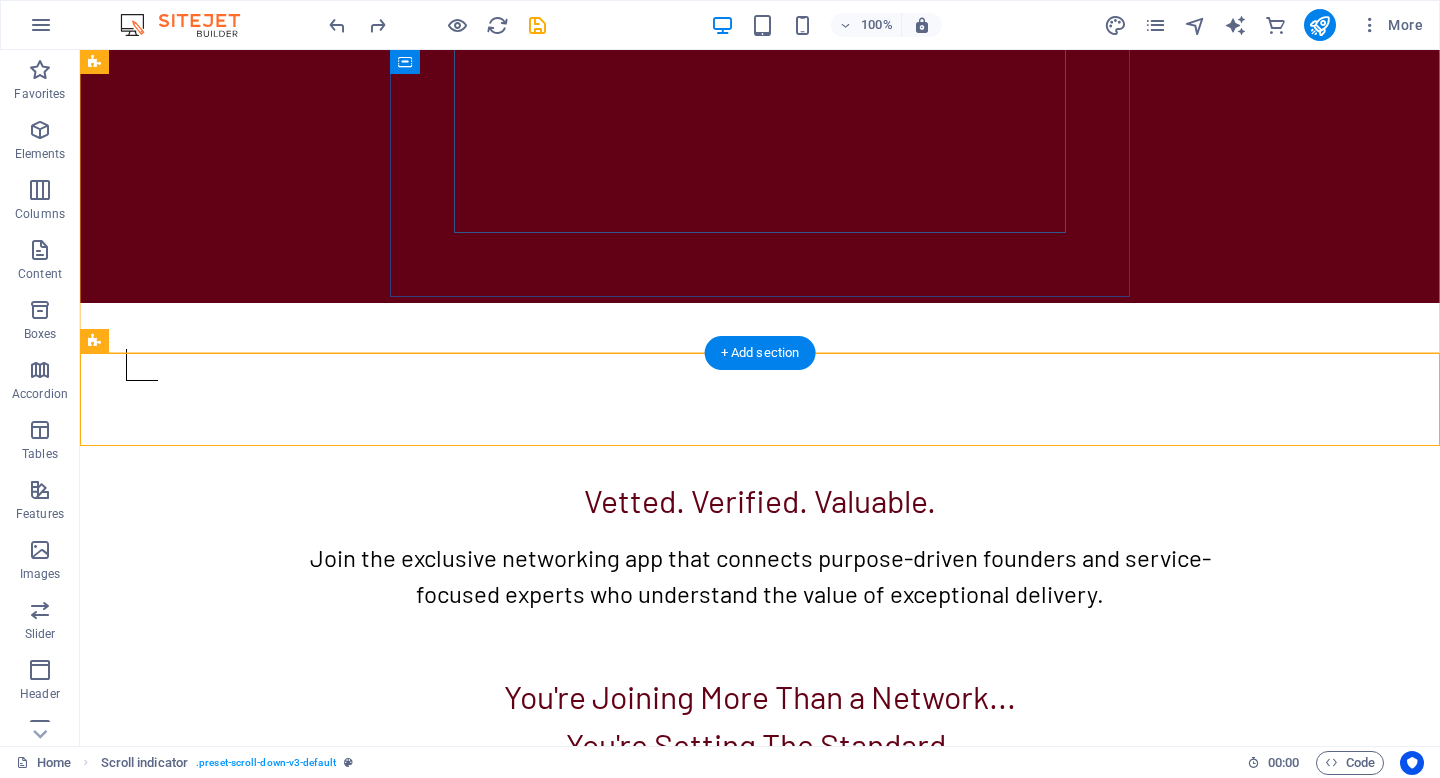 scroll, scrollTop: 521, scrollLeft: 0, axis: vertical 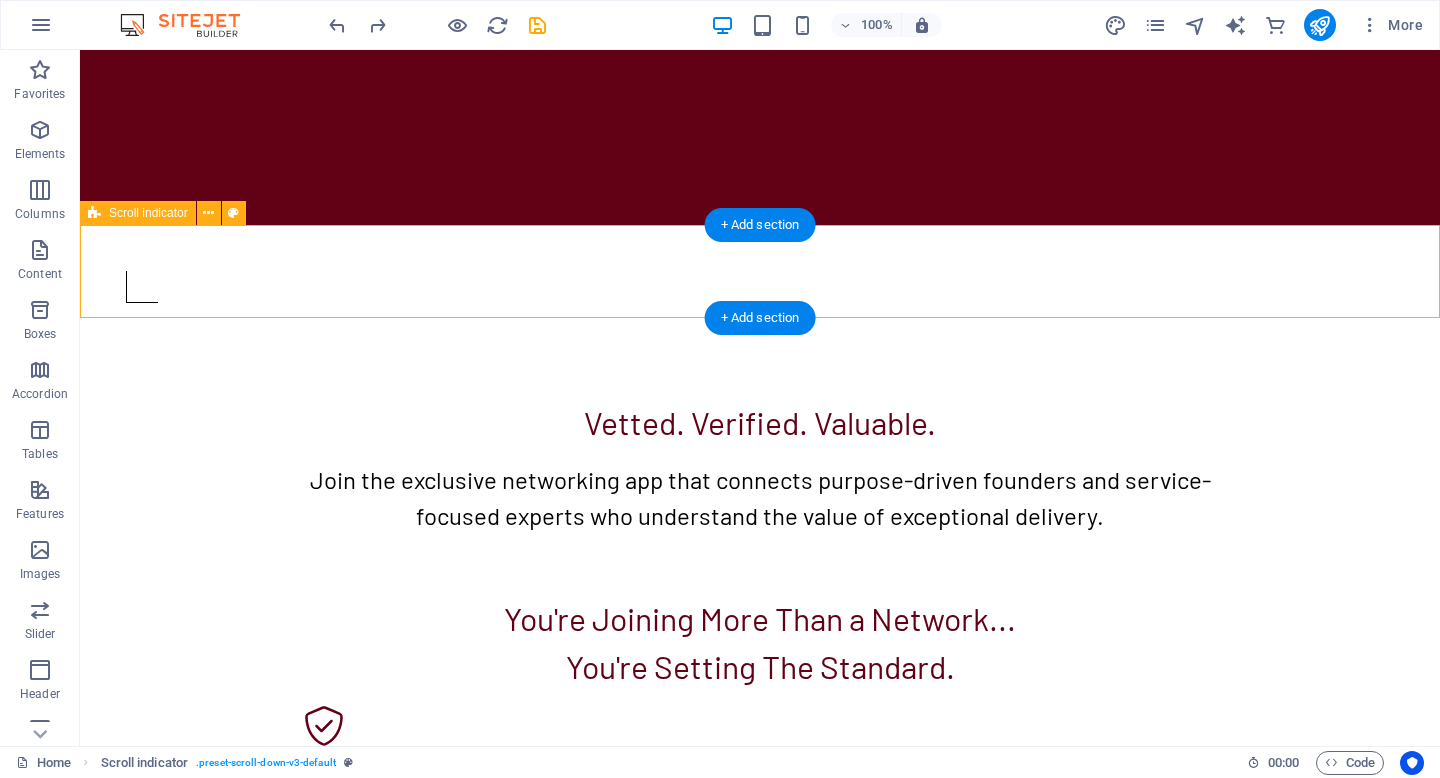 click at bounding box center [760, 271] 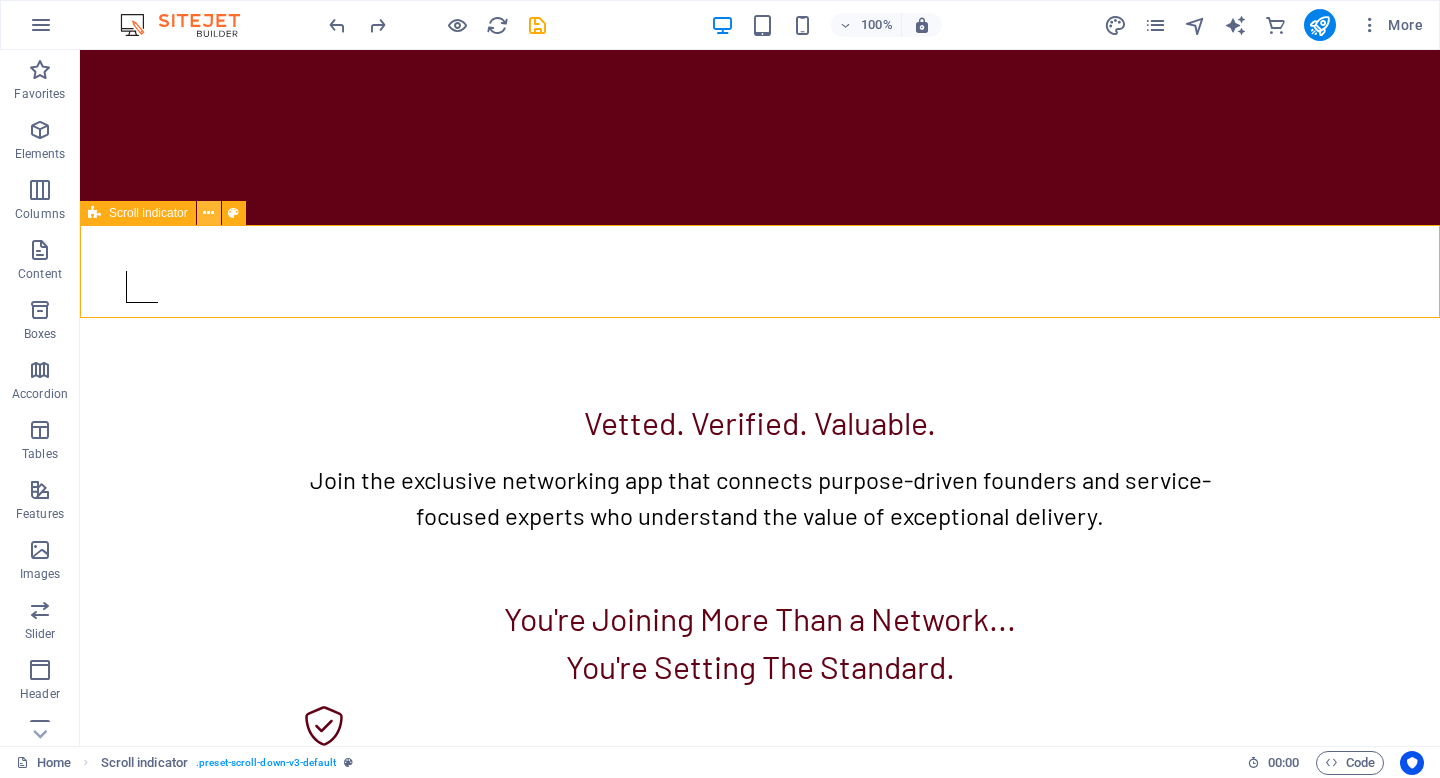 click at bounding box center (208, 213) 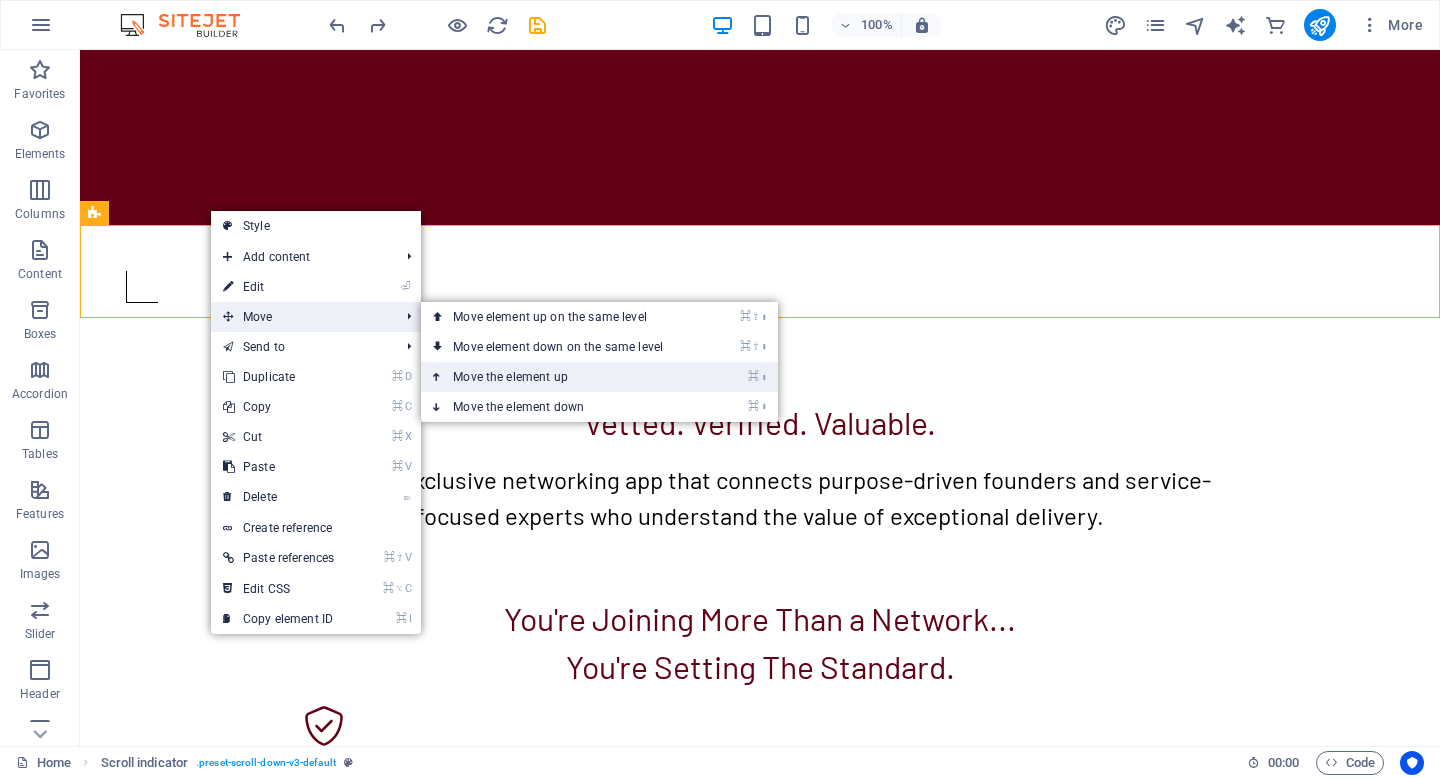 click on "⌘ ⬆  Move the element up" at bounding box center [562, 377] 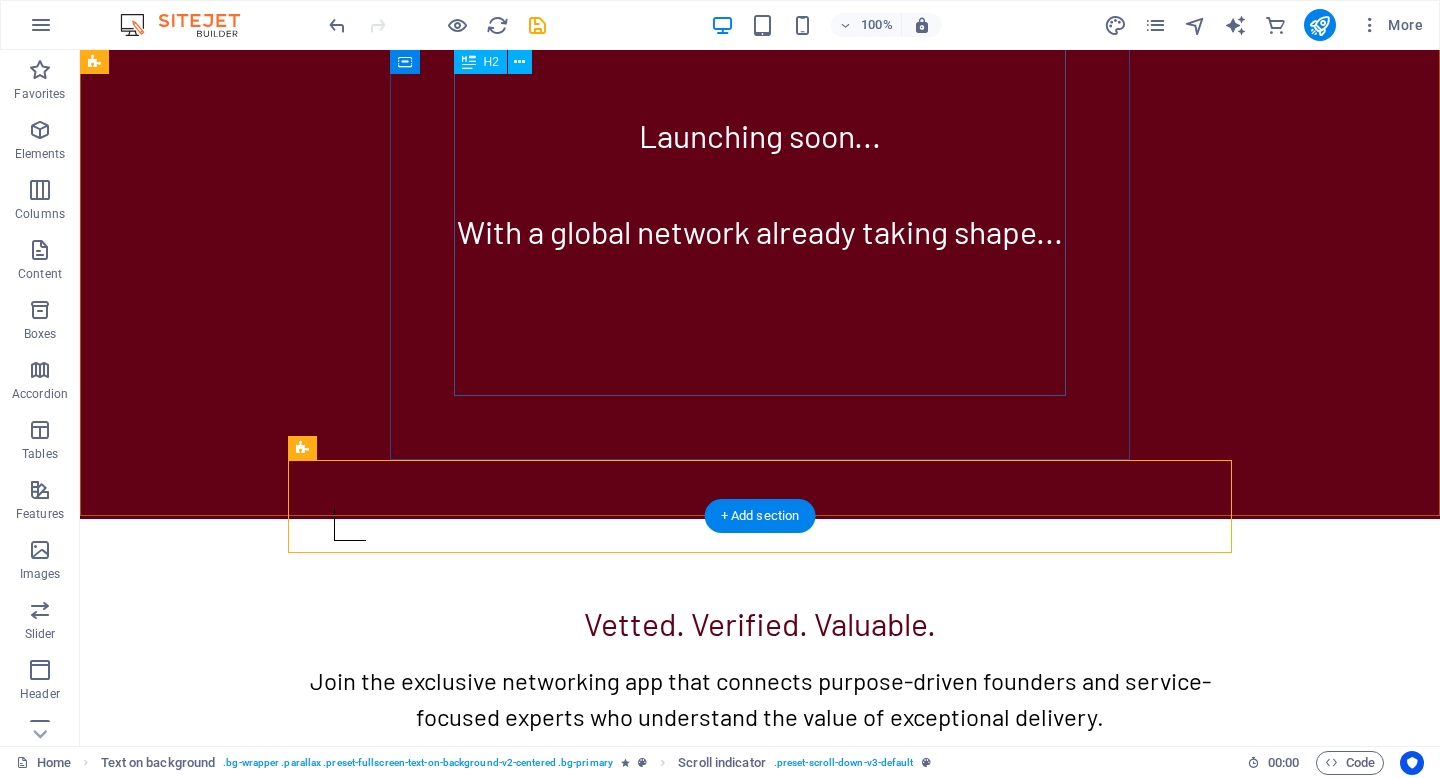 scroll, scrollTop: 83, scrollLeft: 0, axis: vertical 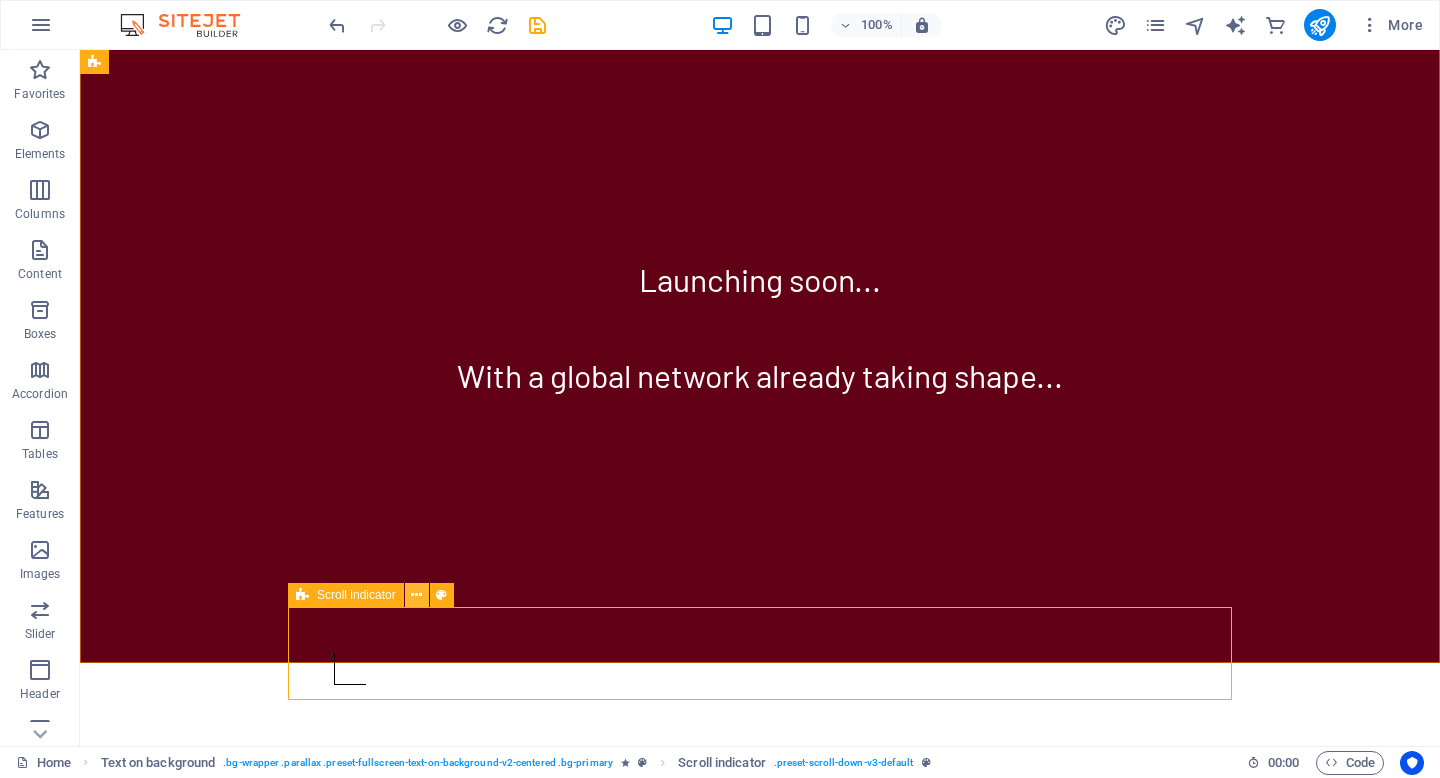 click at bounding box center [416, 595] 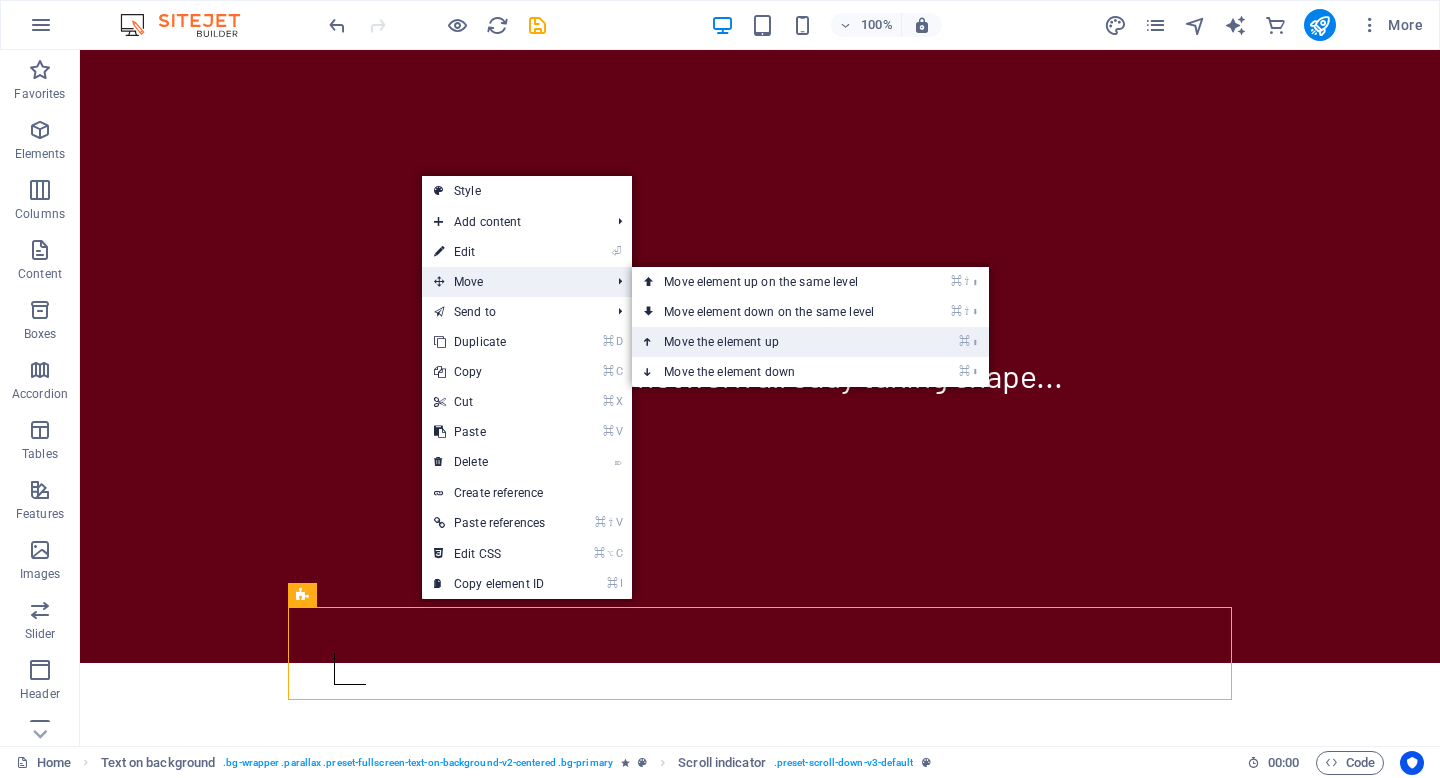 click on "⌘ ⬆  Move the element up" at bounding box center [773, 342] 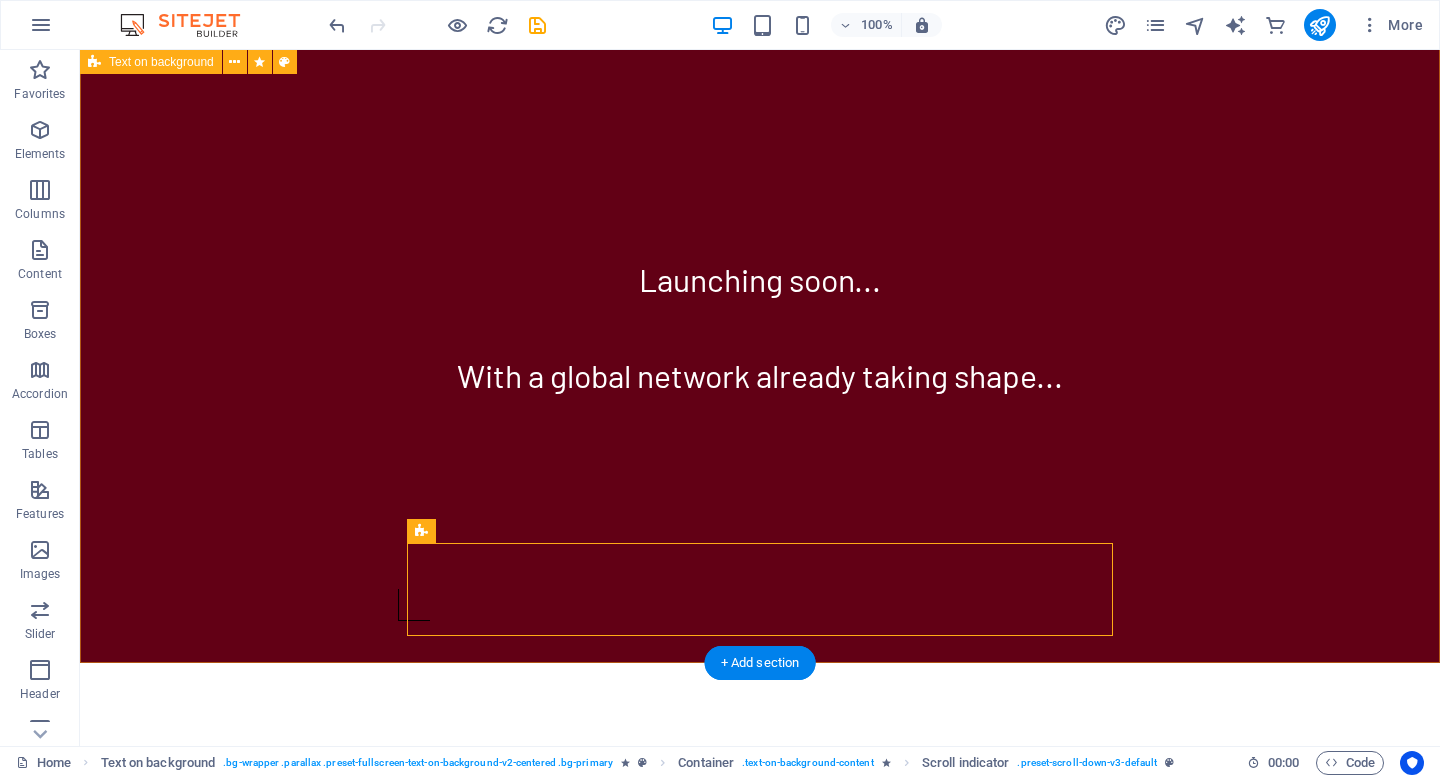 click on "Launching soon... With a global network already taking shape..." at bounding box center [760, 315] 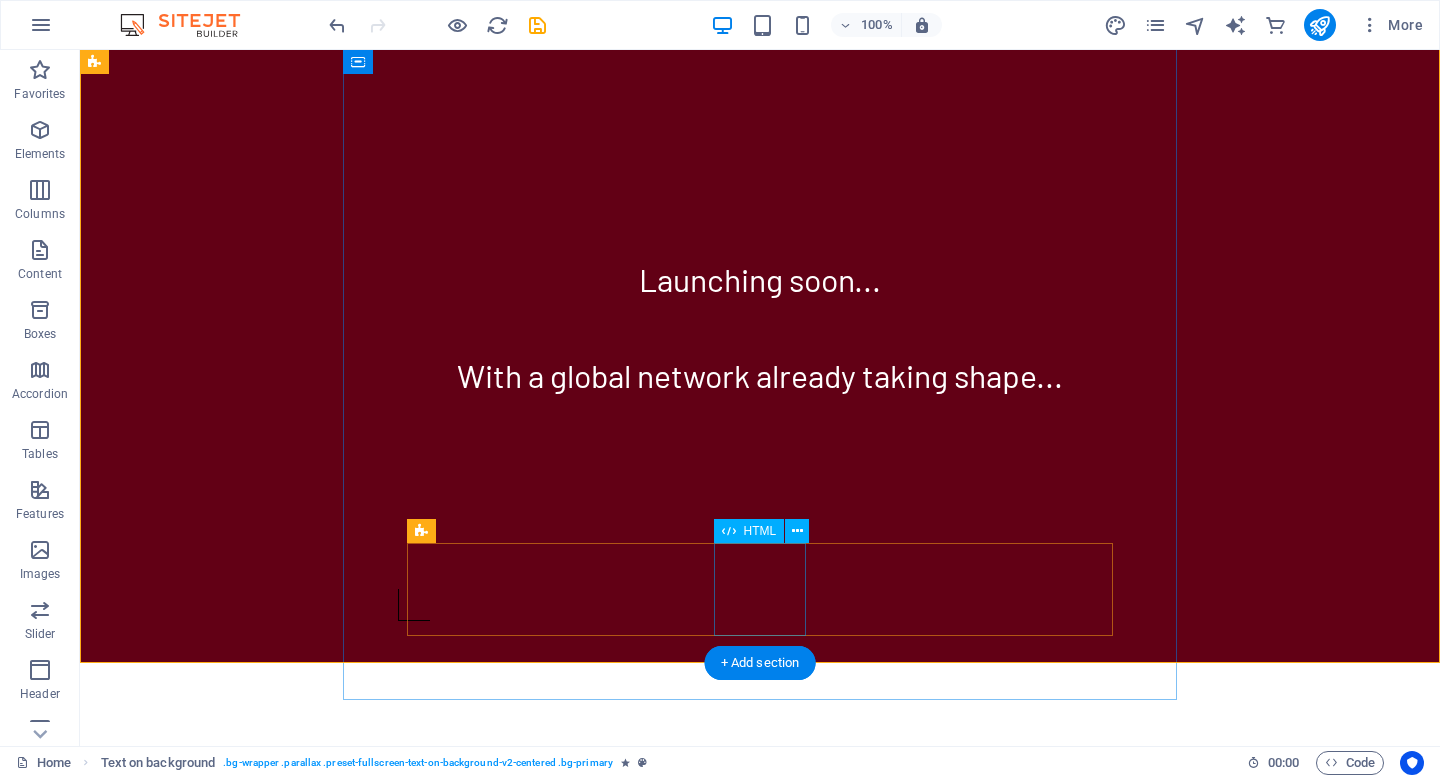 click at bounding box center (398, 589) 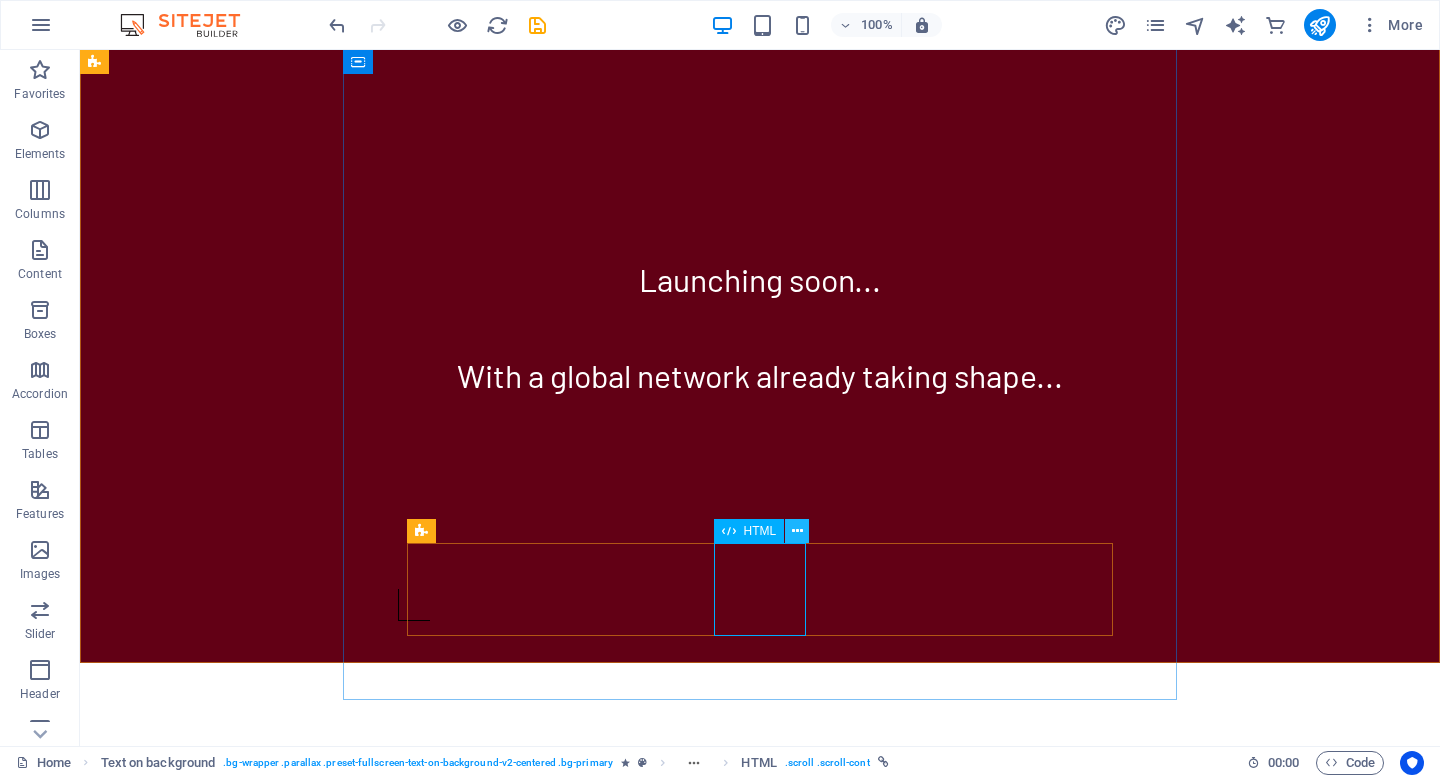 click at bounding box center [797, 531] 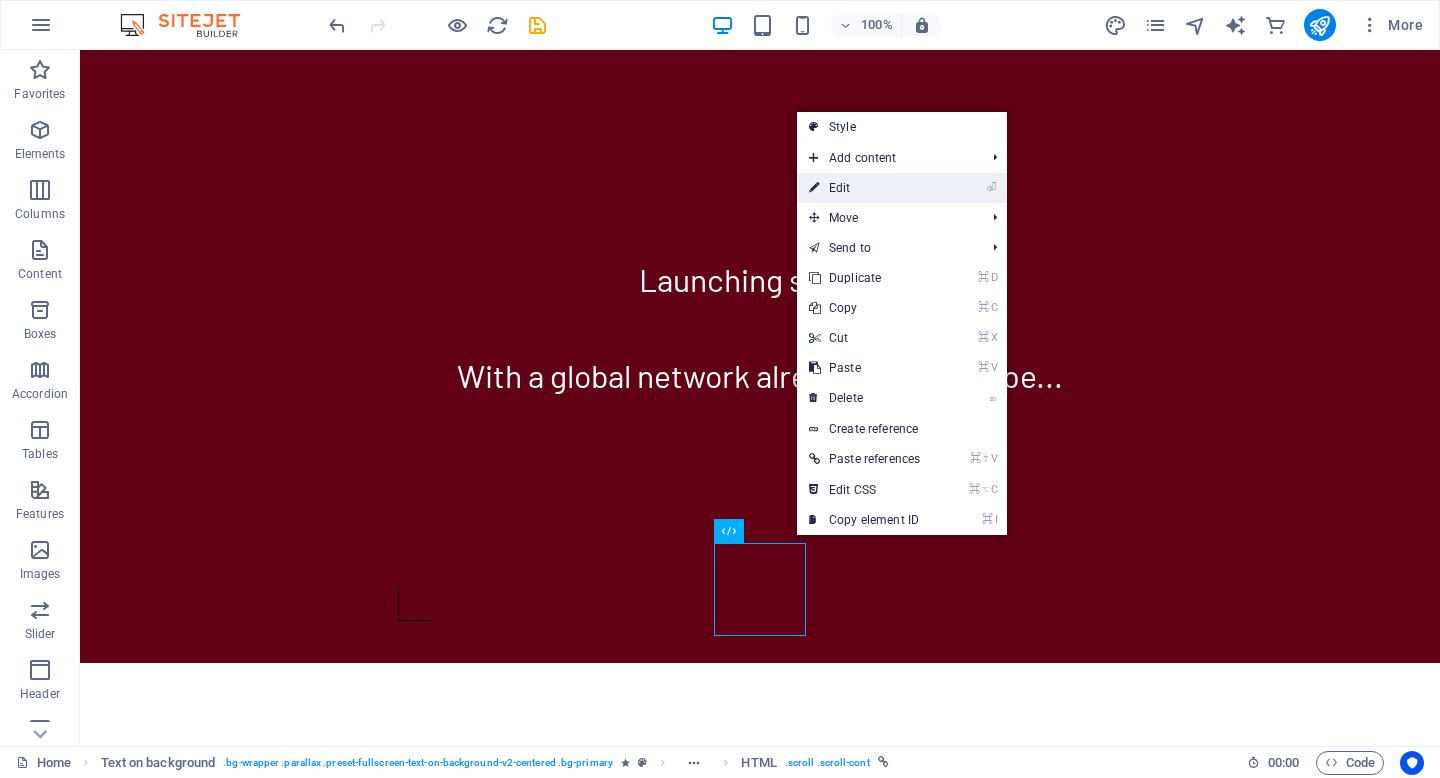 click on "⏎  Edit" at bounding box center [902, 188] 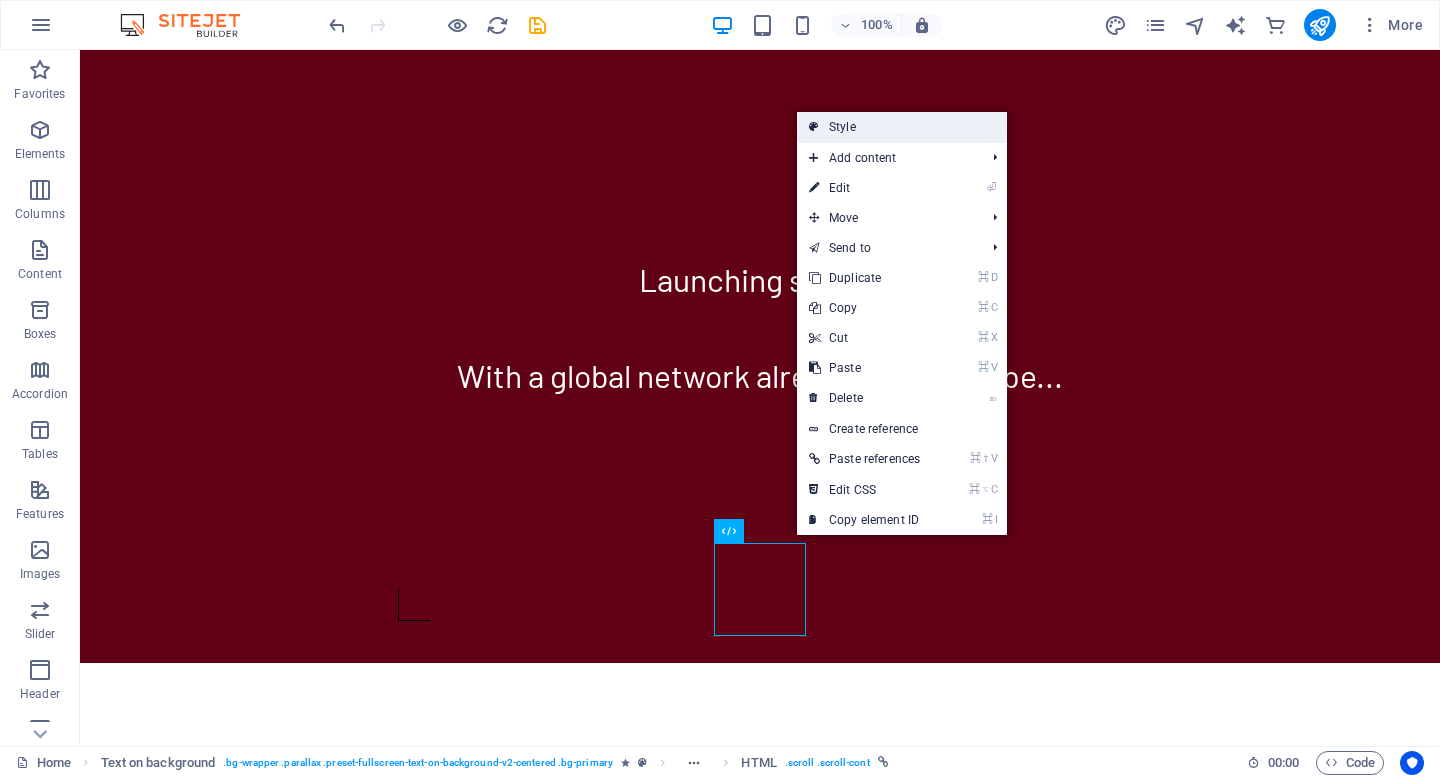 click on "Style" at bounding box center [902, 127] 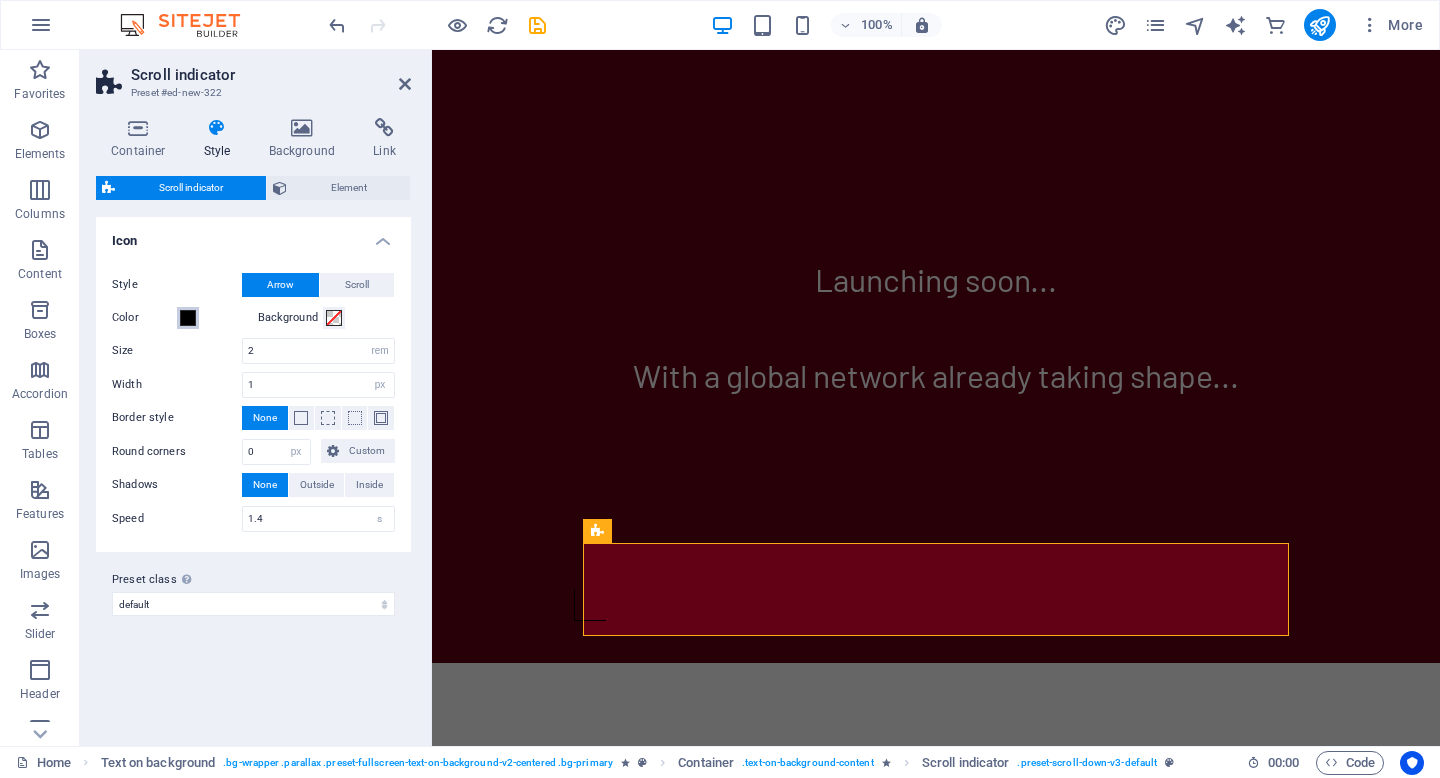 click at bounding box center (188, 318) 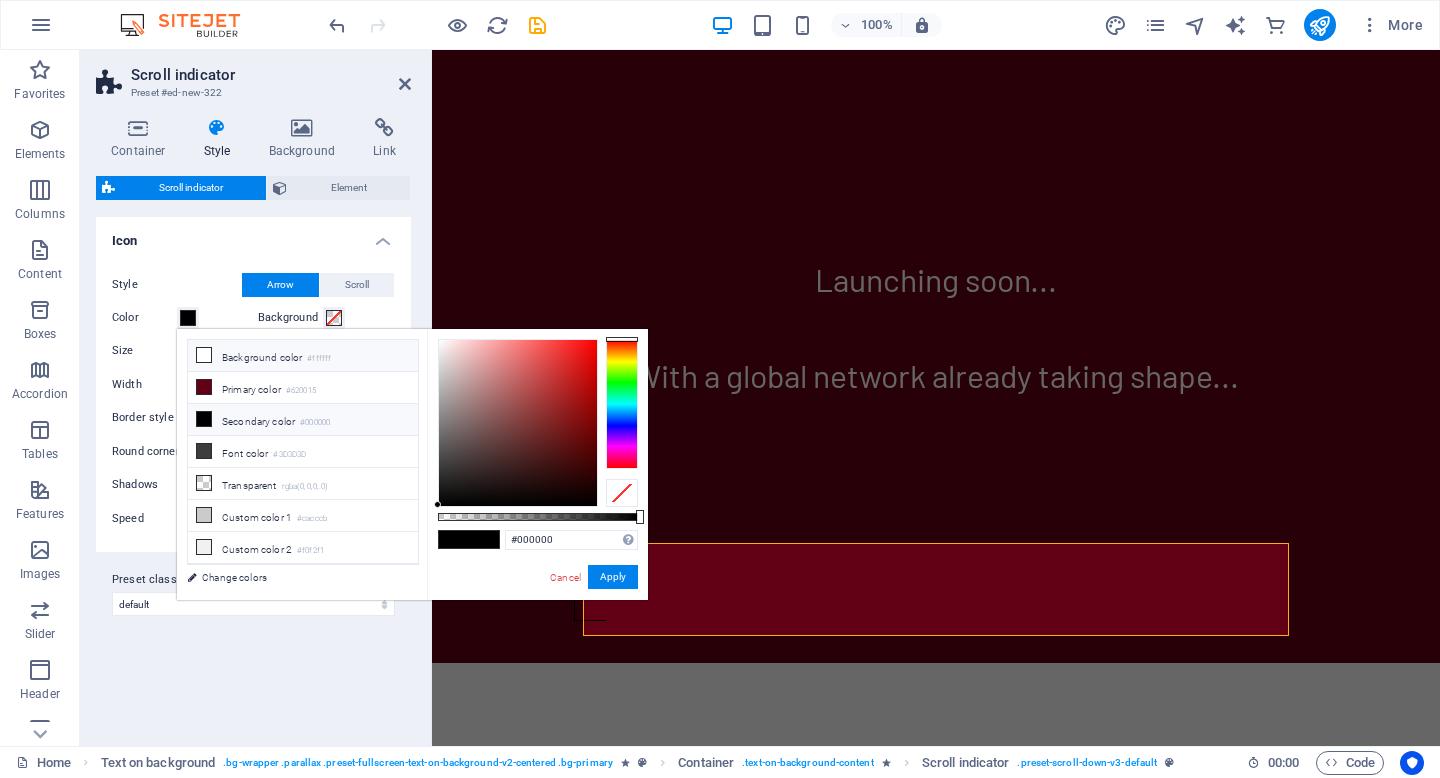 click on "Background color
#ffffff" at bounding box center [303, 356] 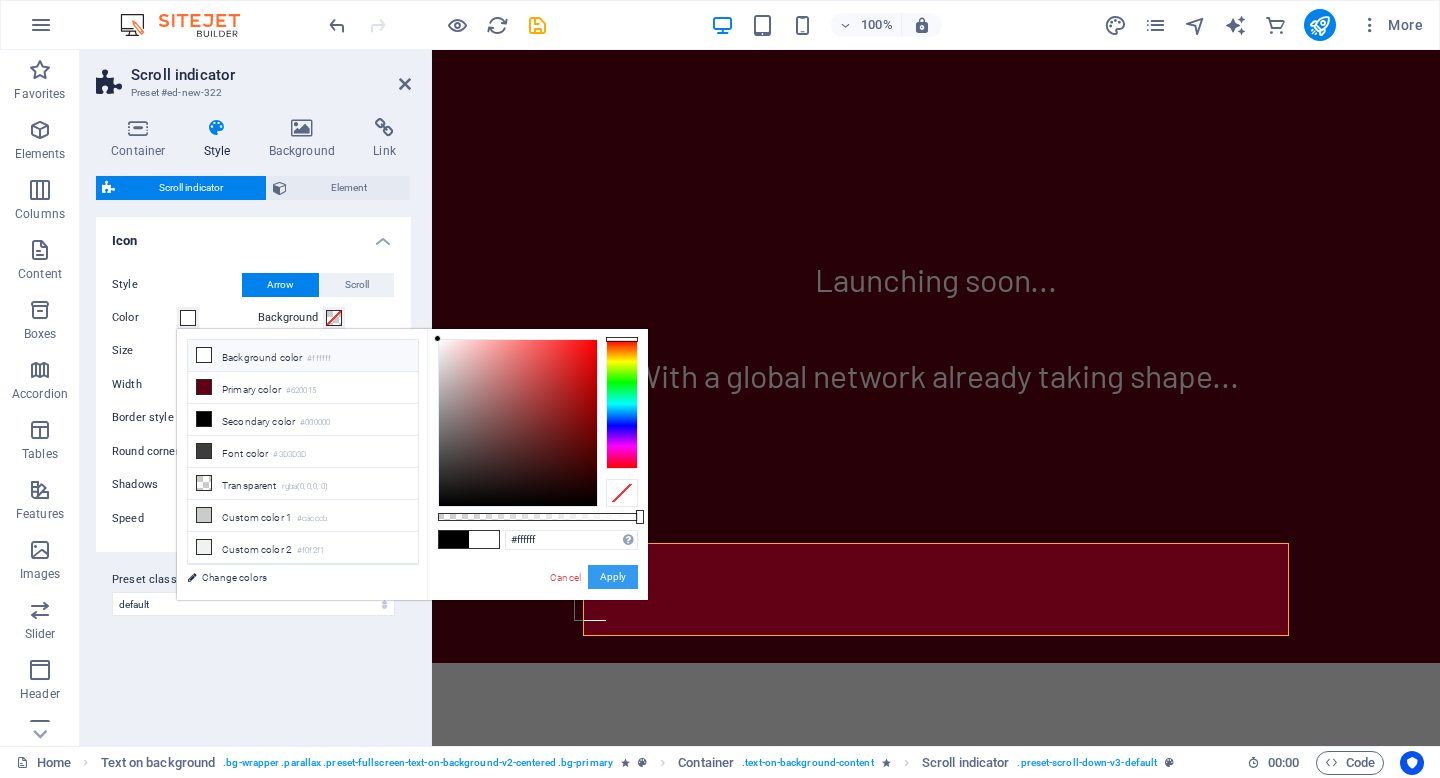 click on "Apply" at bounding box center [613, 577] 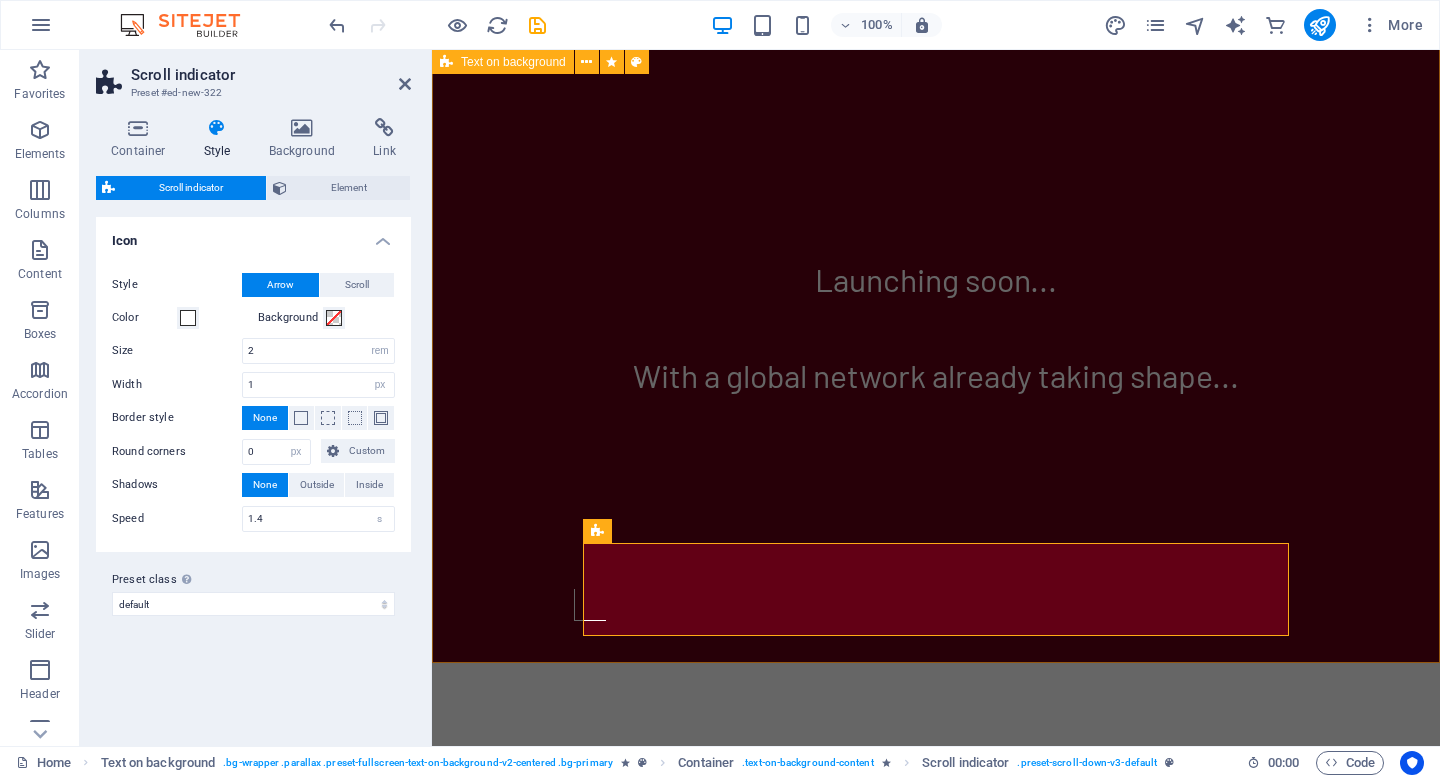click on "Launching soon... With a global network already taking shape..." at bounding box center (936, 315) 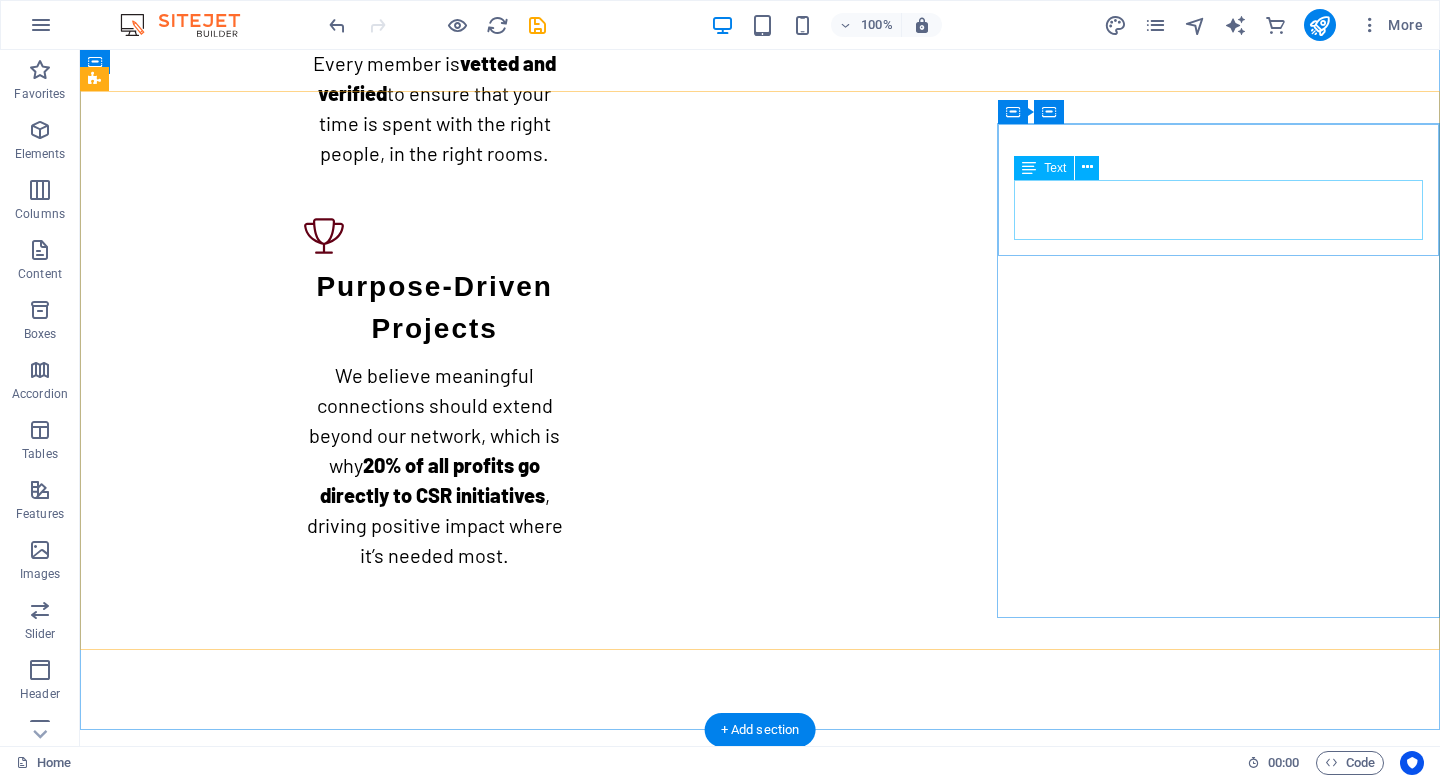 scroll, scrollTop: 1678, scrollLeft: 0, axis: vertical 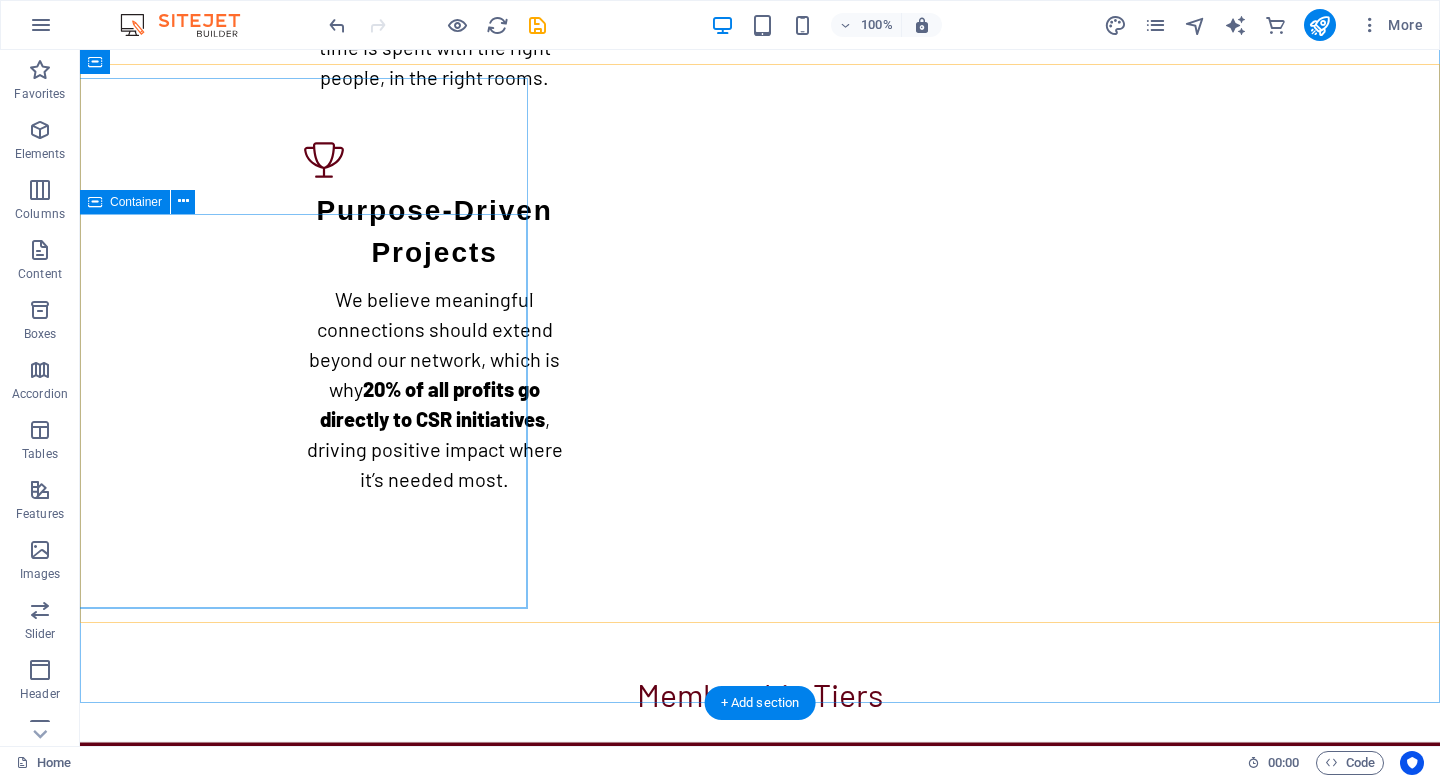 click on "Free 5 New Qunections/month Full Access to Events Post to Q Exchange Unlimited Messaging Choose Basic" at bounding box center [760, 1075] 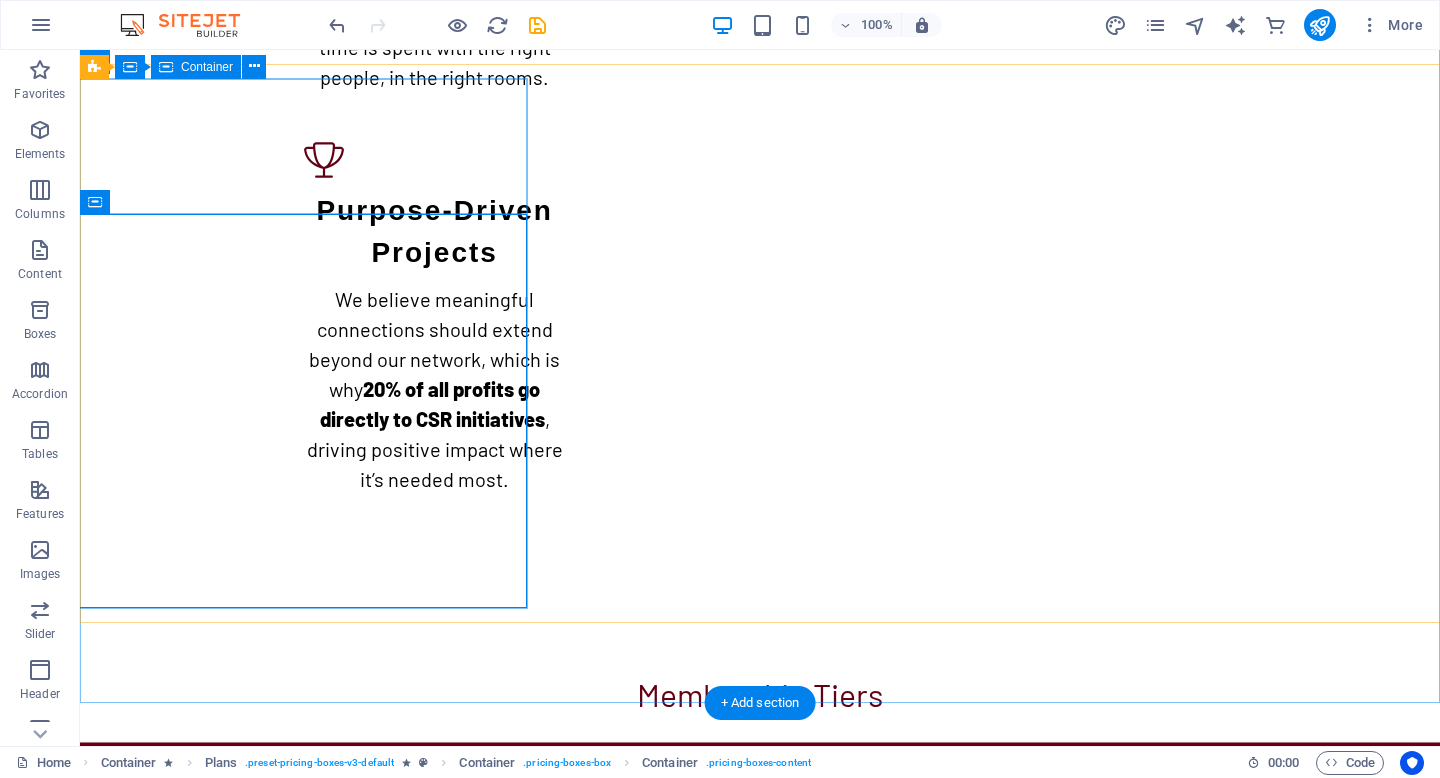 scroll, scrollTop: 1575, scrollLeft: 0, axis: vertical 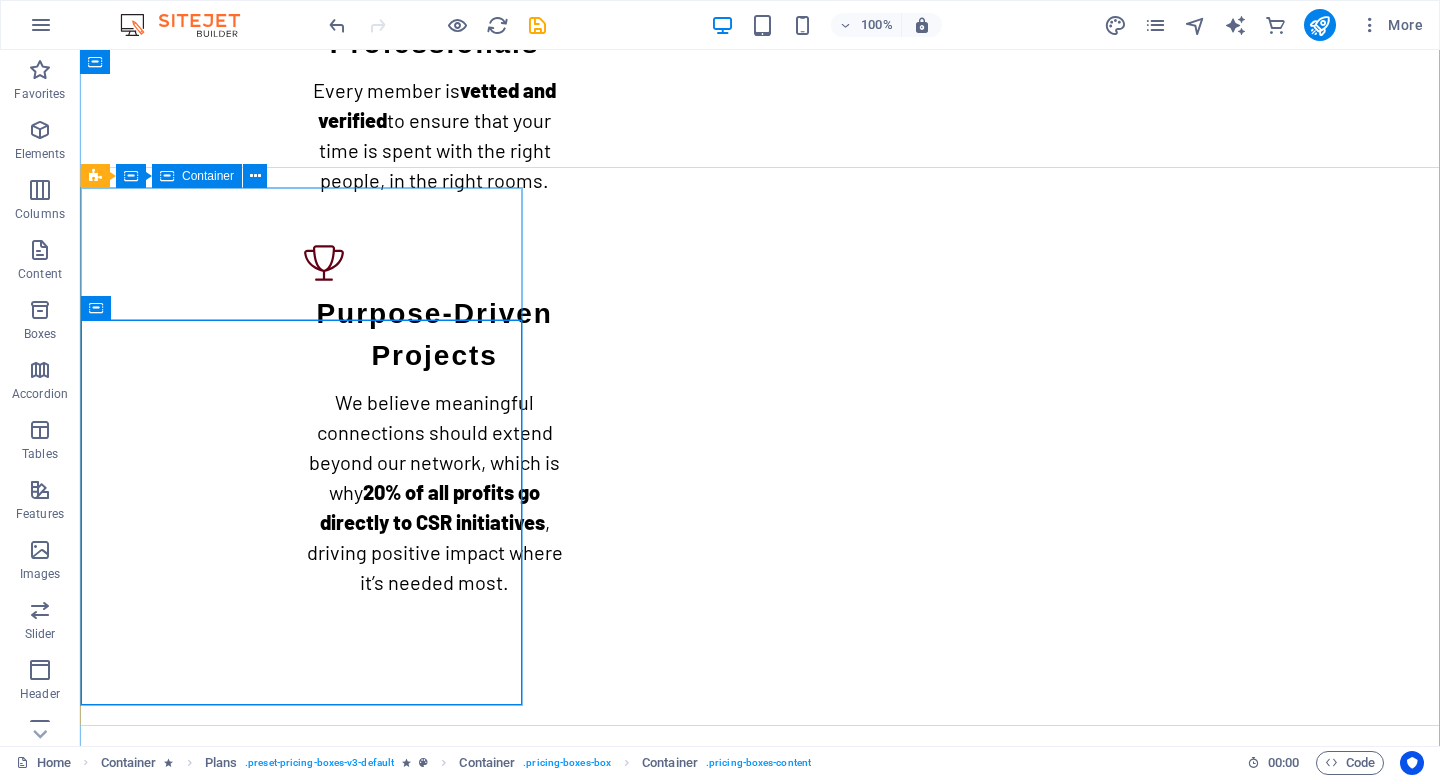 click on "Basic membership" at bounding box center [760, 913] 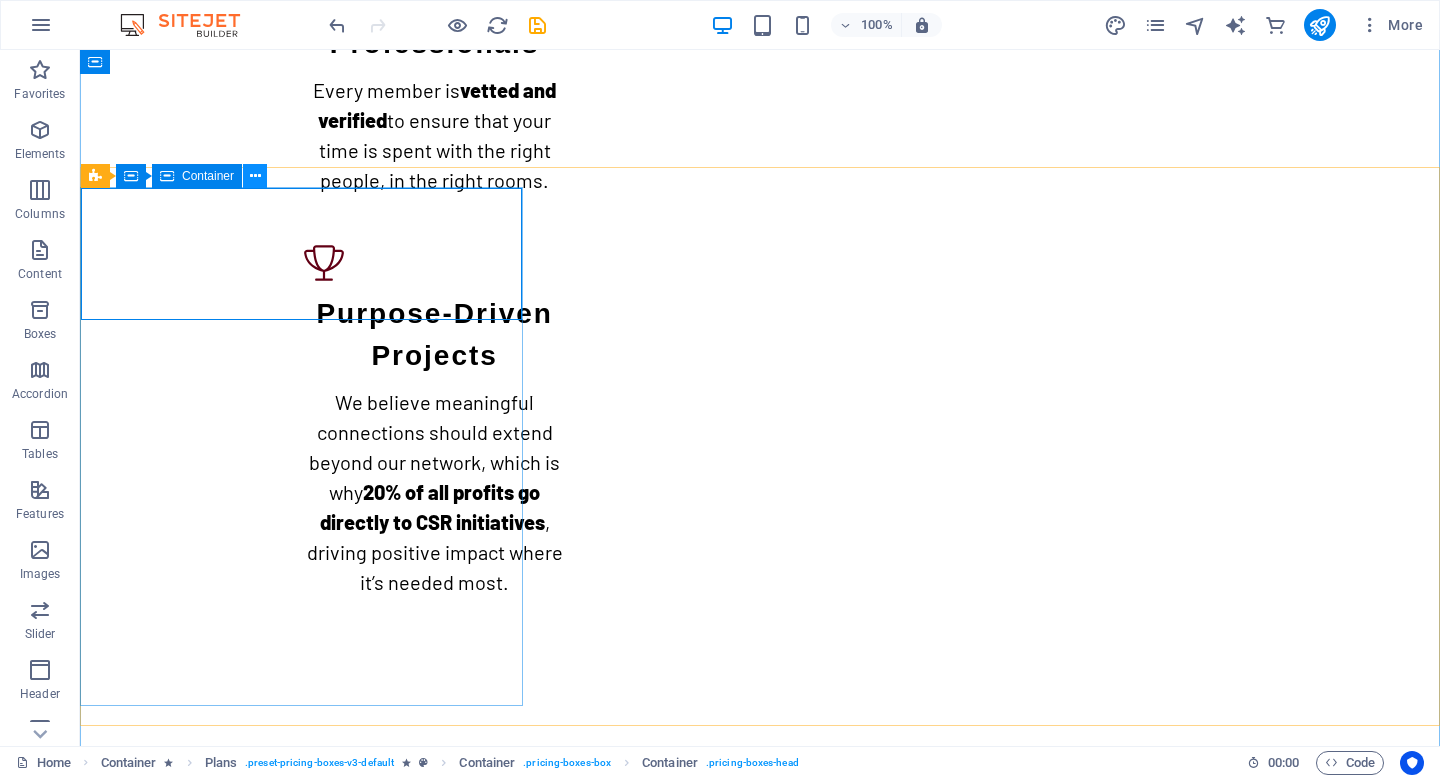 click at bounding box center (255, 176) 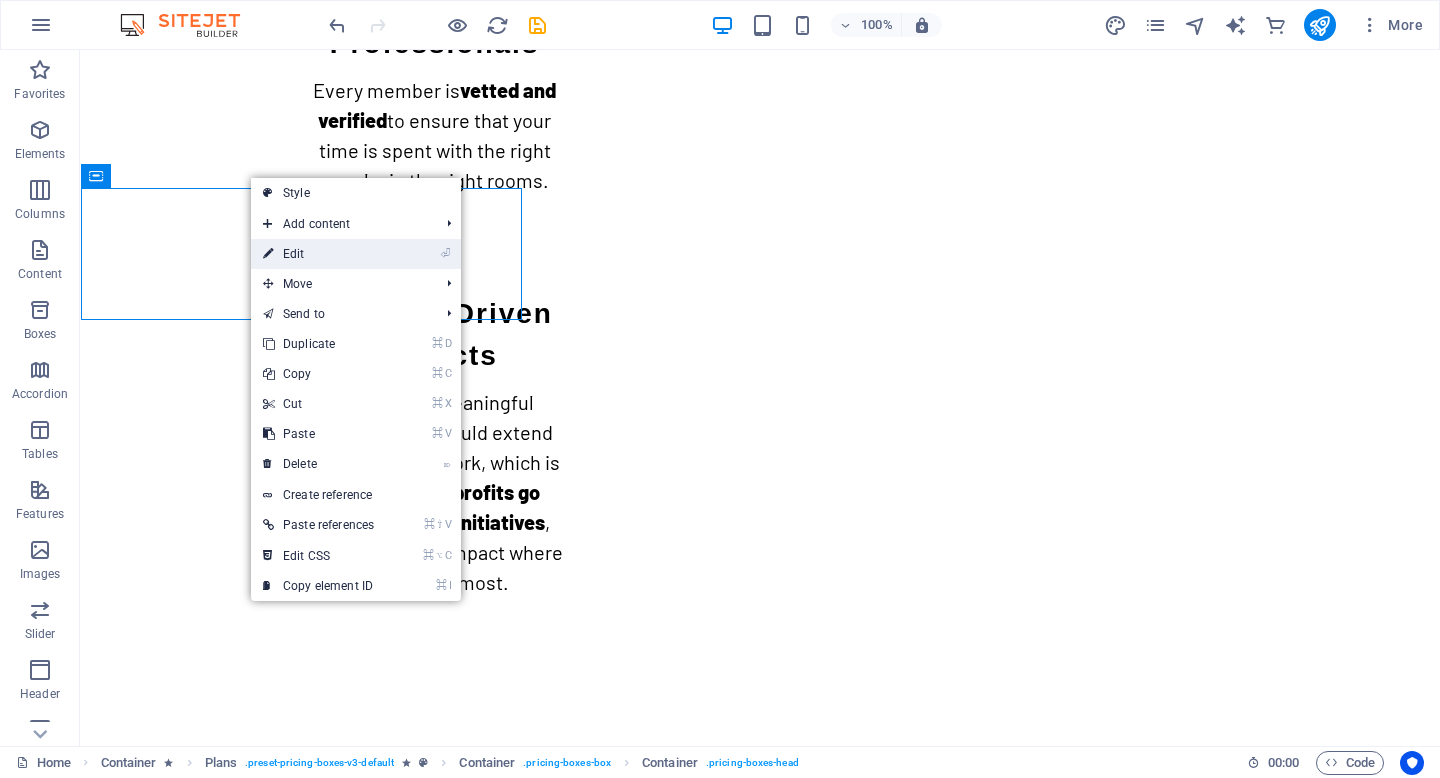 click on "⏎  Edit" at bounding box center [318, 254] 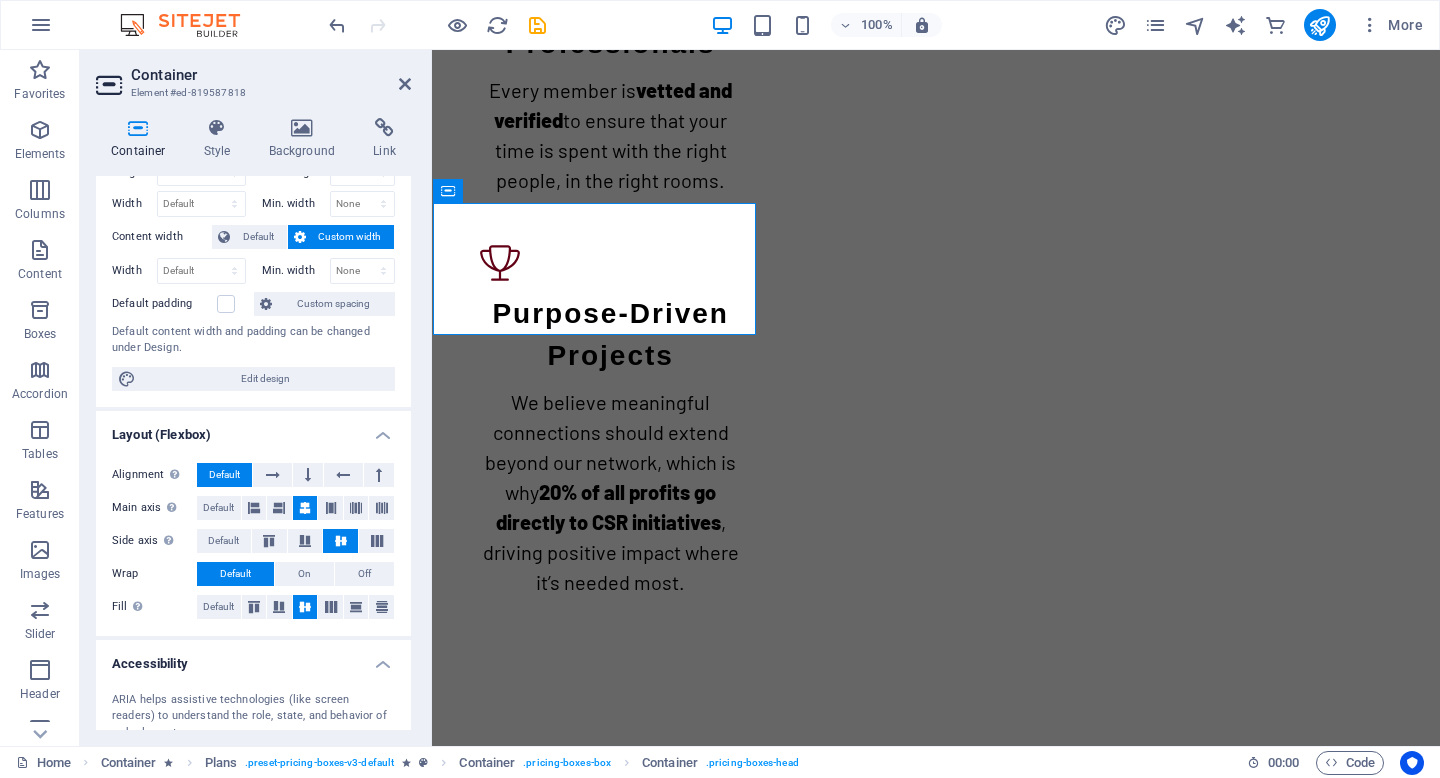 scroll, scrollTop: 36, scrollLeft: 0, axis: vertical 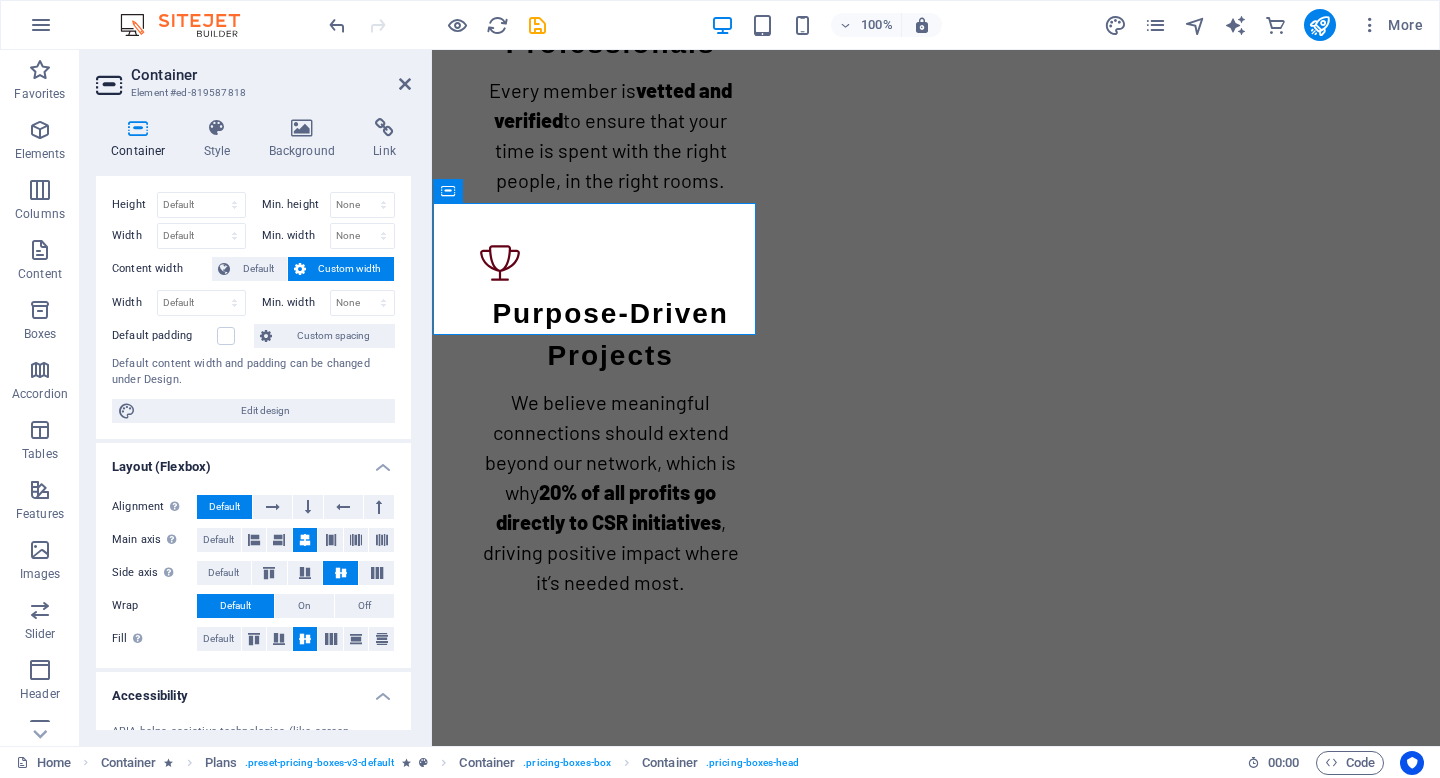 click on "Default padding" at bounding box center [180, 336] 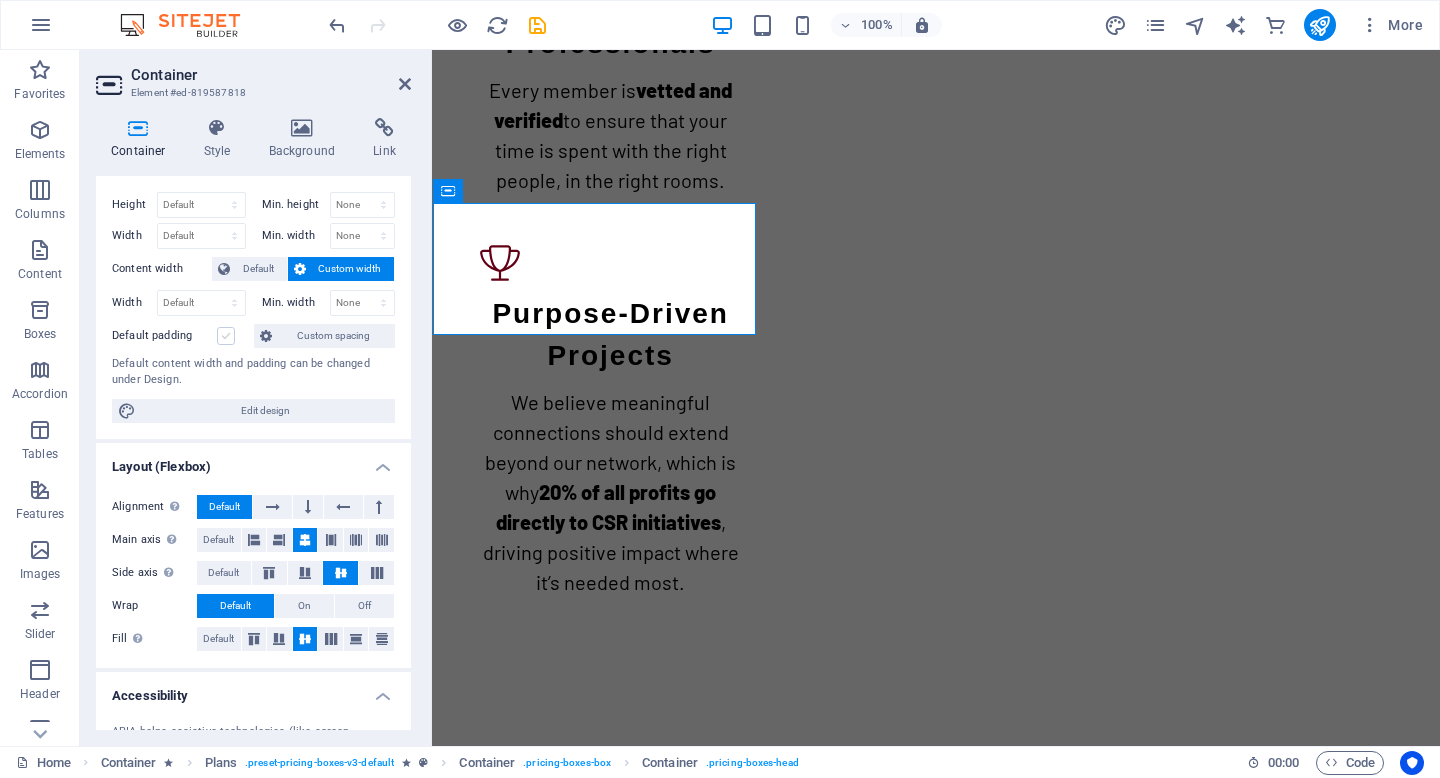 click at bounding box center (226, 336) 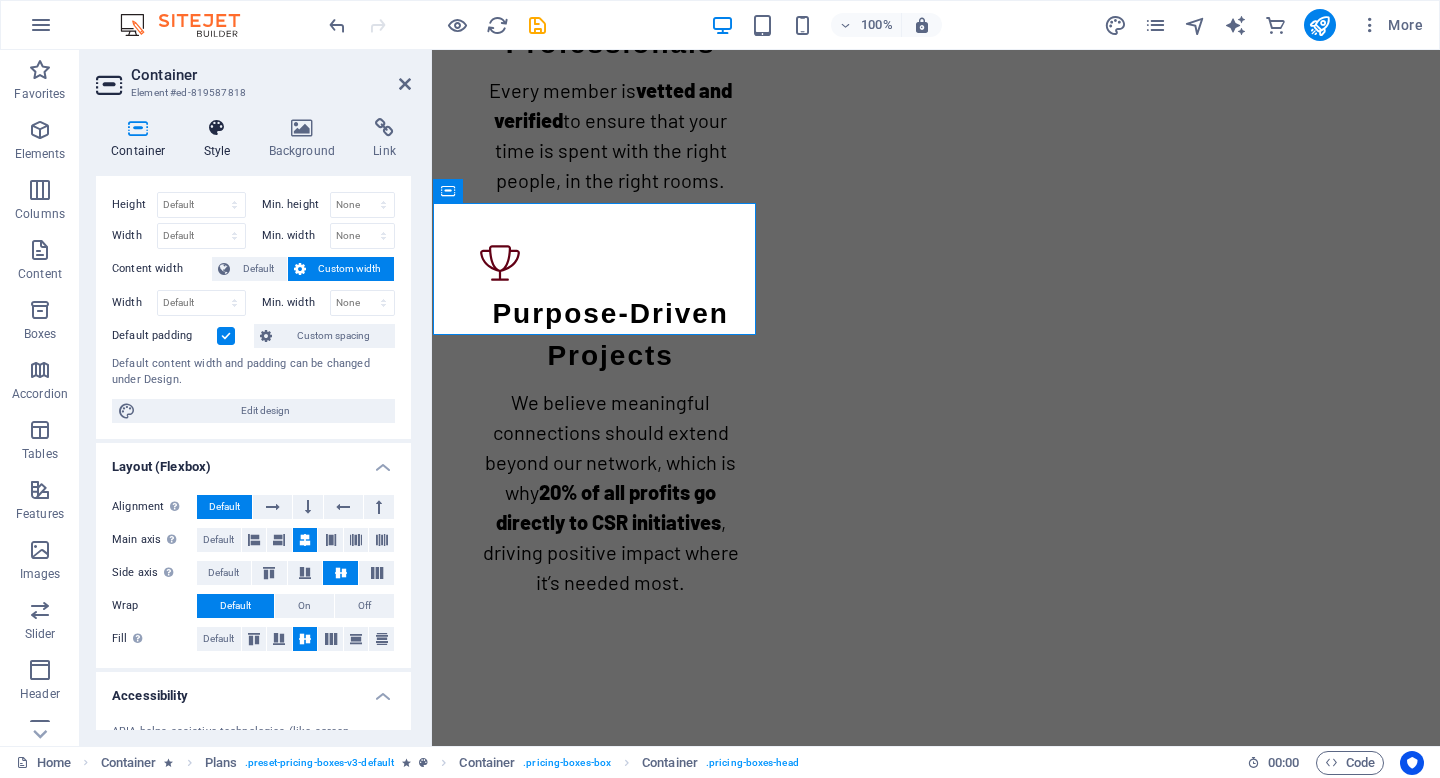 click at bounding box center [217, 128] 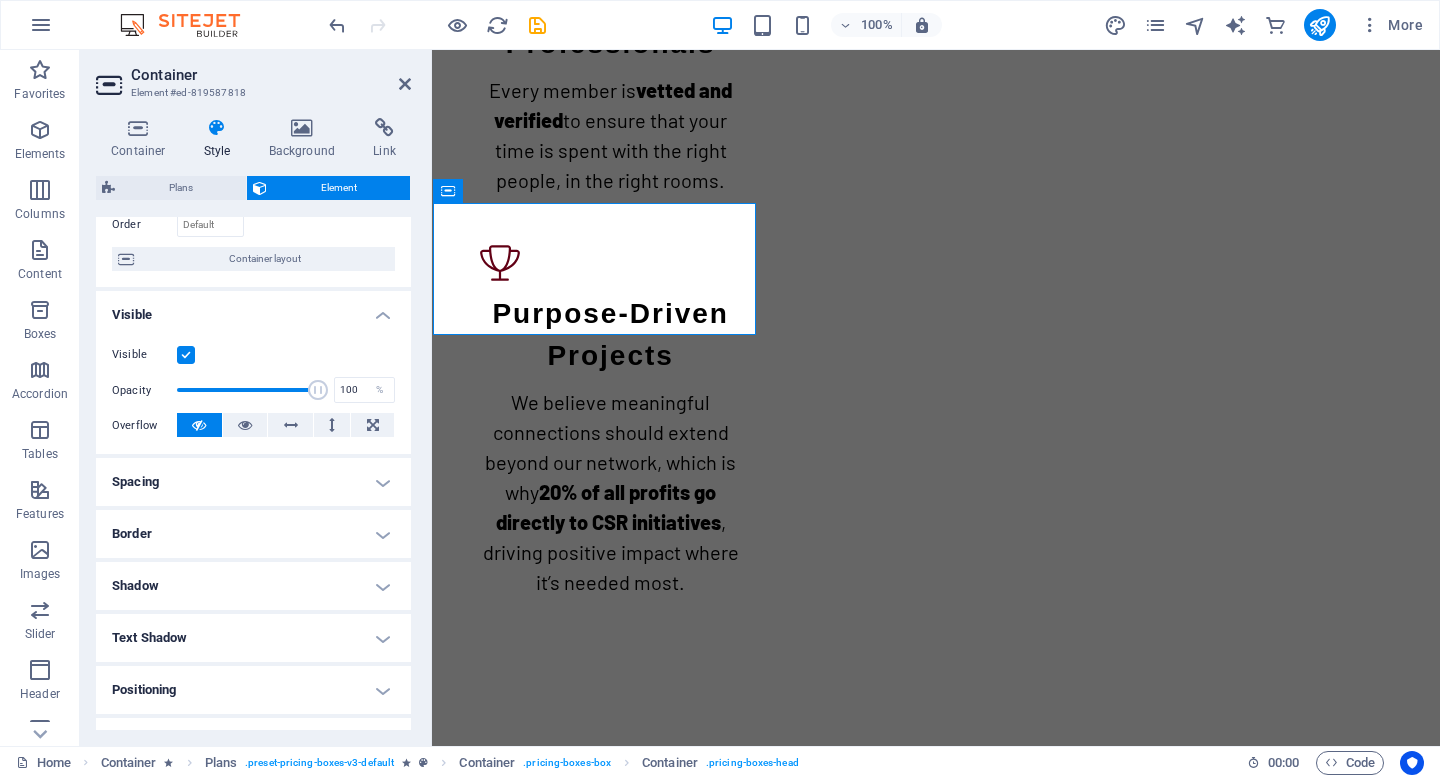 scroll, scrollTop: 332, scrollLeft: 0, axis: vertical 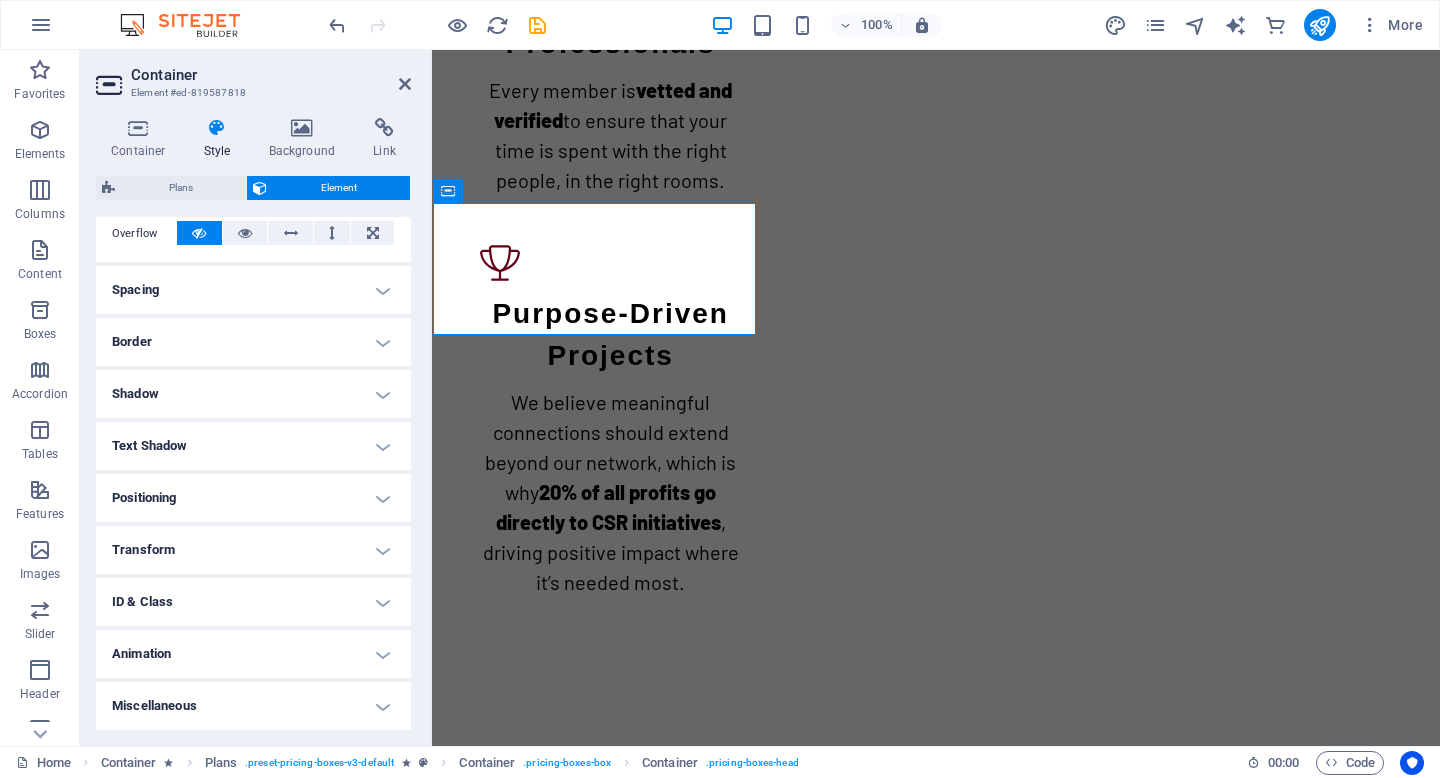 click on "Animation" at bounding box center [253, 654] 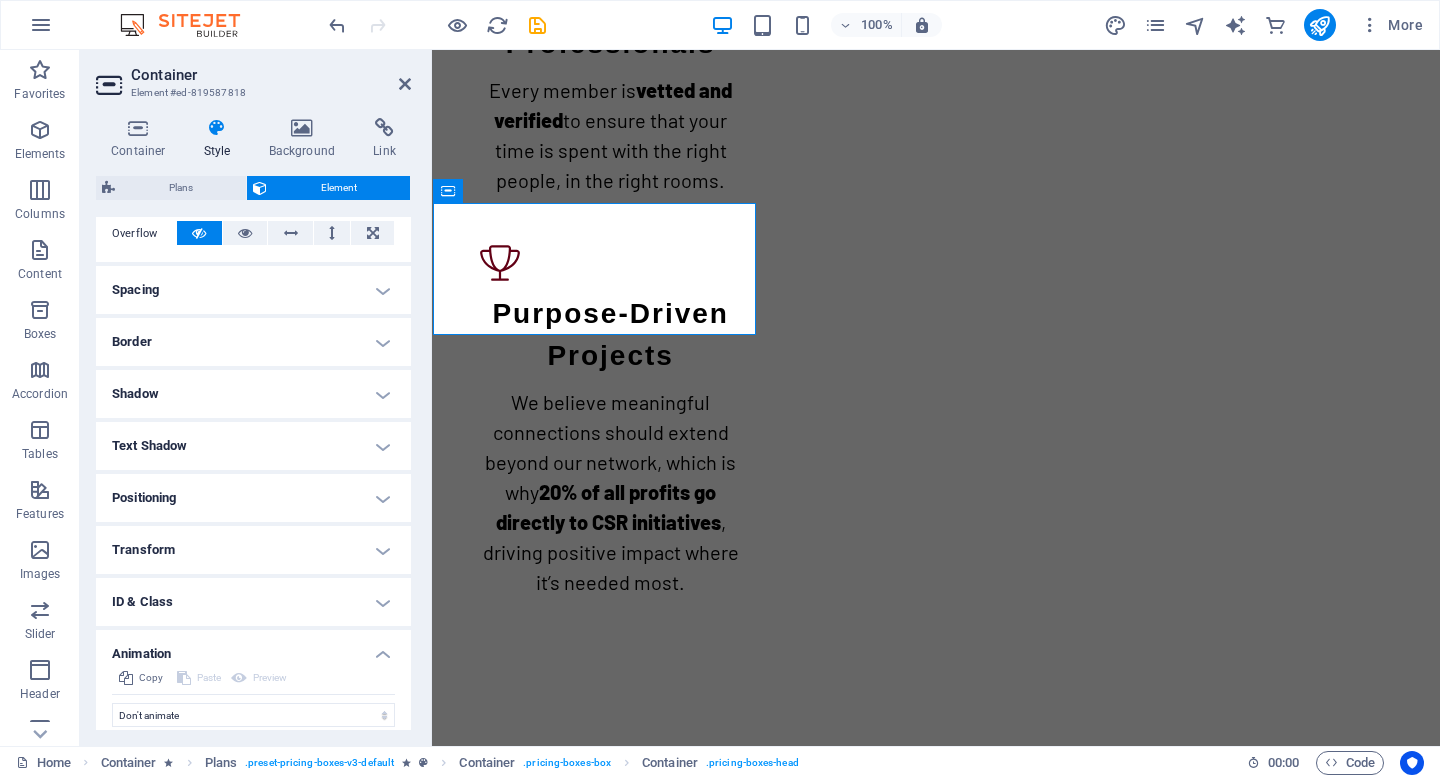 scroll, scrollTop: 397, scrollLeft: 0, axis: vertical 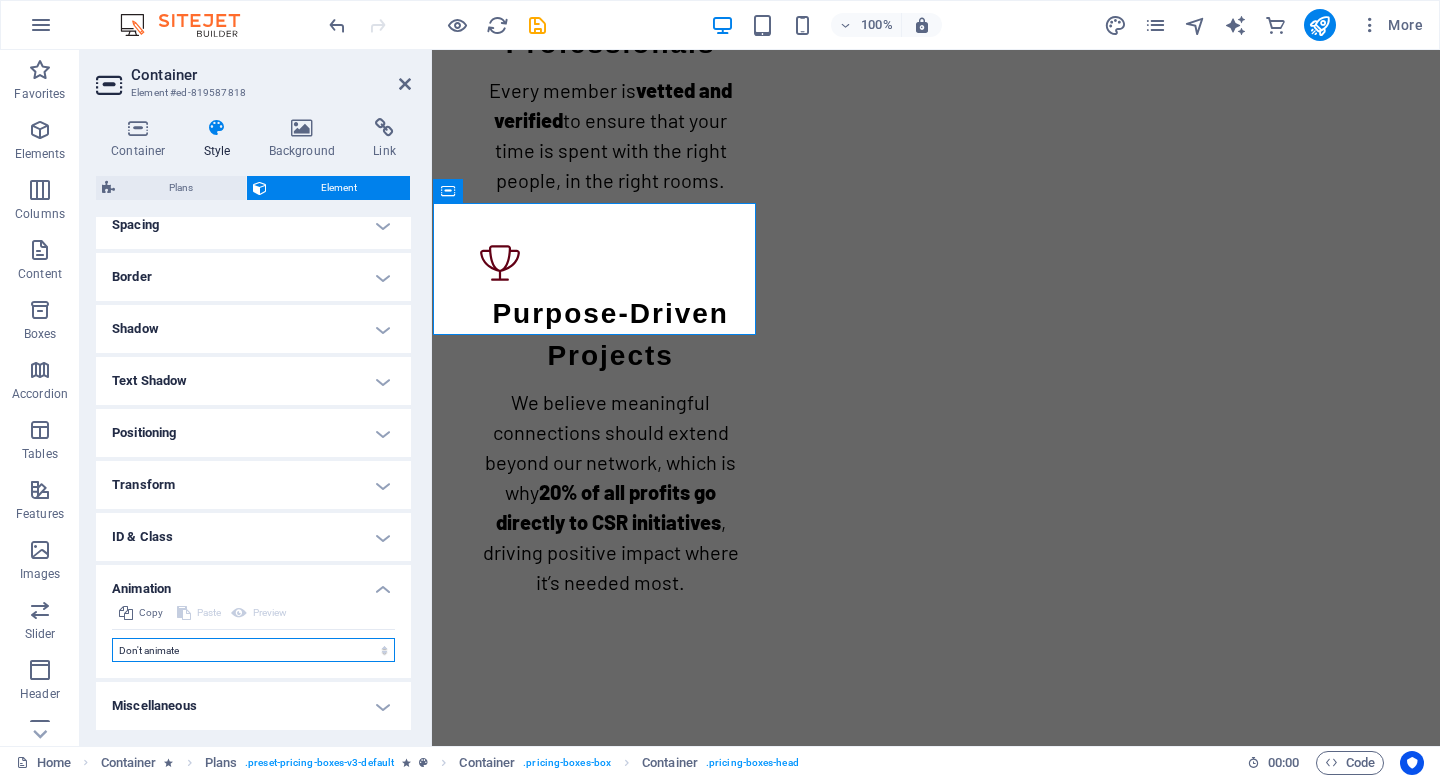 click on "Don't animate Show / Hide Slide up/down Zoom in/out Slide left to right Slide right to left Slide top to bottom Slide bottom to top Pulse Blink Open as overlay" at bounding box center (253, 650) 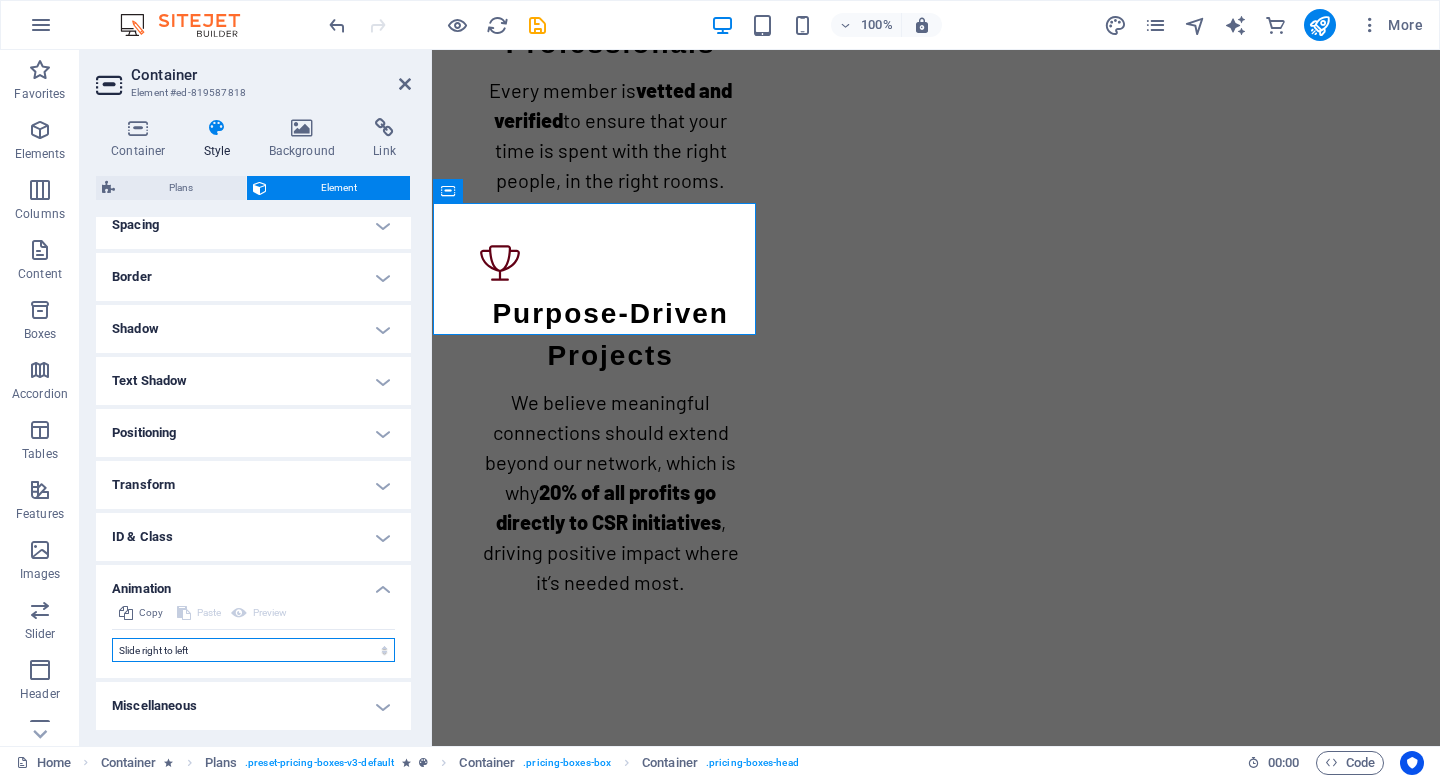 select on "scroll" 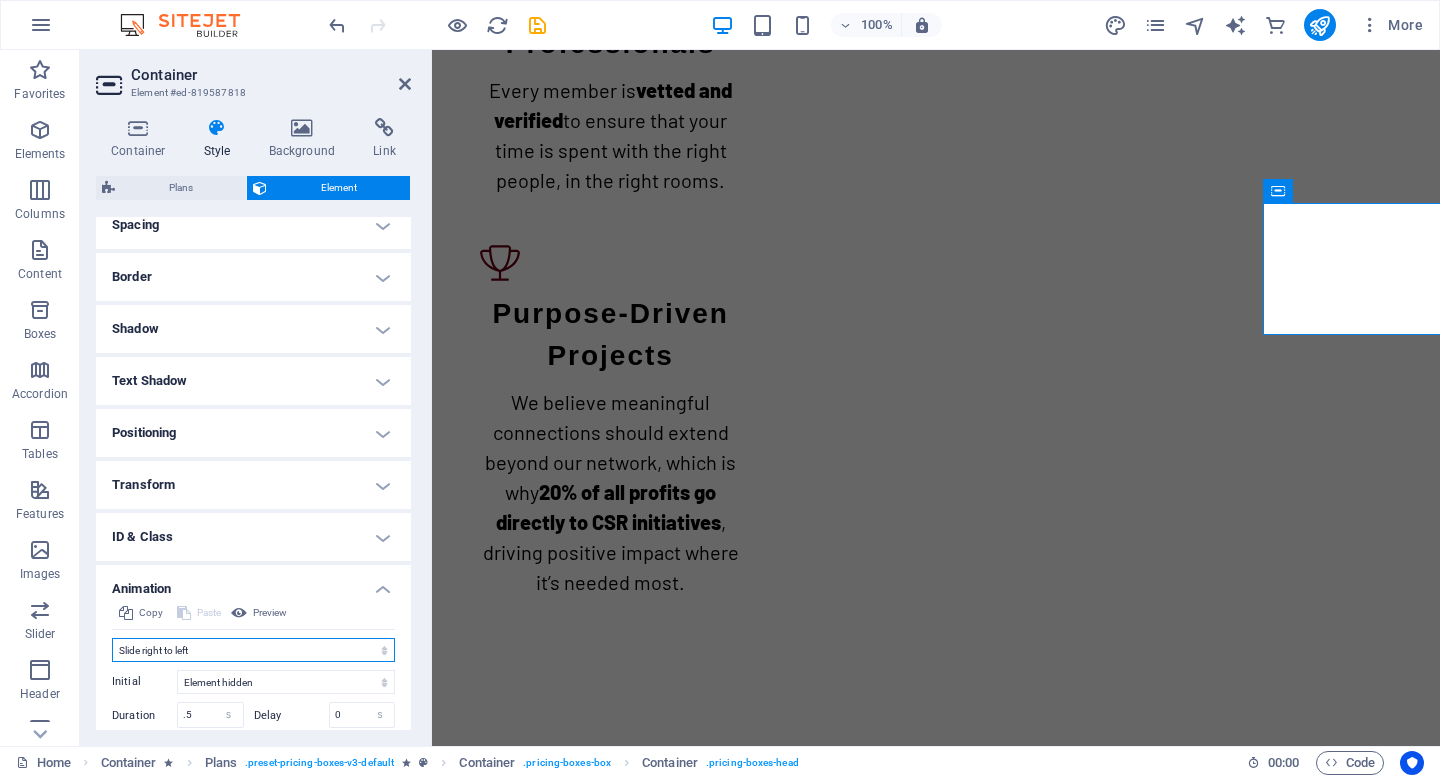 scroll, scrollTop: 464, scrollLeft: 0, axis: vertical 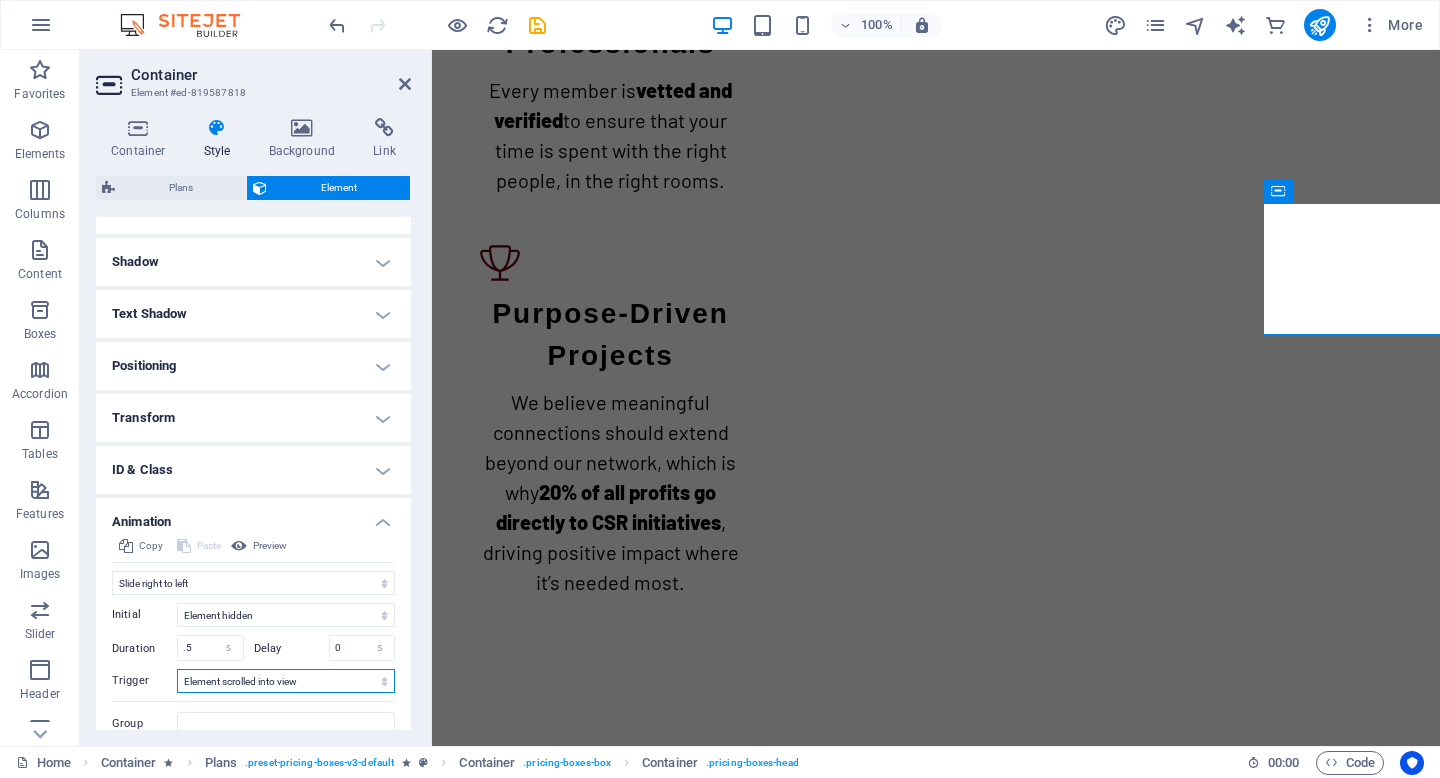 click on "No automatic trigger On page load Element scrolled into view" at bounding box center [286, 681] 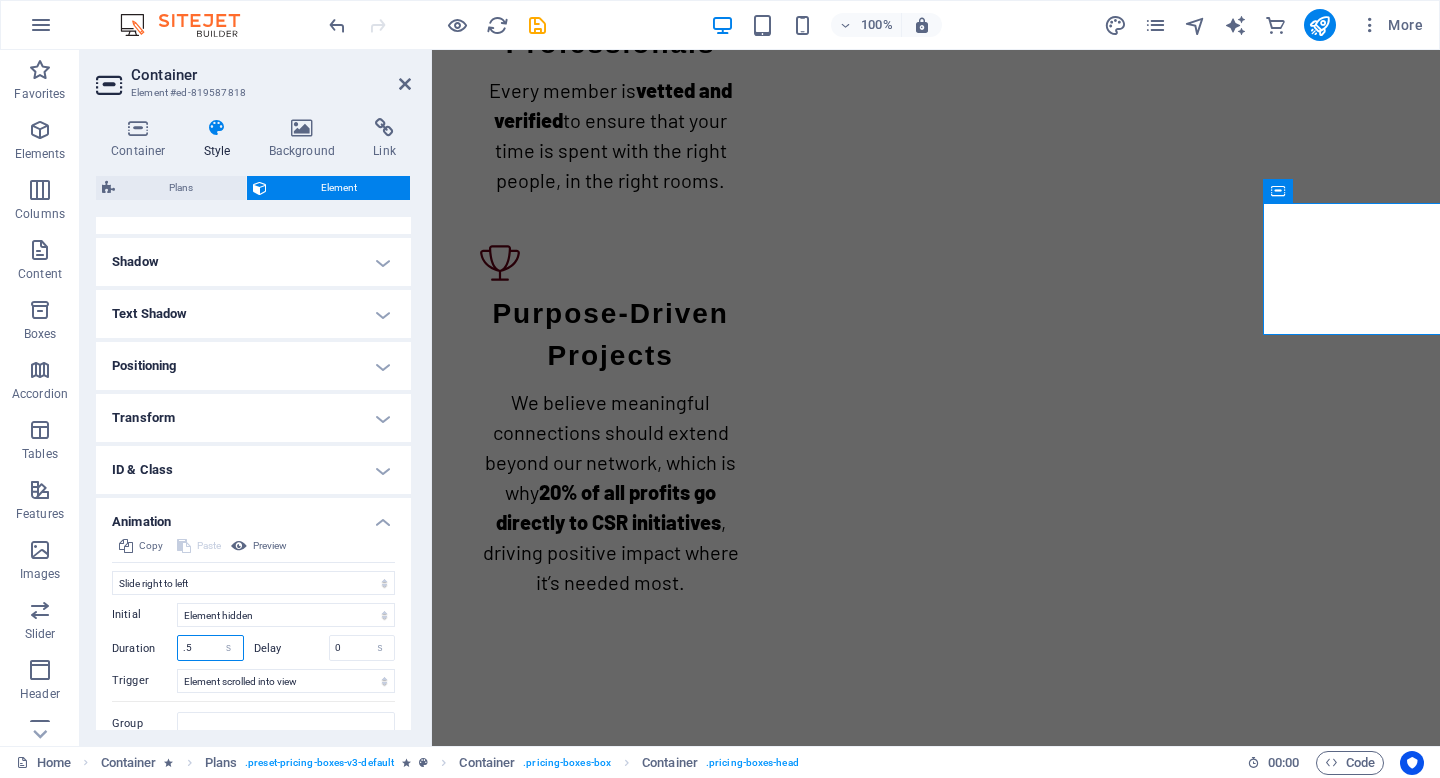 click on ".5" at bounding box center (210, 648) 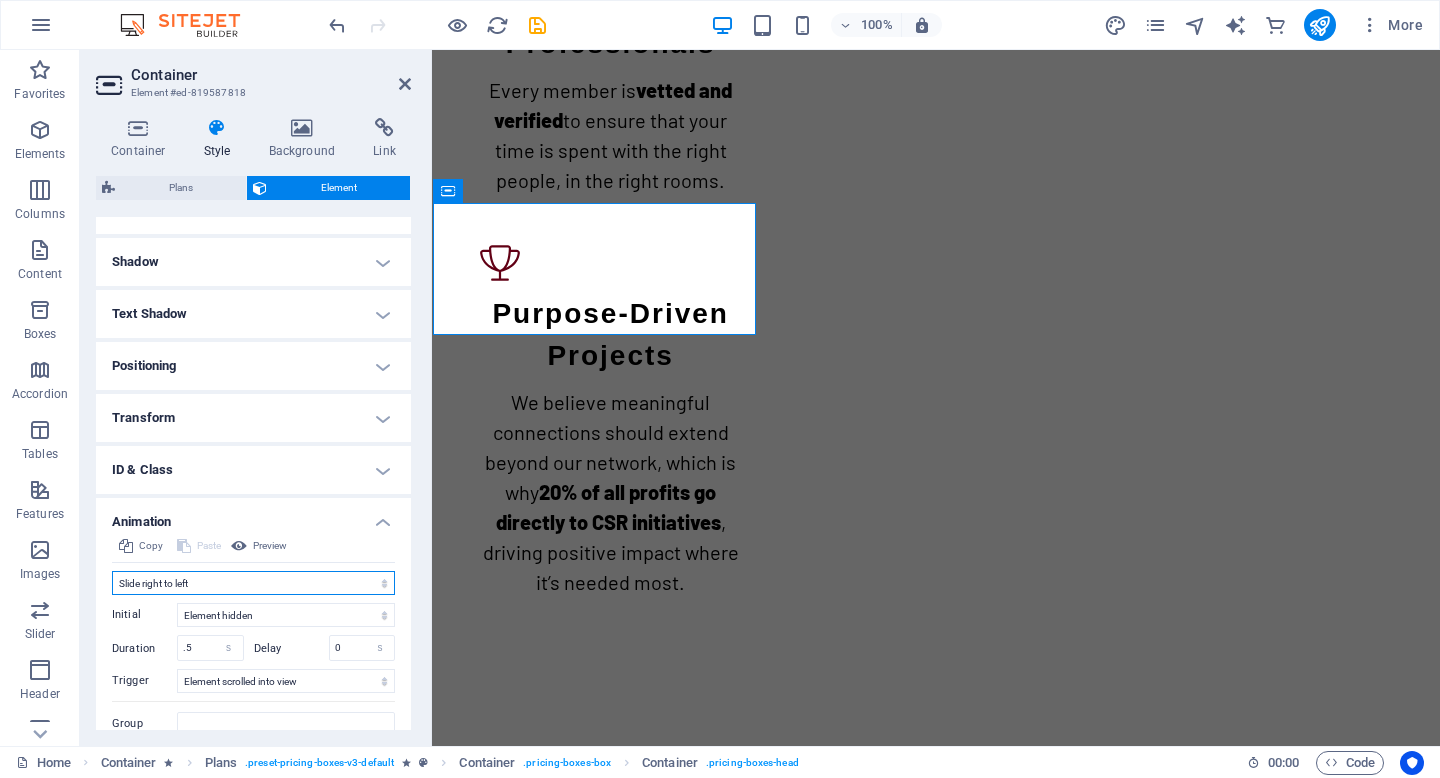click on "Don't animate Show / Hide Slide up/down Zoom in/out Slide left to right Slide right to left Slide top to bottom Slide bottom to top Pulse Blink Open as overlay" at bounding box center (253, 583) 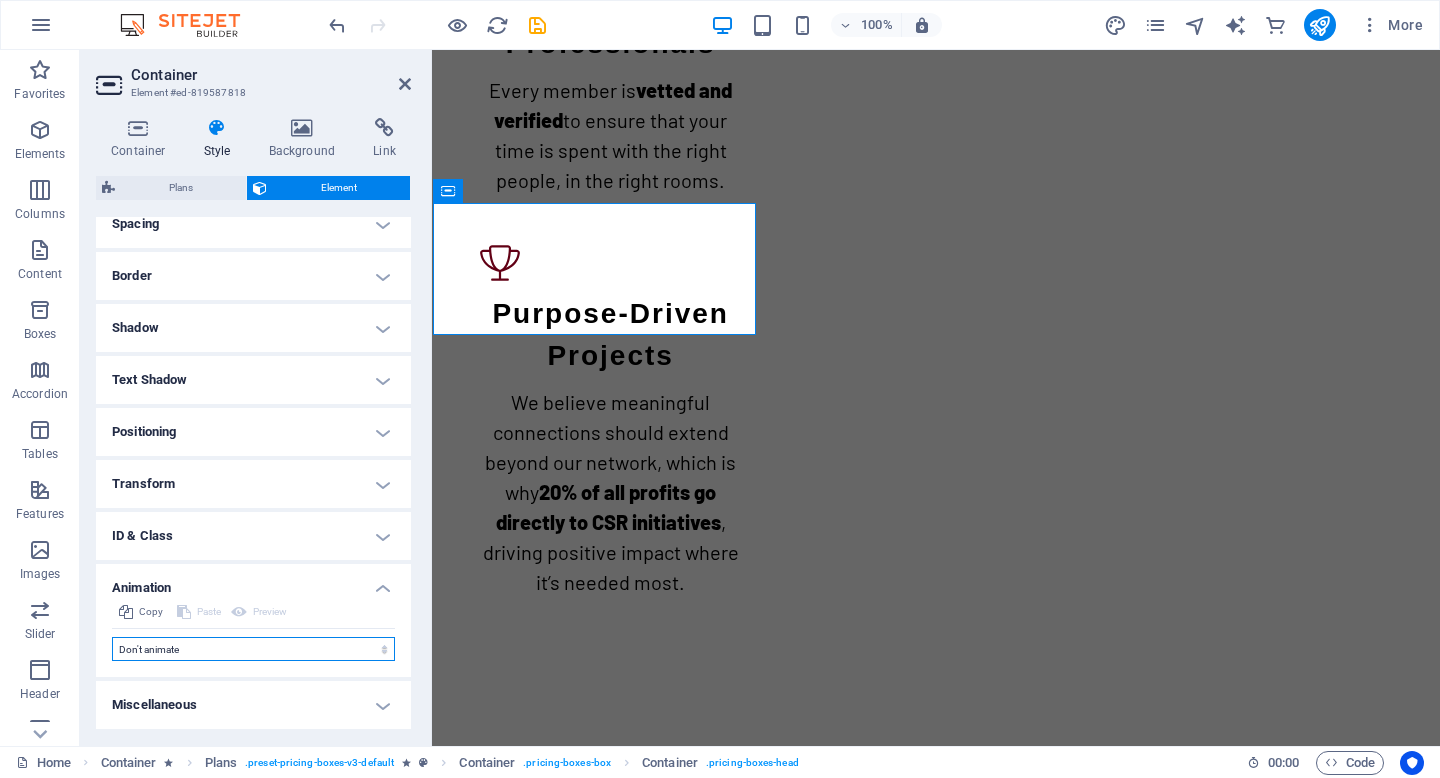 scroll, scrollTop: 397, scrollLeft: 0, axis: vertical 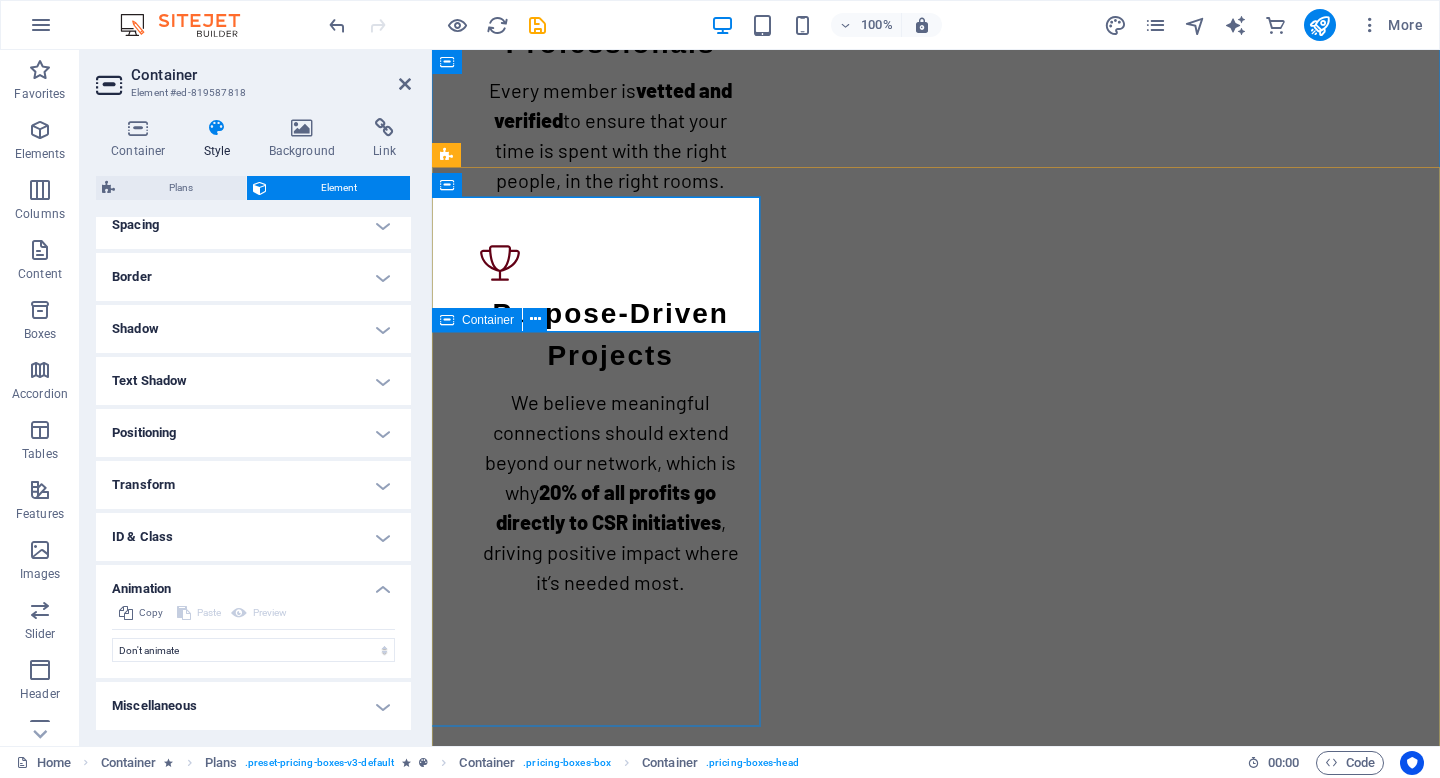 click on "Free 5 New Qunections/month Full Access to Events Post to Q Exchange Unlimited Messaging Choose Basic" at bounding box center (935, 1178) 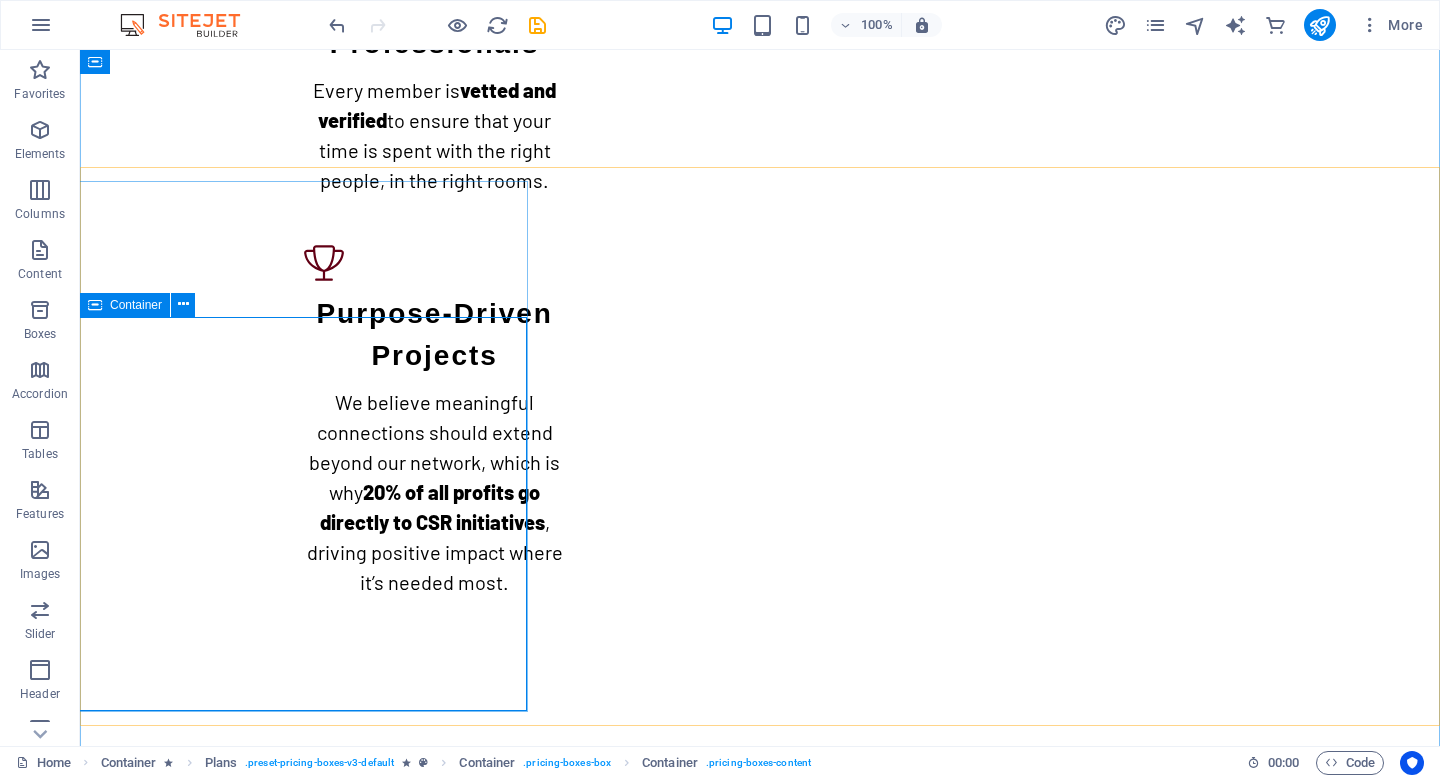 click on "Free 5 New Qunections/month Full Access to Events Post to Q Exchange Unlimited Messaging Choose Basic" at bounding box center [760, 1178] 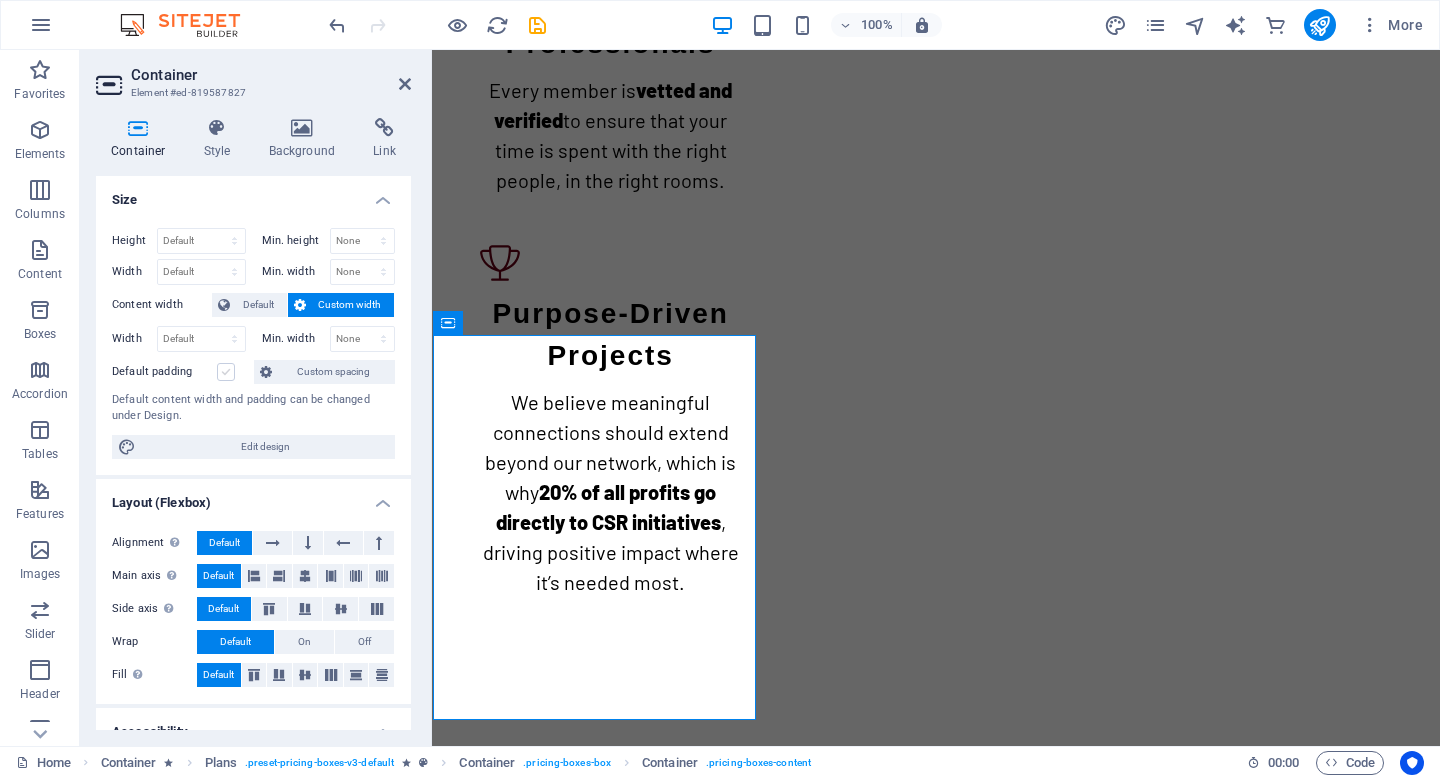 click at bounding box center [226, 372] 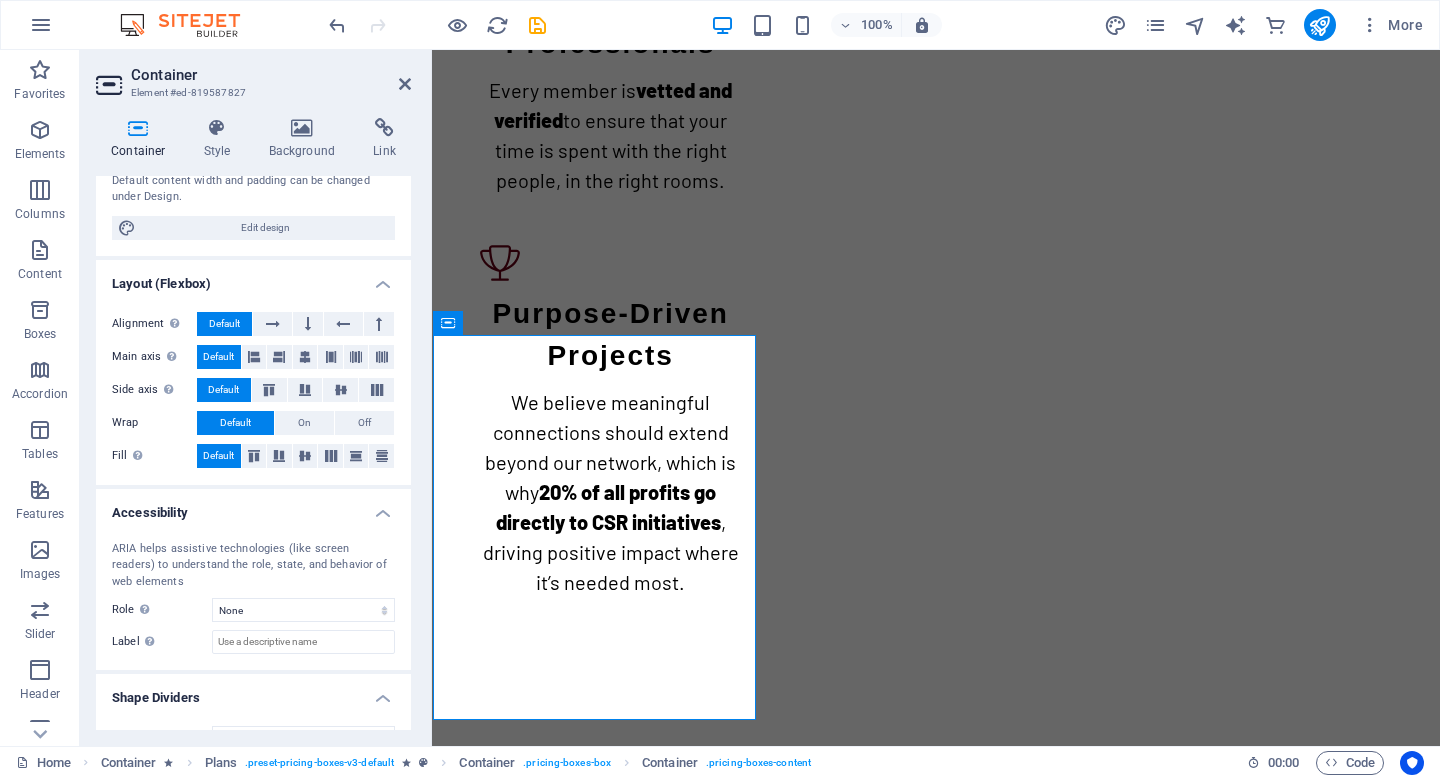scroll, scrollTop: 255, scrollLeft: 0, axis: vertical 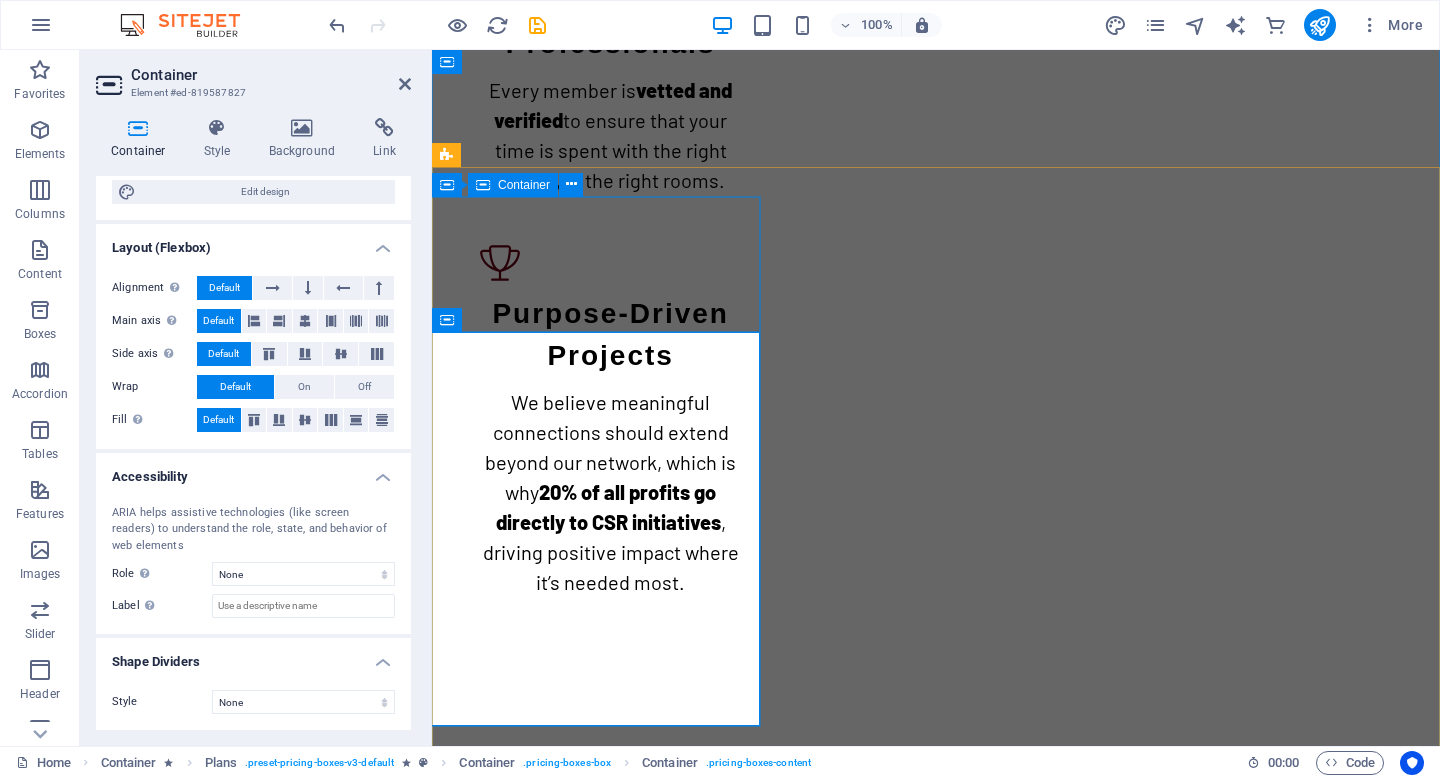 click on "Basic membership" at bounding box center [935, 913] 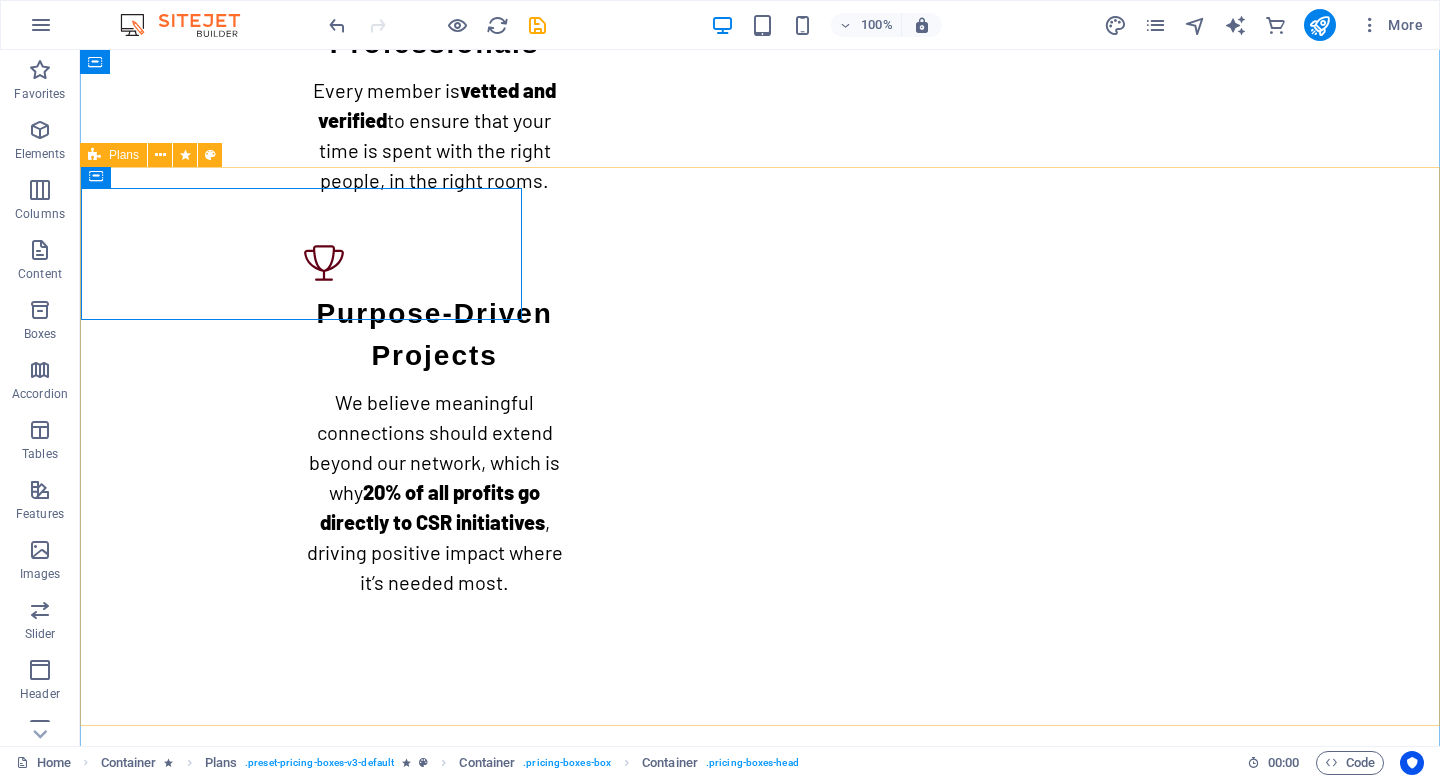 click on "Basic membership Free 5 New Qunections/month Full Access to Events Post to Q Exchange Unlimited Messaging Choose Basic Premium membership $80/month Everything in Free Unlimited Qunections/month Host Events Coworking Space Perks Choose Premium Founding Member $40/month Everything in Premium Founding Member Badge Profile Boost Upon Search Priority Access to Updates Sold Out" at bounding box center (760, 1645) 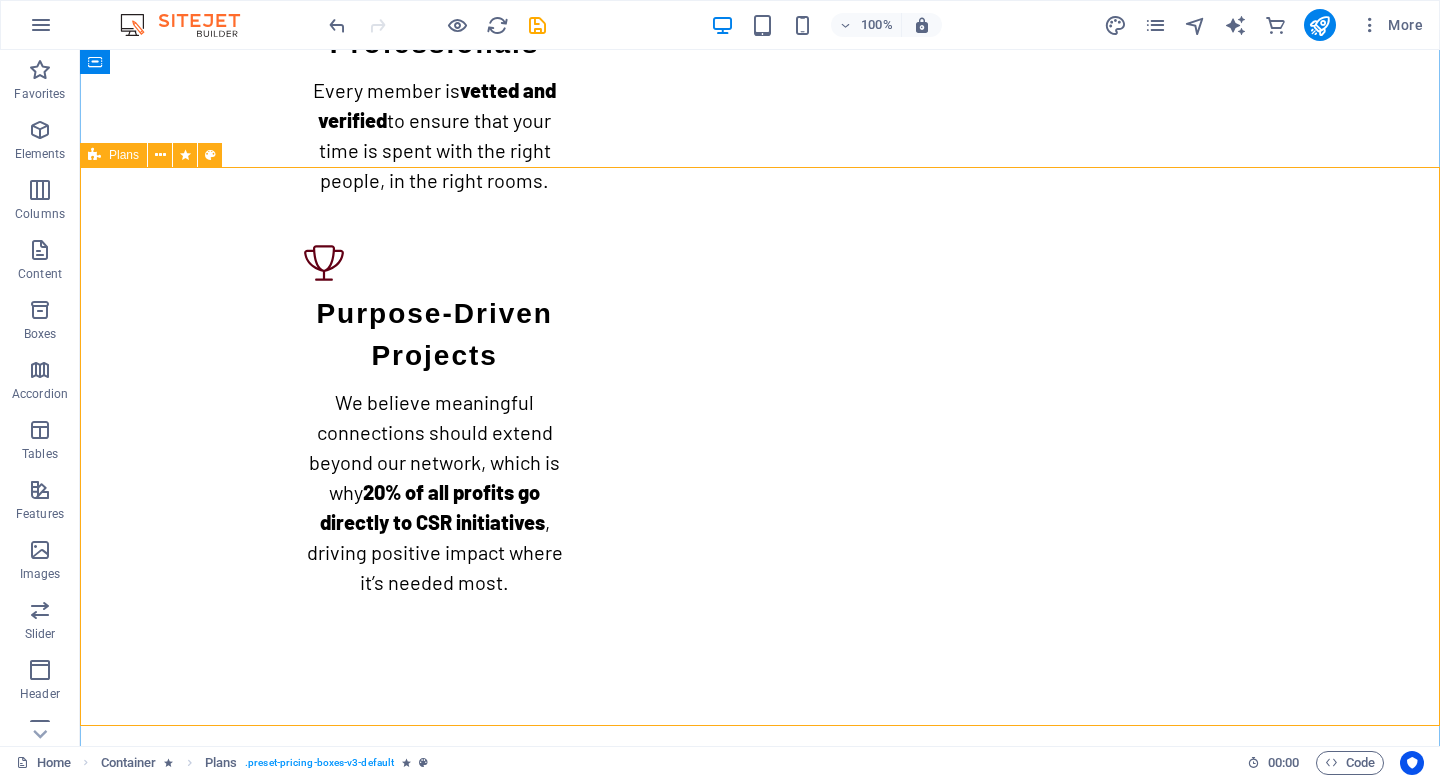 click on "Basic membership Free 5 New Qunections/month Full Access to Events Post to Q Exchange Unlimited Messaging Choose Basic Premium membership $80/month Everything in Free Unlimited Qunections/month Host Events Coworking Space Perks Choose Premium Founding Member $40/month Everything in Premium Founding Member Badge Profile Boost Upon Search Priority Access to Updates Sold Out" at bounding box center (760, 1645) 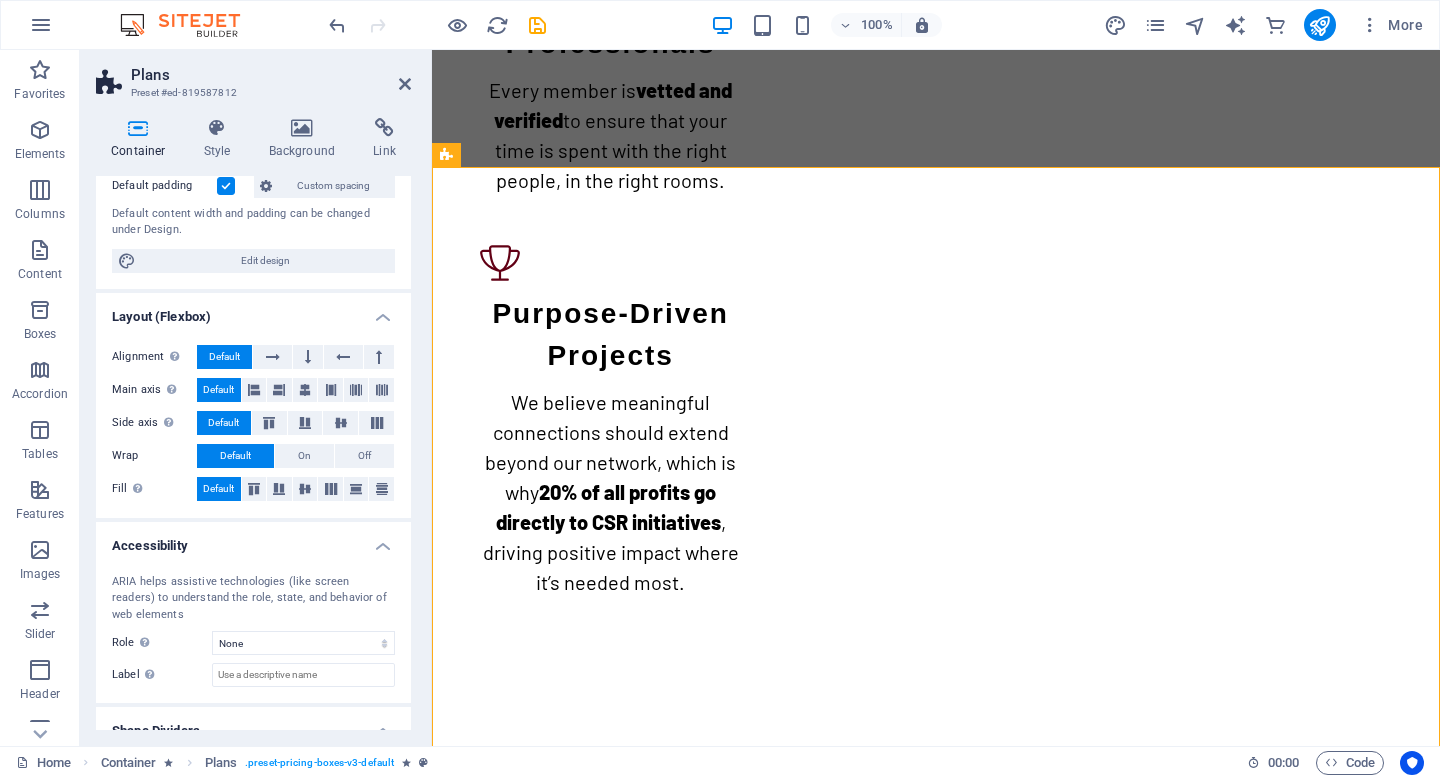 scroll, scrollTop: 221, scrollLeft: 0, axis: vertical 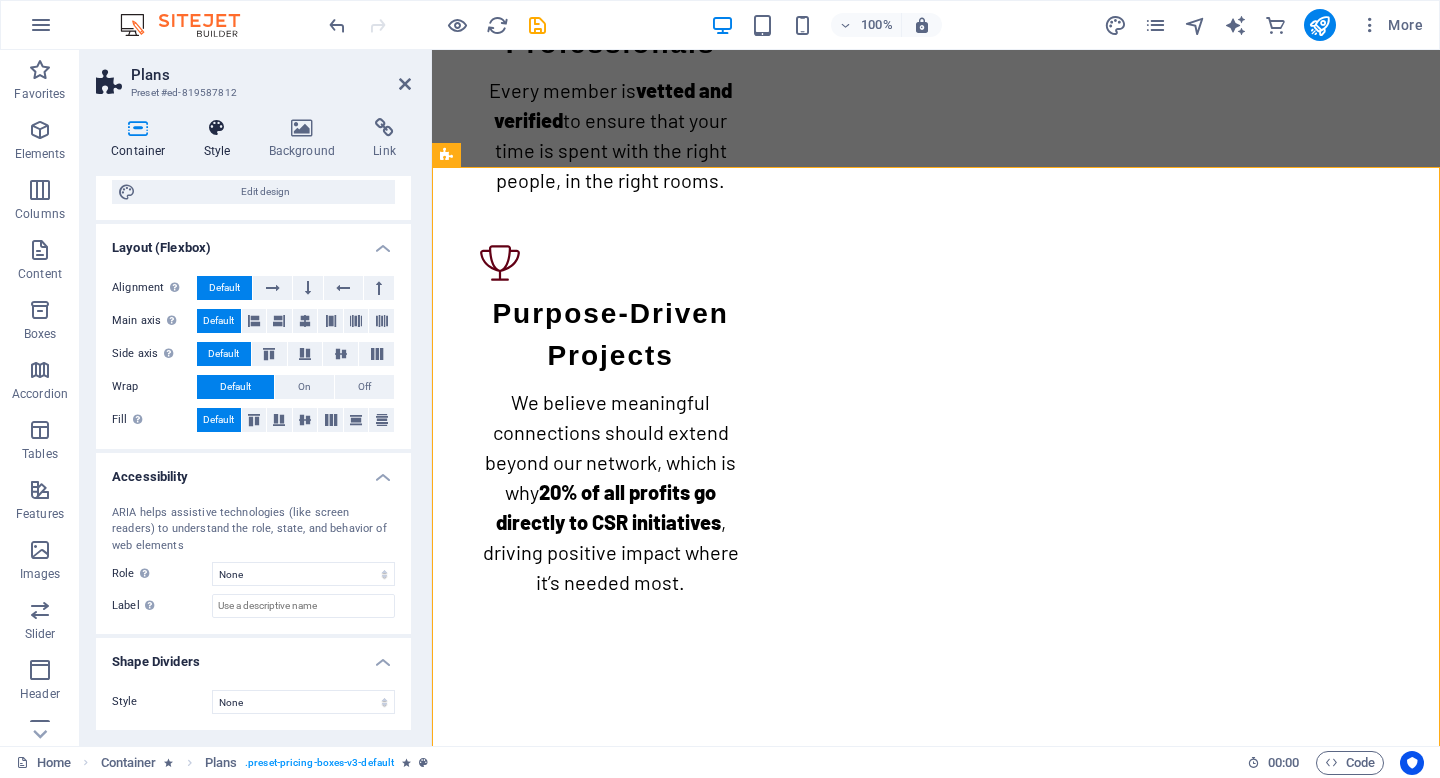 click on "Style" at bounding box center [221, 139] 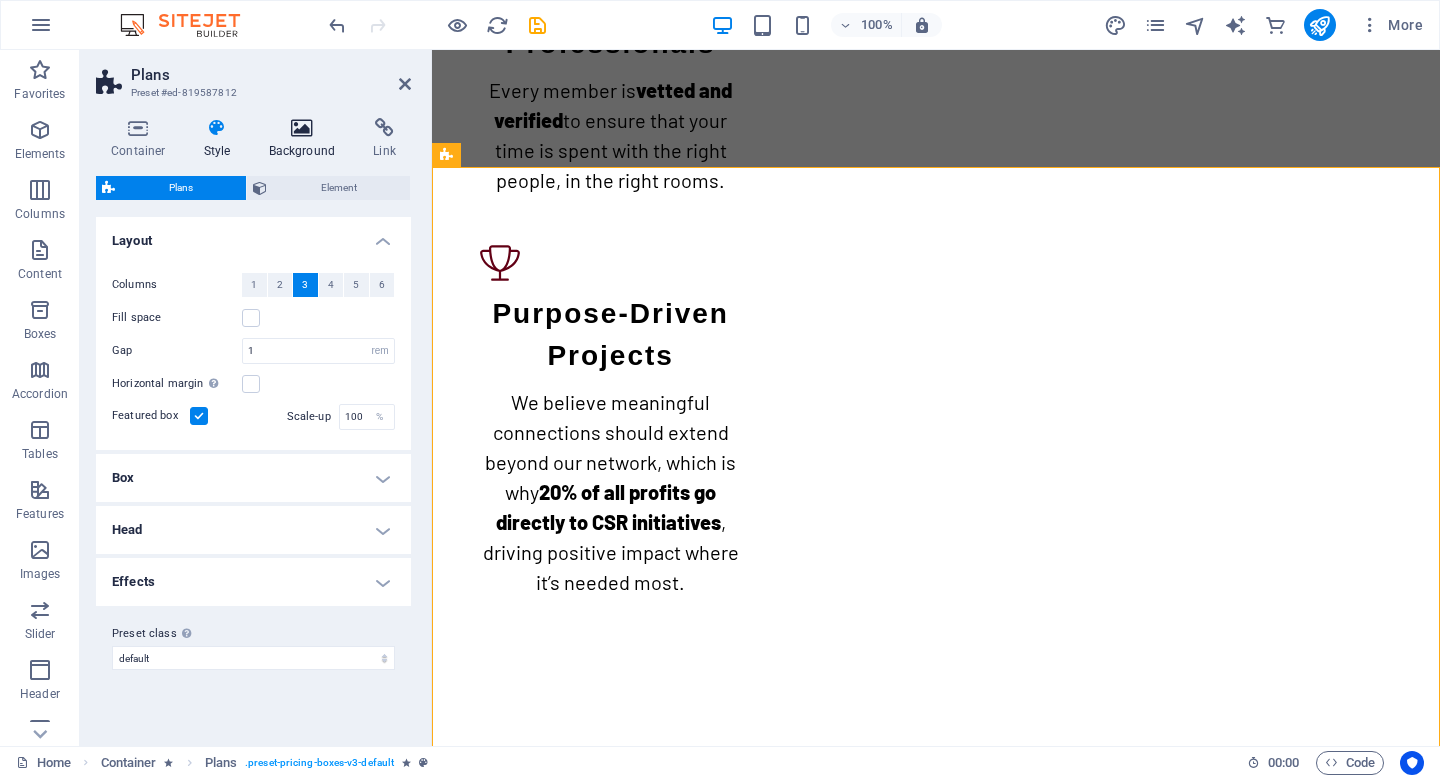 click at bounding box center (302, 128) 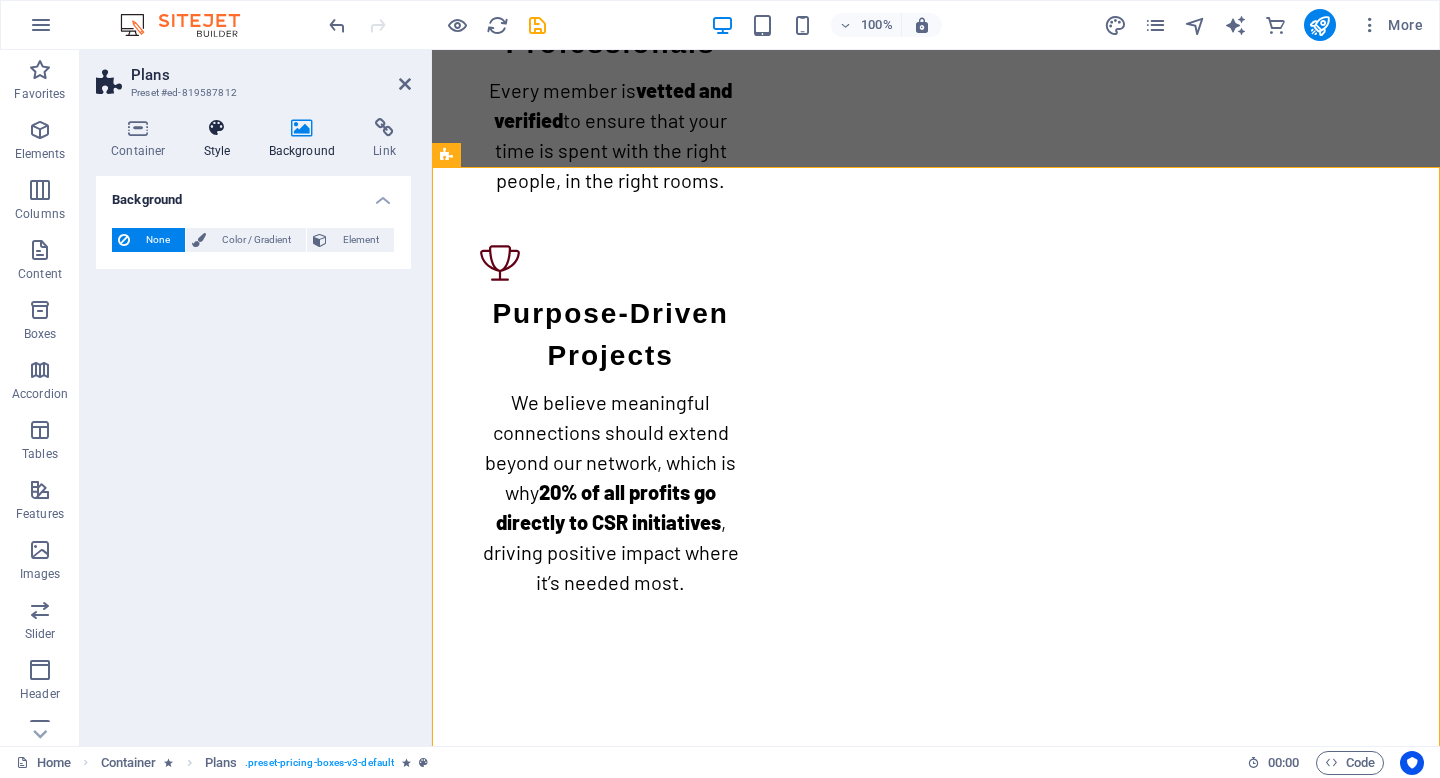 click at bounding box center [217, 128] 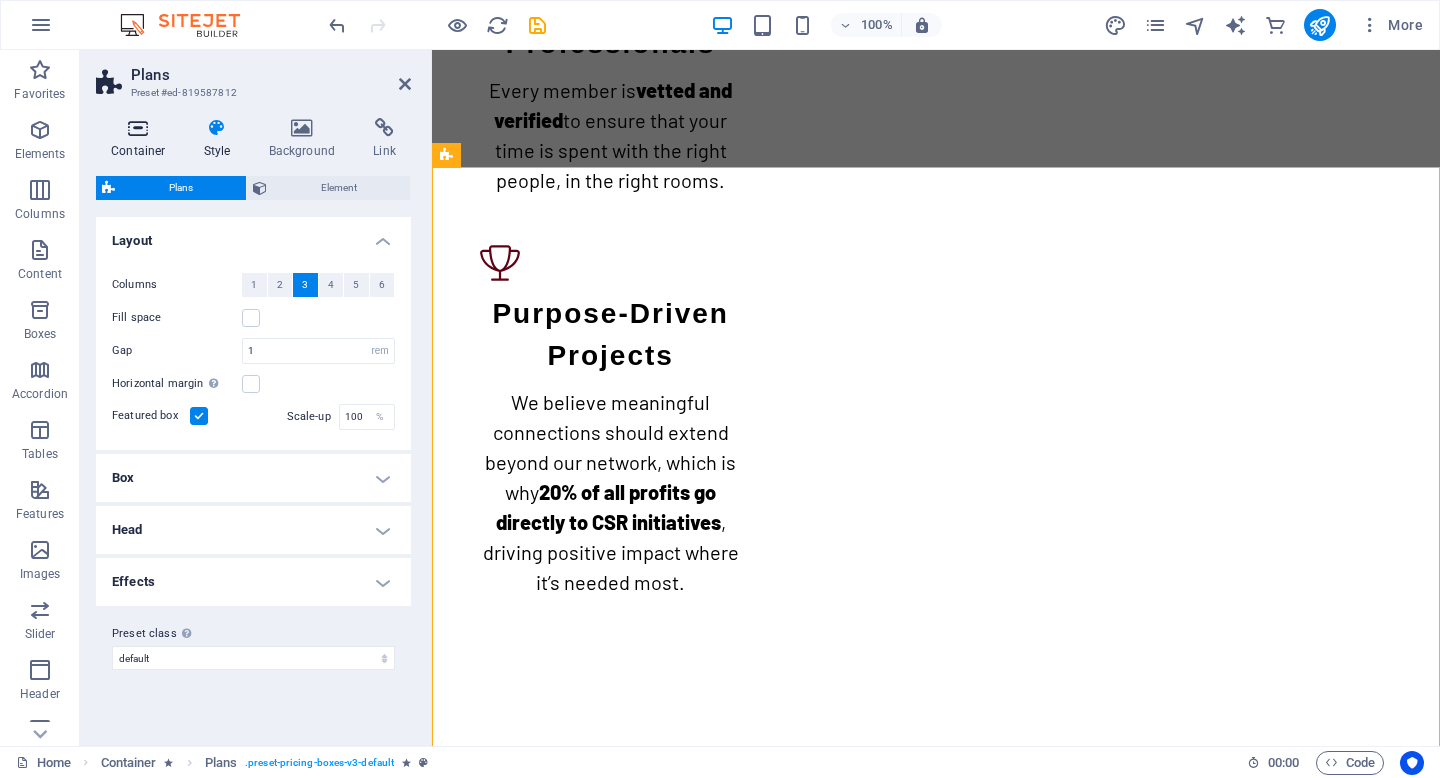 click on "Container" at bounding box center [142, 139] 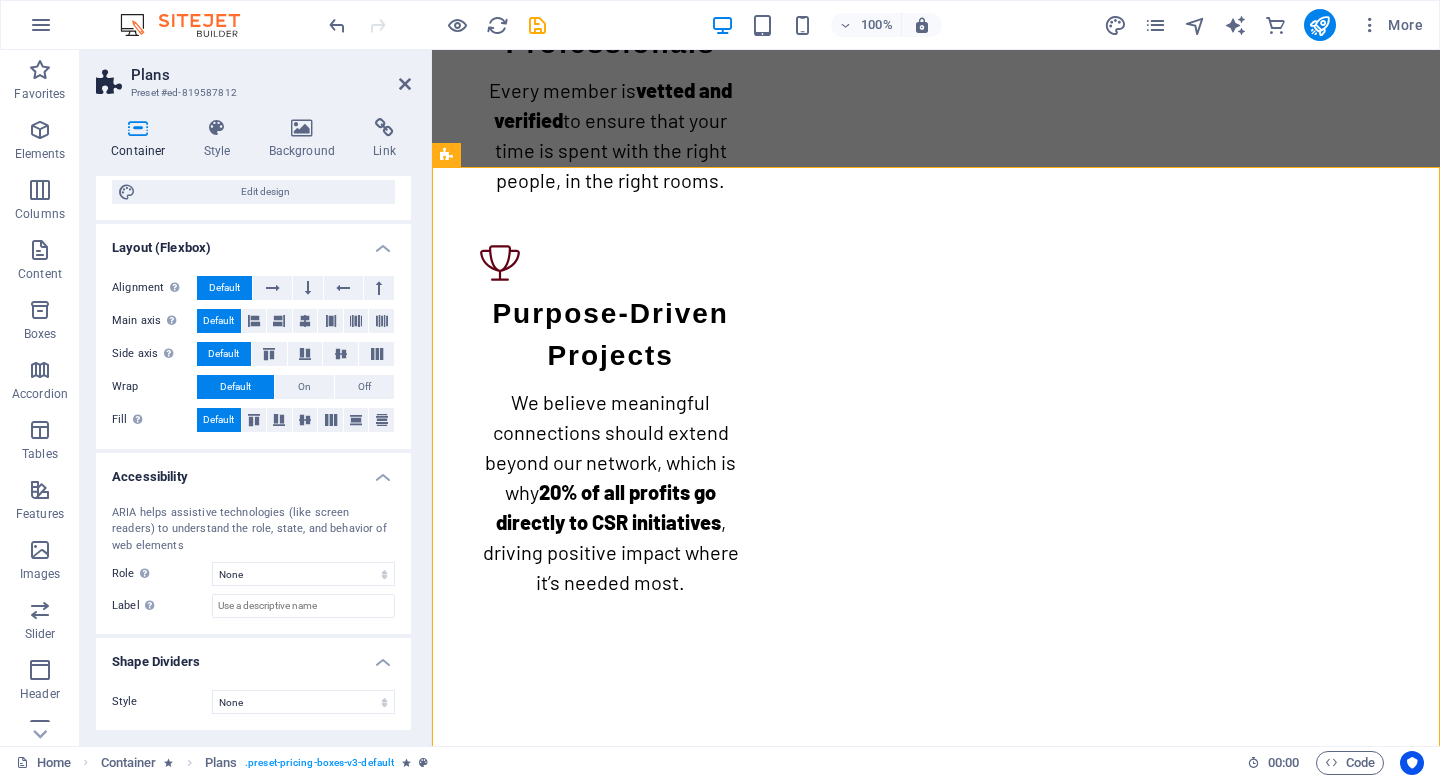 scroll, scrollTop: 0, scrollLeft: 0, axis: both 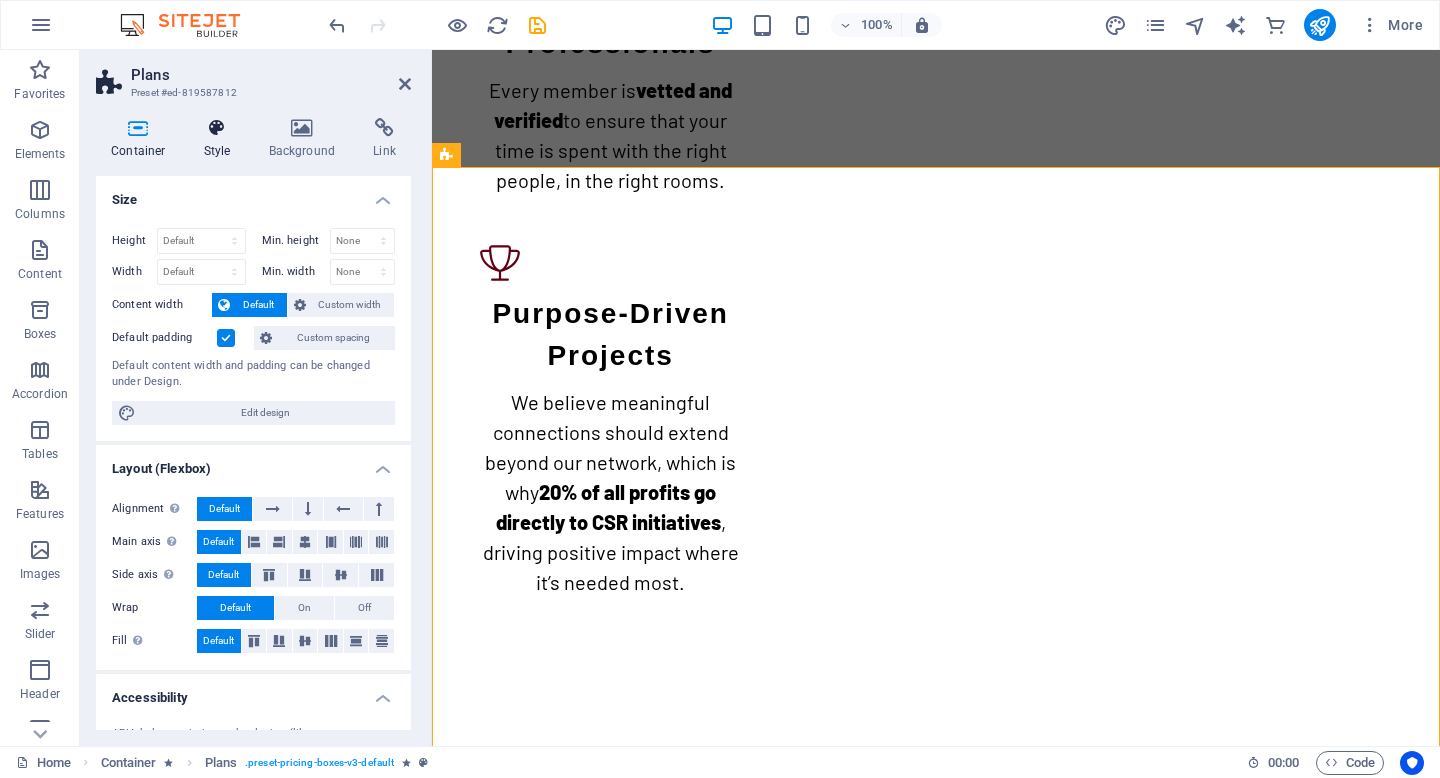 click at bounding box center (217, 128) 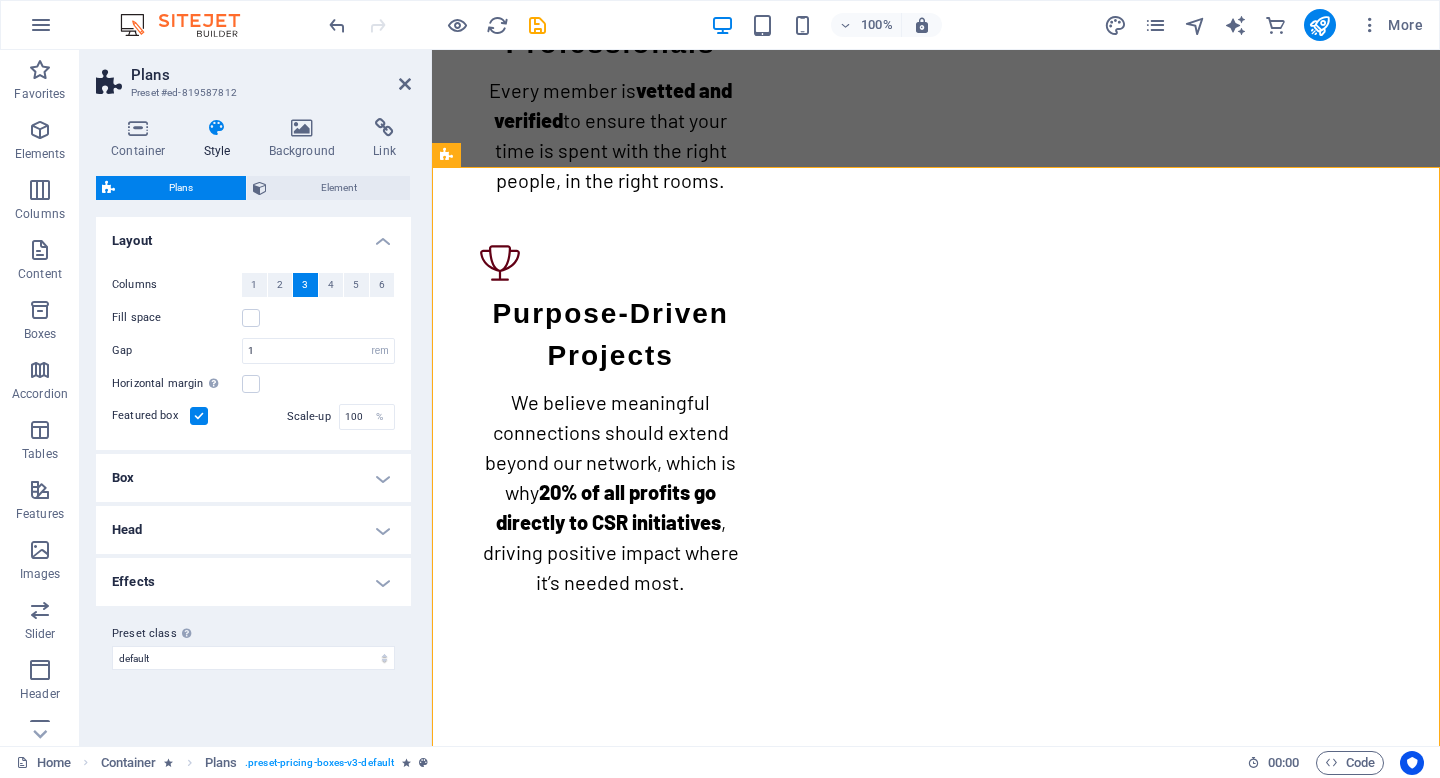 click on "Effects" at bounding box center (253, 582) 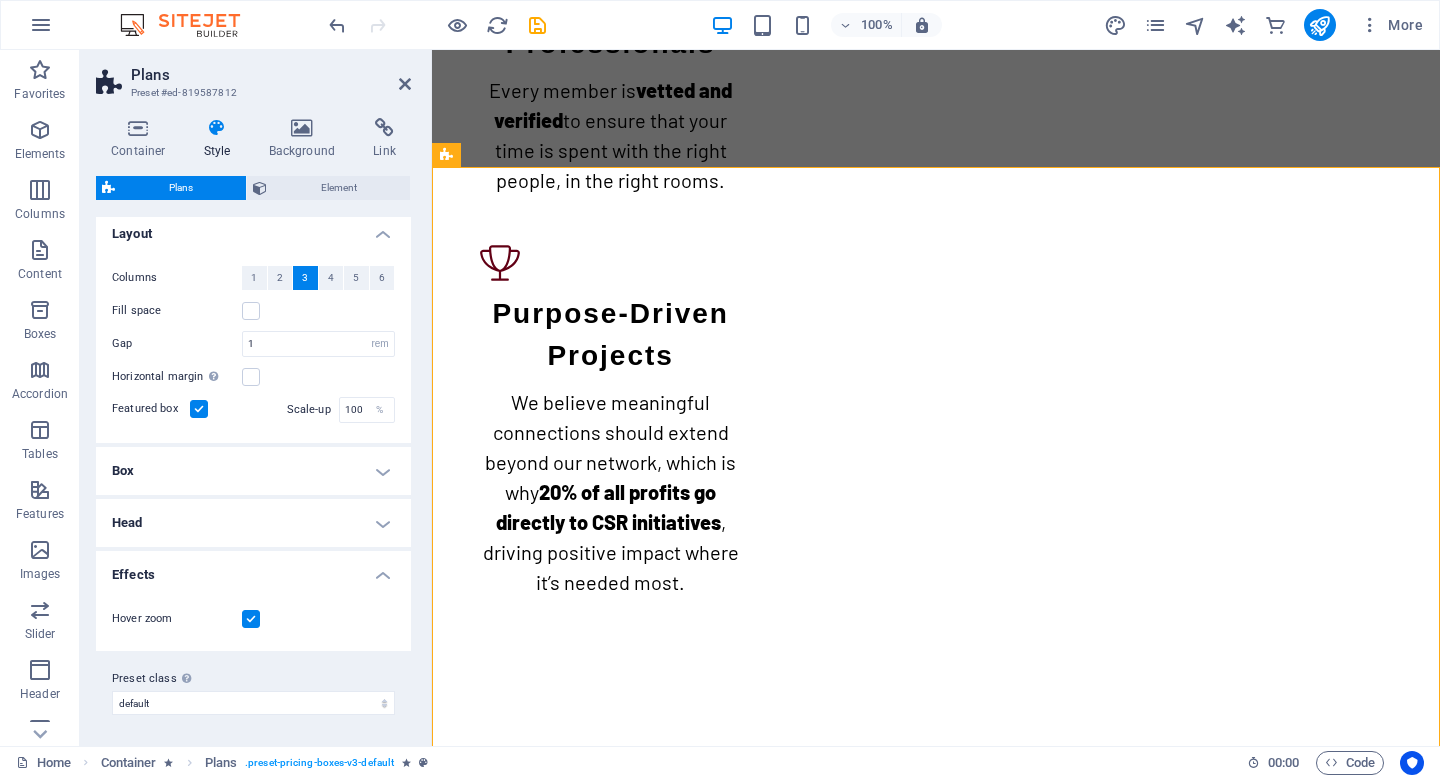scroll, scrollTop: 0, scrollLeft: 0, axis: both 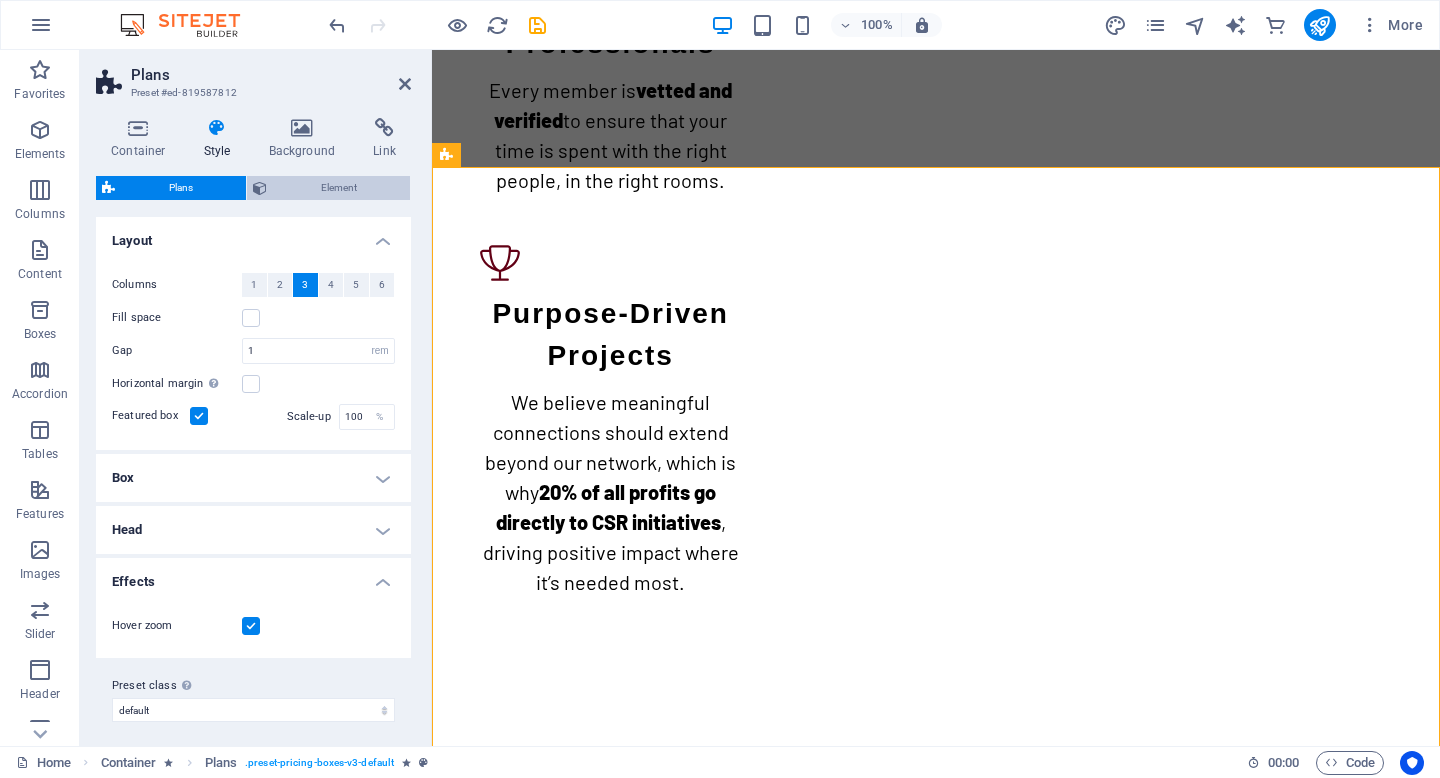 click on "Element" at bounding box center [338, 188] 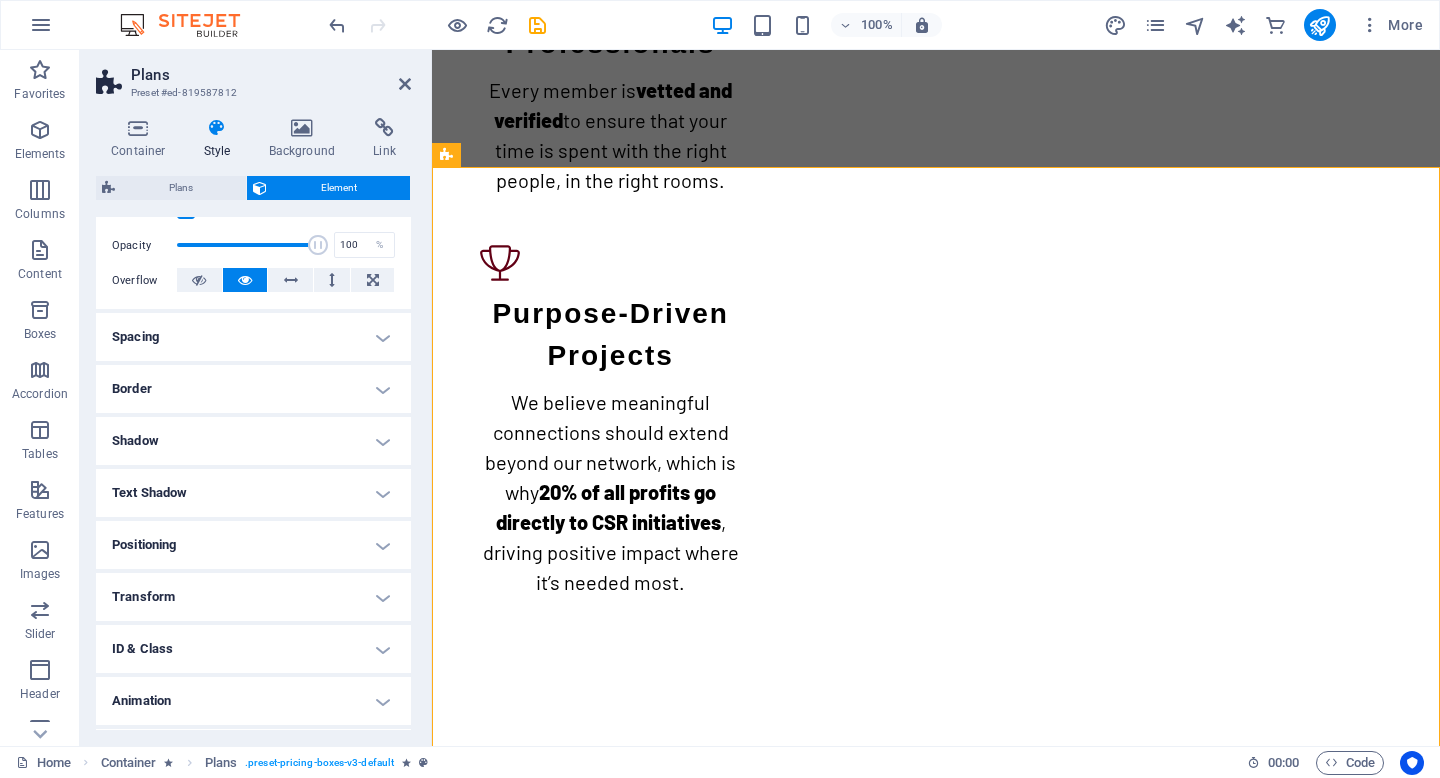 scroll, scrollTop: 332, scrollLeft: 0, axis: vertical 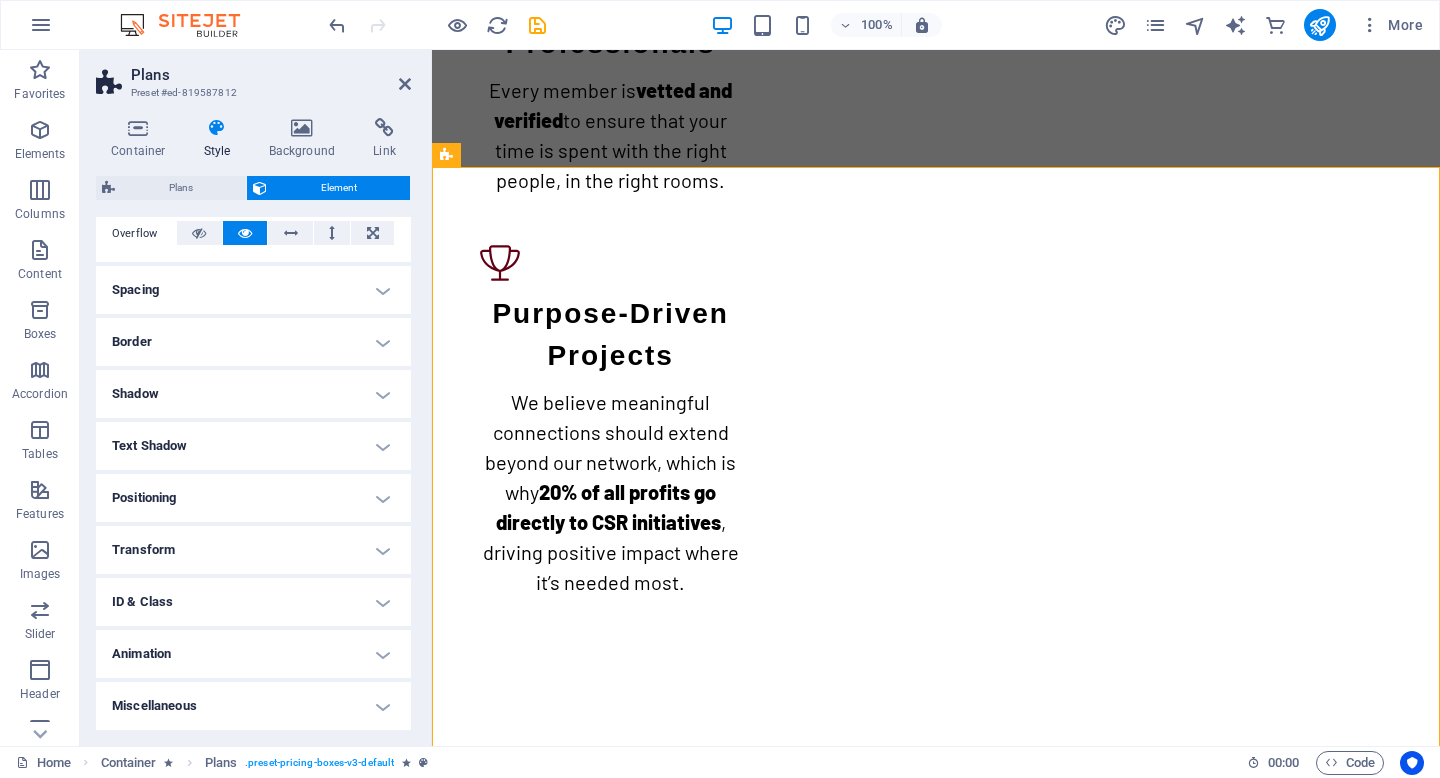 click on "Animation" at bounding box center (253, 654) 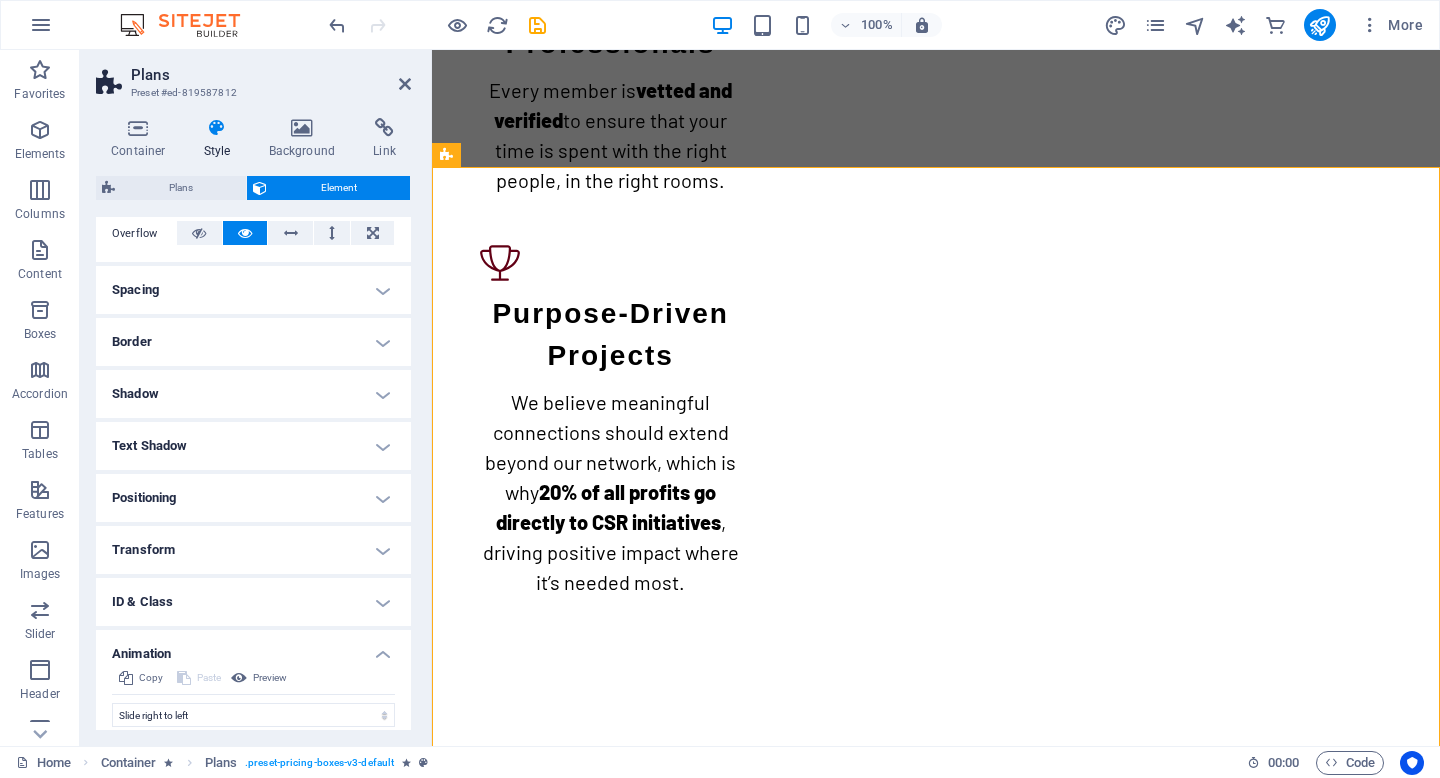 click on "Animation" at bounding box center [253, 648] 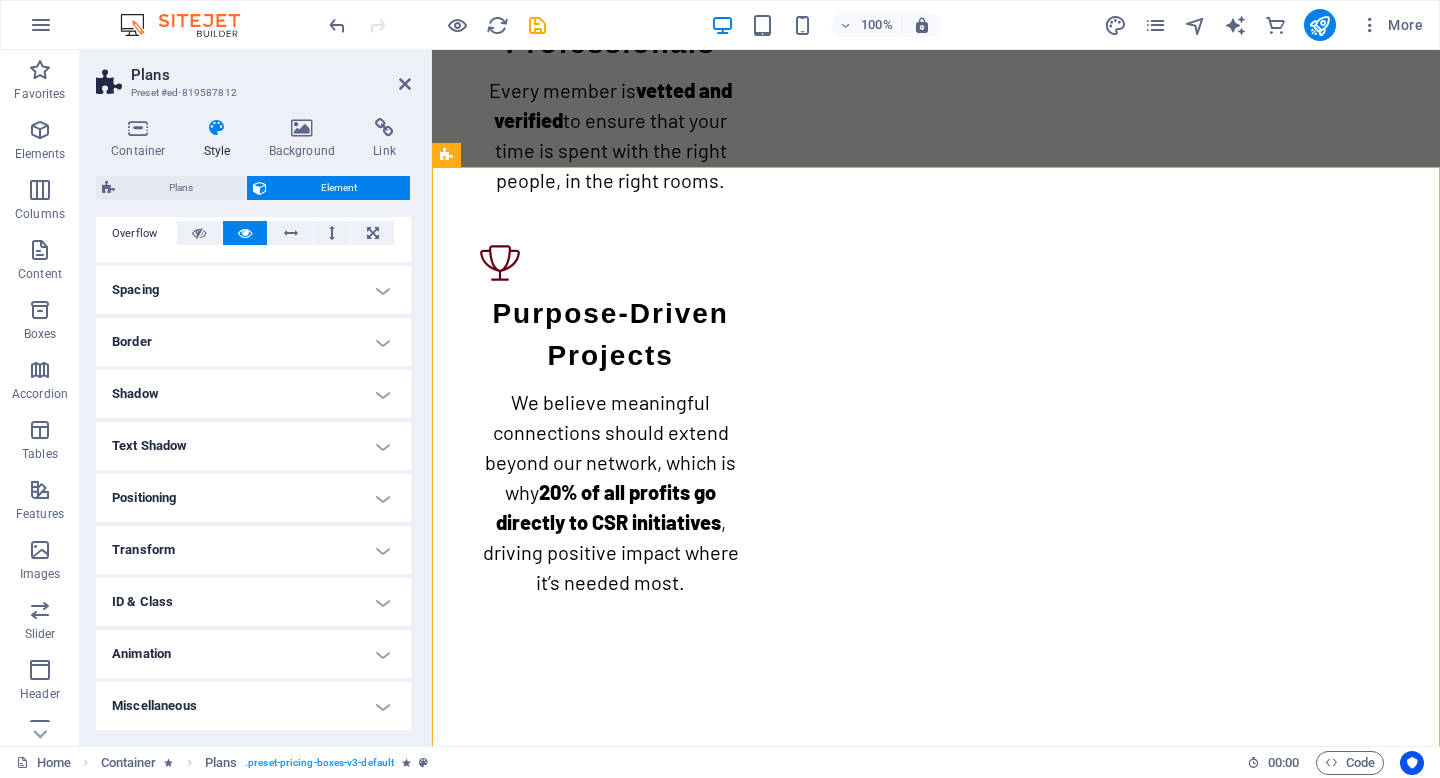 click on "Animation" at bounding box center (253, 654) 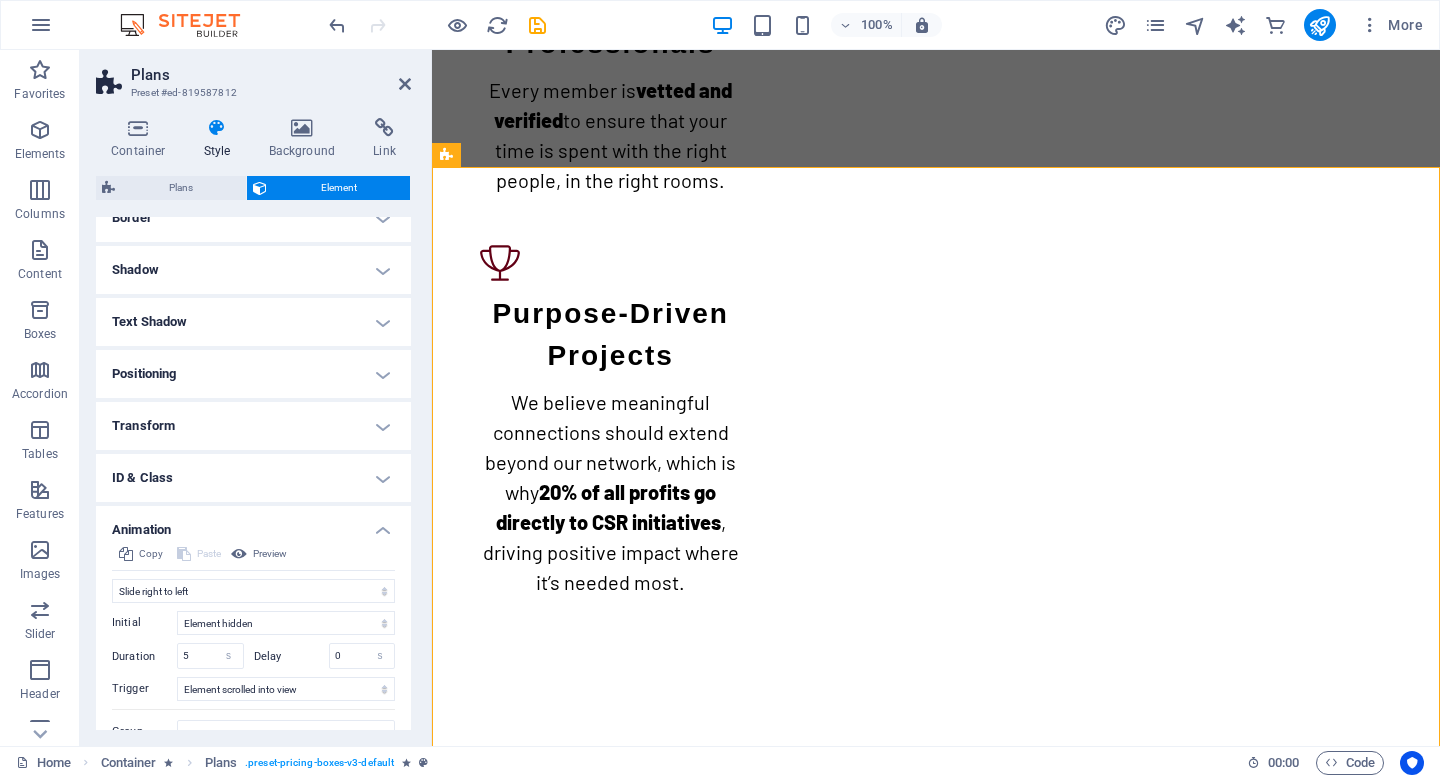scroll, scrollTop: 538, scrollLeft: 0, axis: vertical 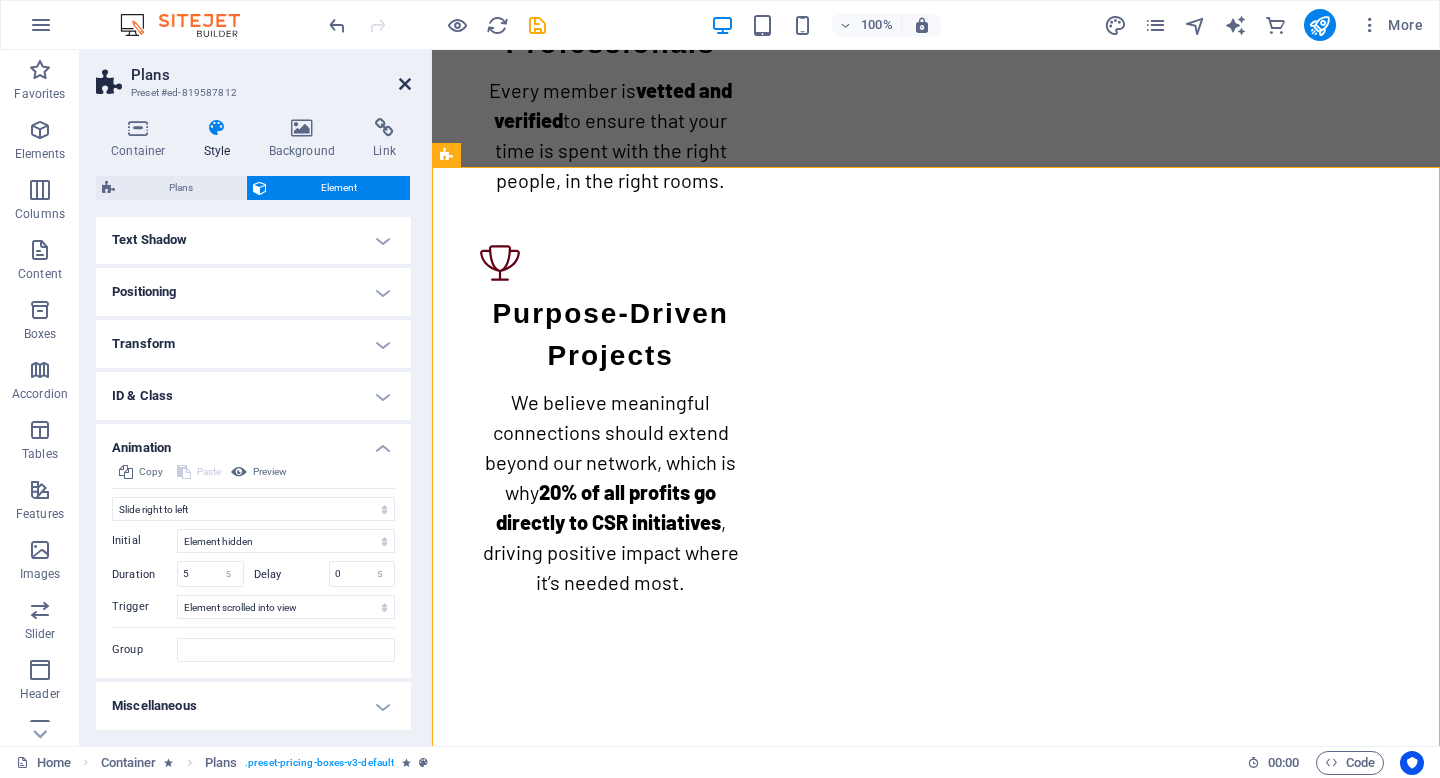 click at bounding box center (405, 84) 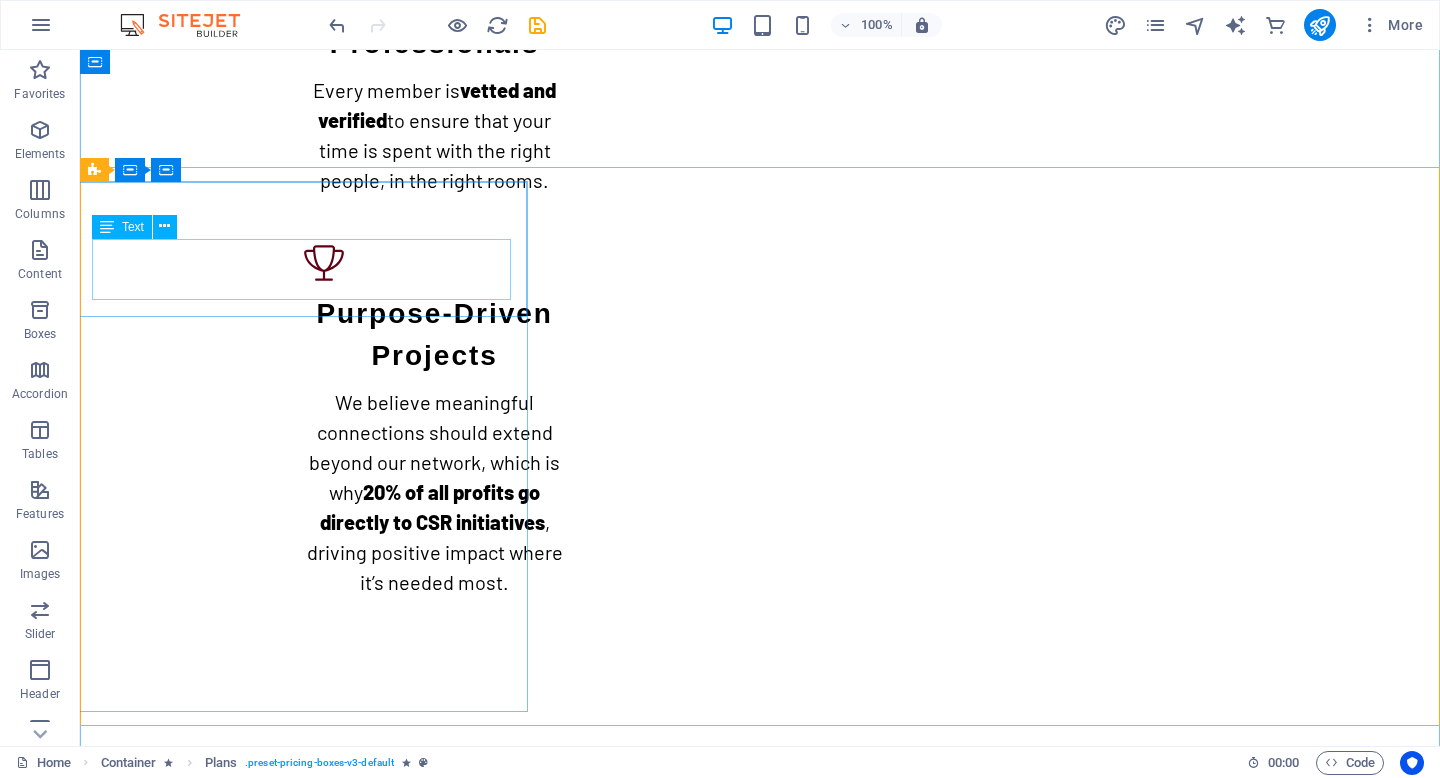 click on "Basic membership" at bounding box center [759, 934] 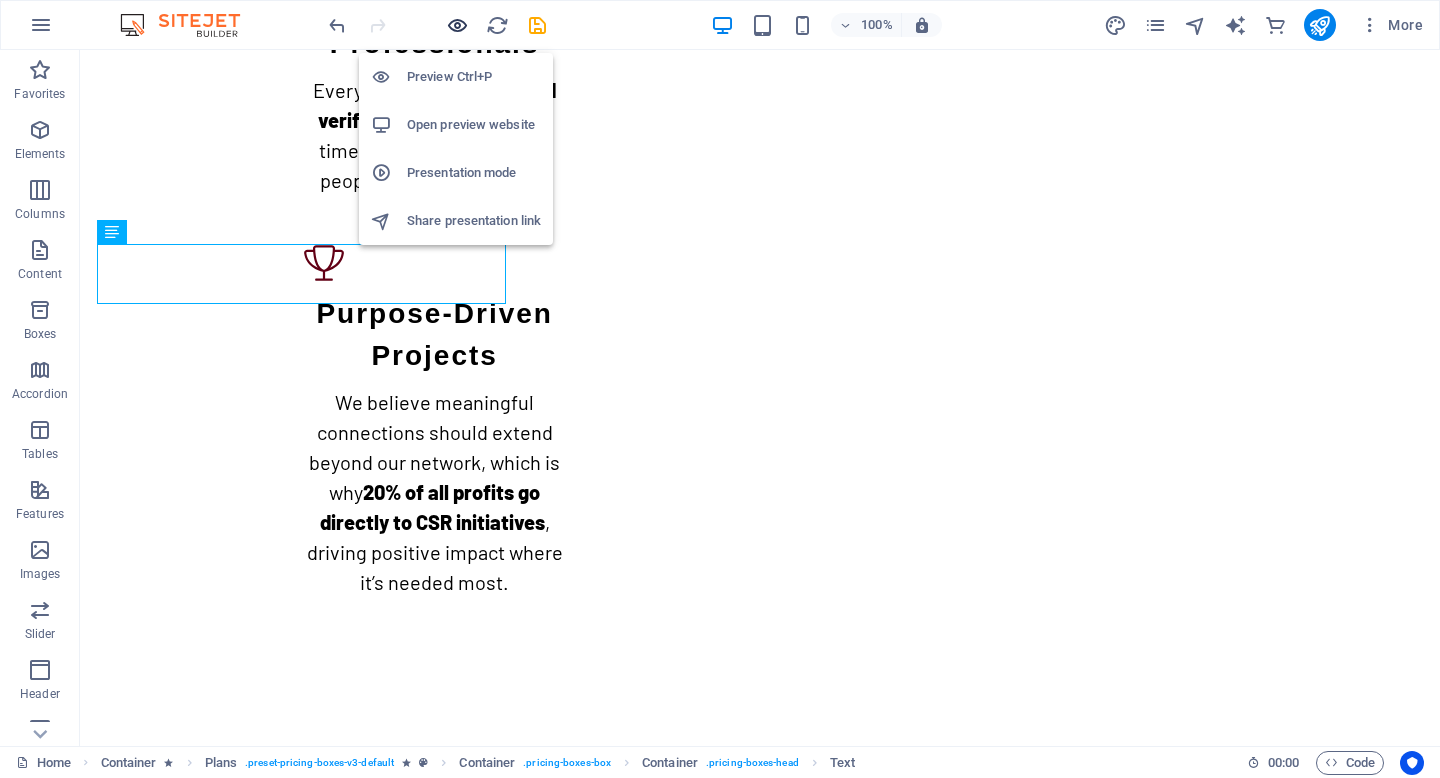 click at bounding box center (457, 25) 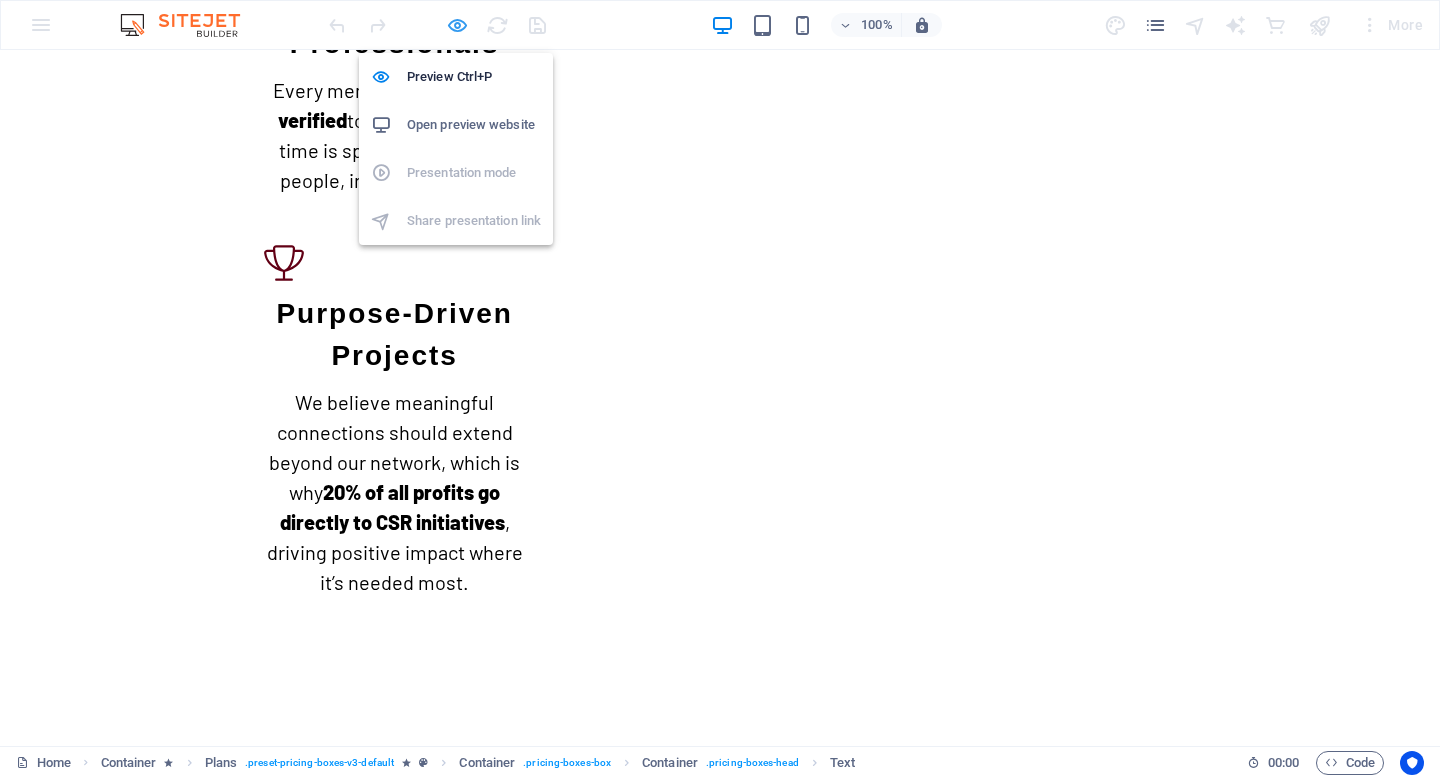 click at bounding box center [457, 25] 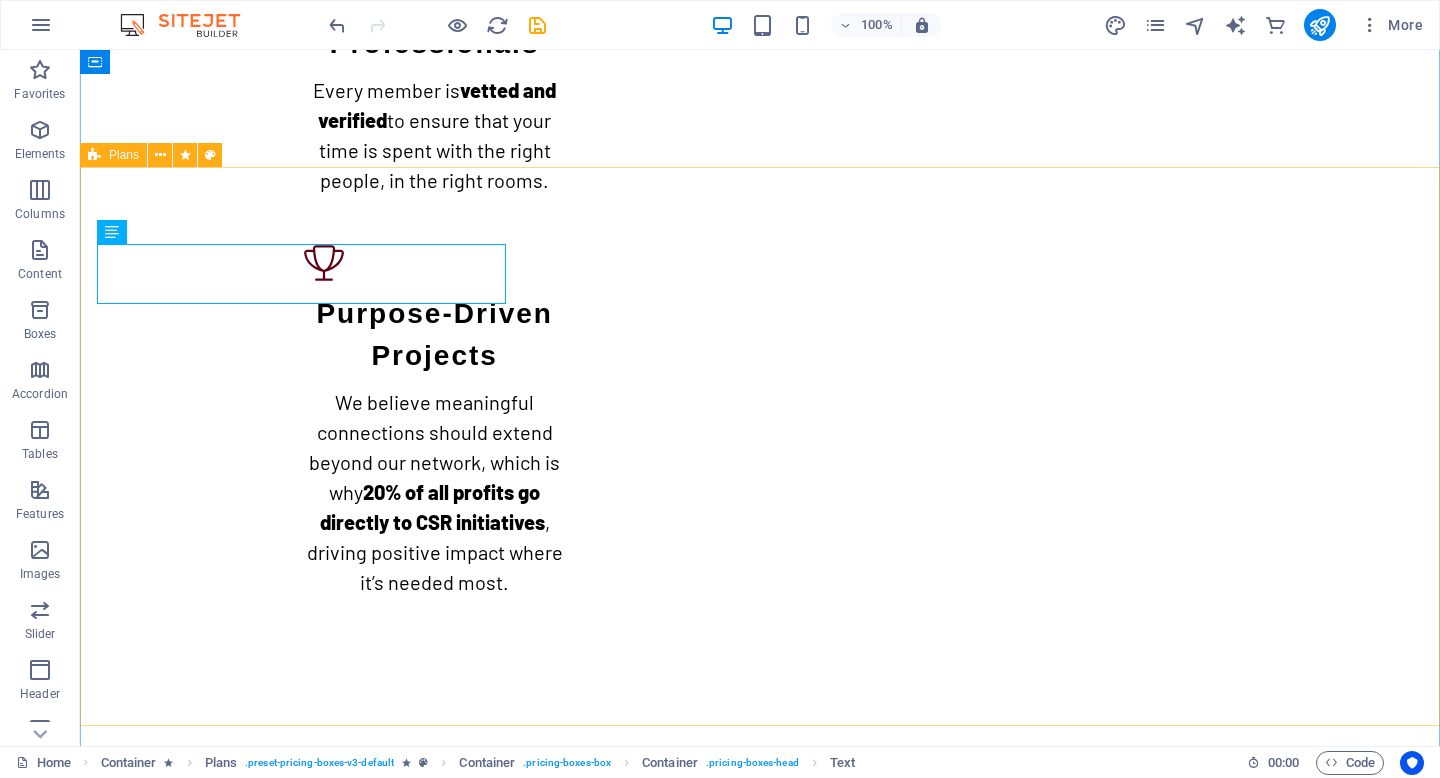 click on "Basic membership Free 5 New Qunections/month Full Access to Events Post to Q Exchange Unlimited Messaging Choose Basic Premium membership $80/month Everything in Free Unlimited Qunections/month Host Events Coworking Space Perks Choose Premium Founding Member $40/month Everything in Premium Founding Member Badge Profile Boost Upon Search Priority Access to Updates Sold Out" at bounding box center [760, 1645] 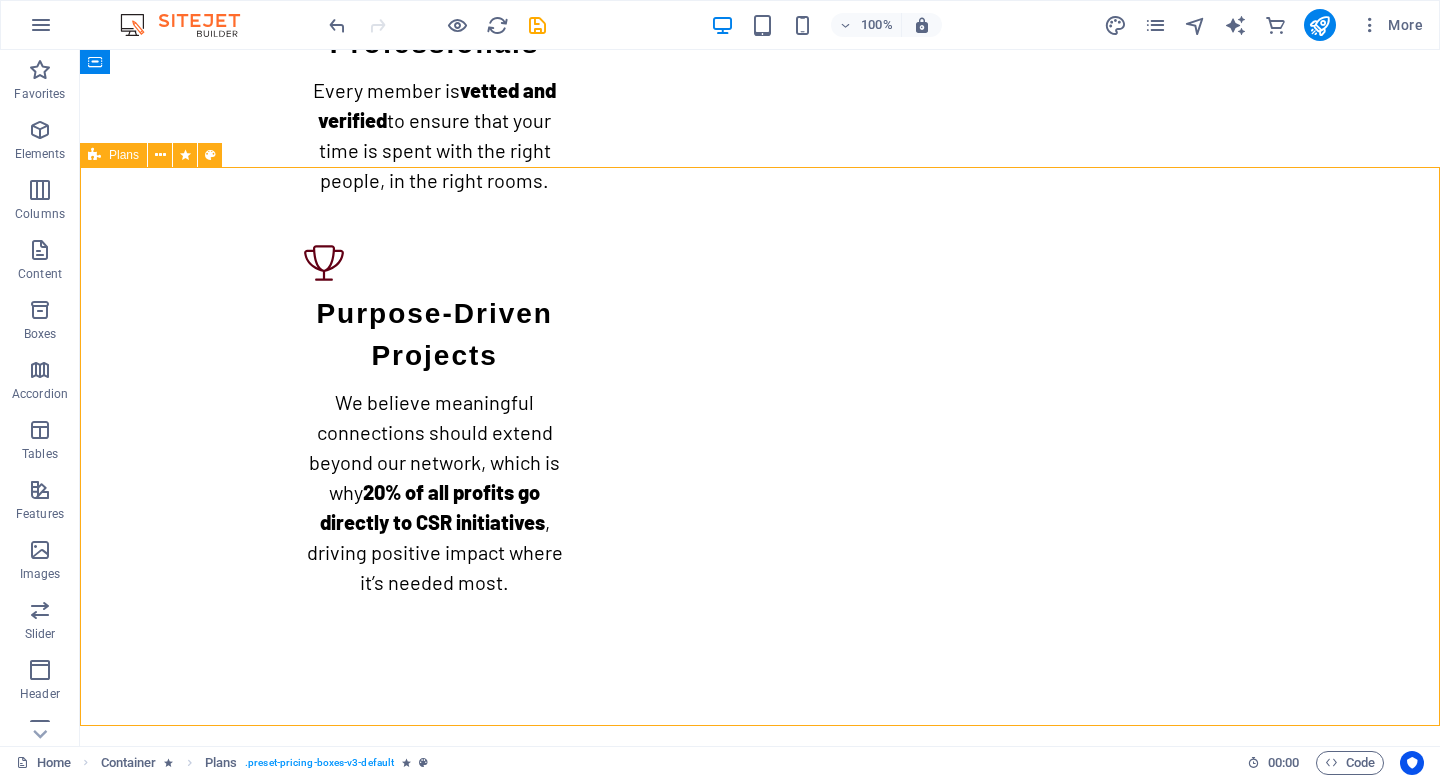 click on "Basic membership Free 5 New Qunections/month Full Access to Events Post to Q Exchange Unlimited Messaging Choose Basic Premium membership $80/month Everything in Free Unlimited Qunections/month Host Events Coworking Space Perks Choose Premium Founding Member $40/month Everything in Premium Founding Member Badge Profile Boost Upon Search Priority Access to Updates Sold Out" at bounding box center [760, 1645] 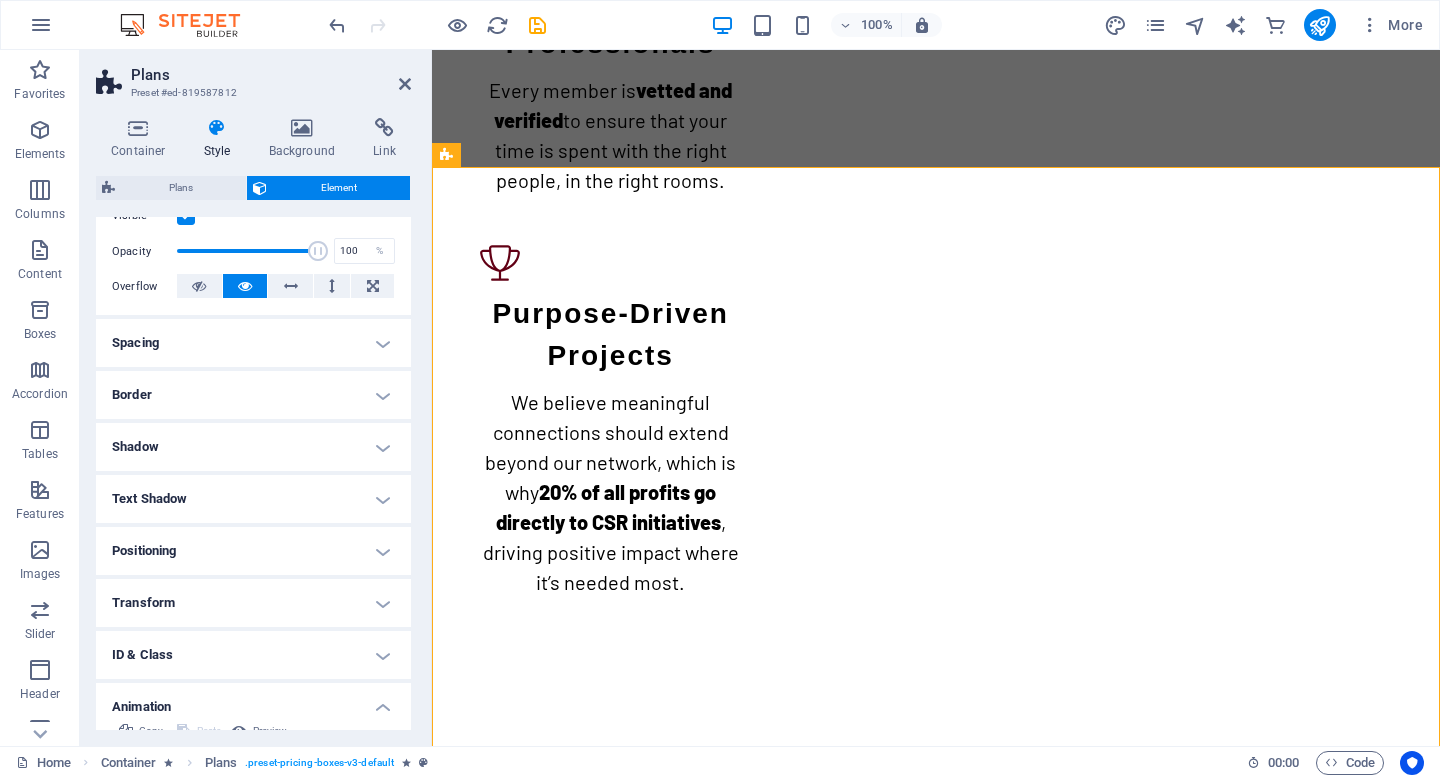 scroll, scrollTop: 395, scrollLeft: 0, axis: vertical 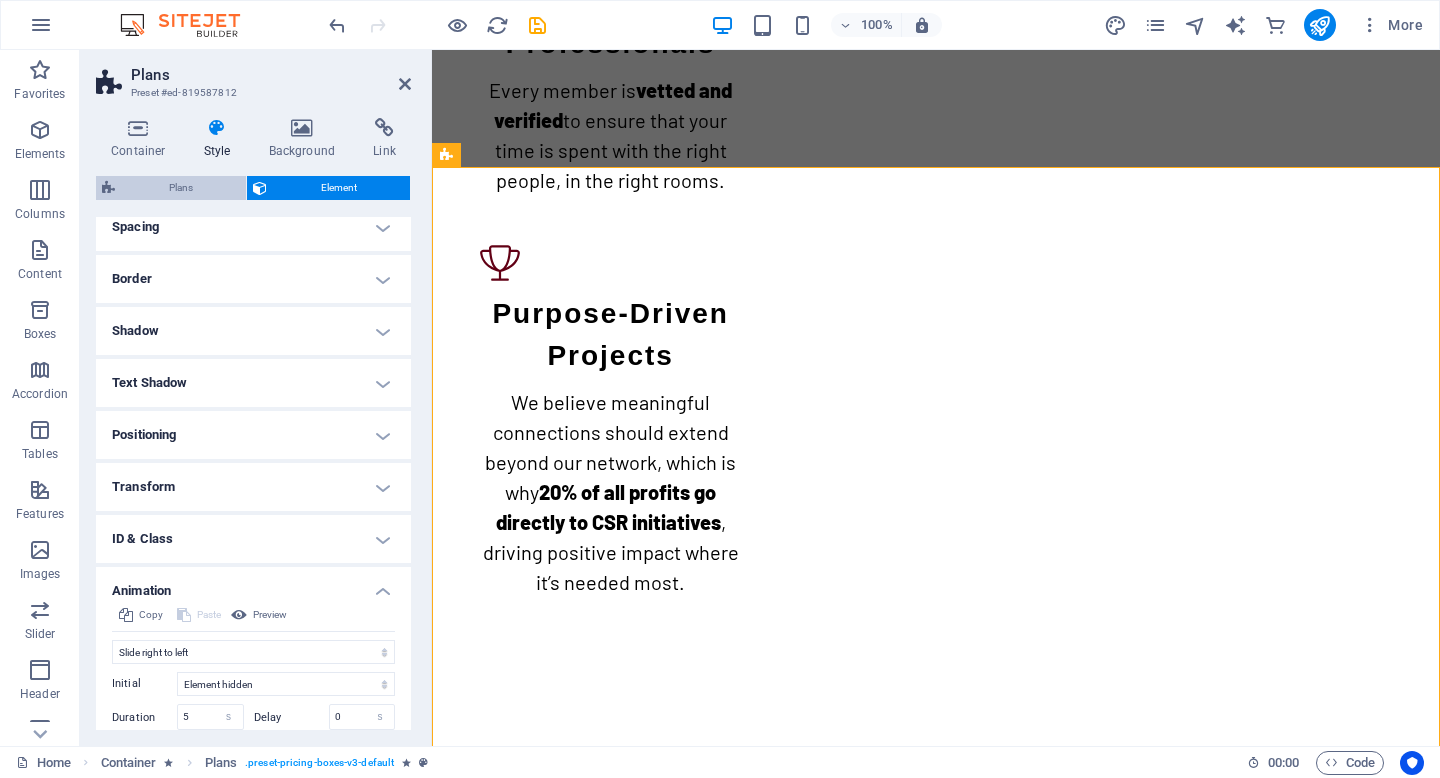 click on "Plans" at bounding box center (180, 188) 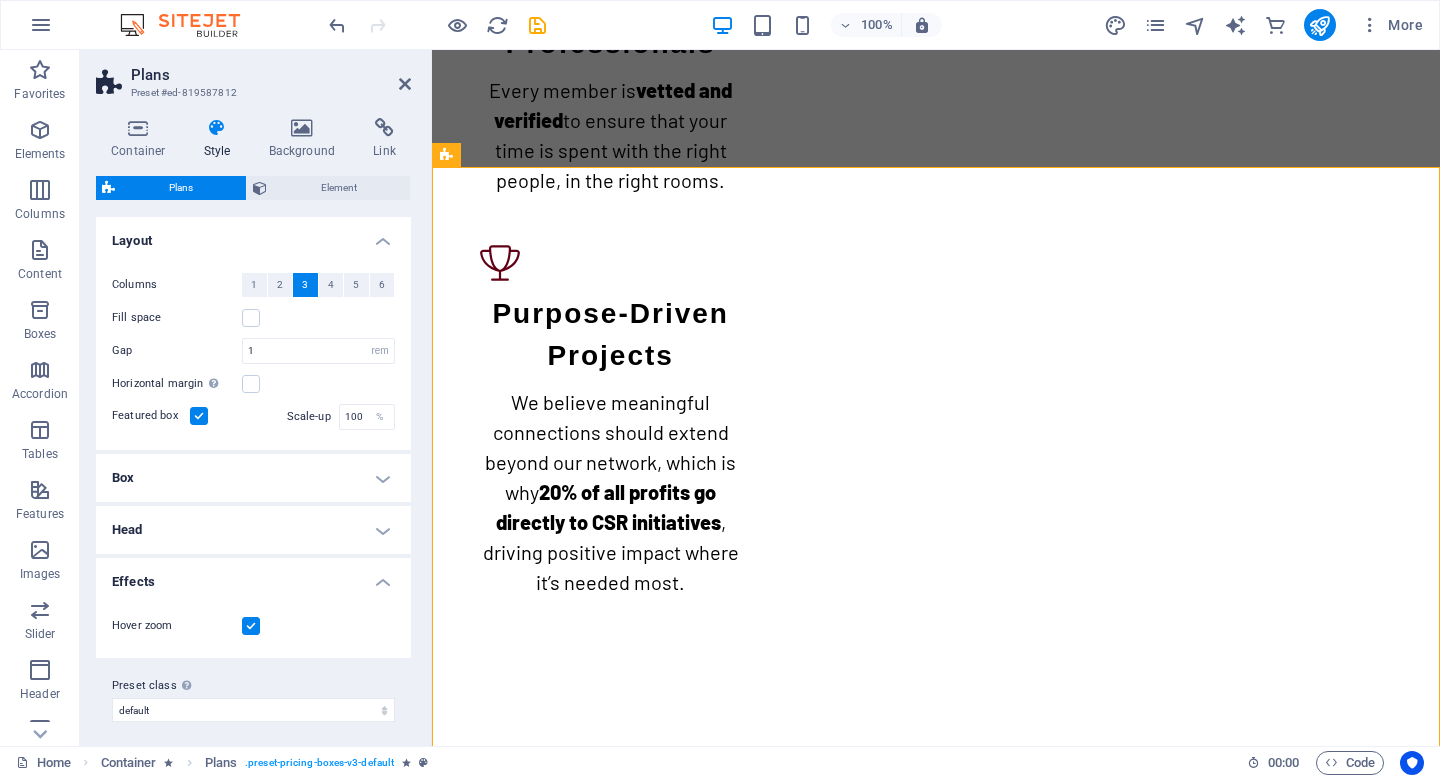click on "Container Style Background Link Size Height Default px rem % vh vw Min. height None px rem % vh vw Width Default px rem % em vh vw Min. width None px rem % vh vw Content width Default Custom width Width Default px rem % em vh vw Min. width None px rem % vh vw Default padding Custom spacing Default content width and padding can be changed under Design. Edit design Layout (Flexbox) Alignment Determines the flex direction. Default Main axis Determine how elements should behave along the main axis inside this container (justify content). Default Side axis Control the vertical direction of the element inside of the container (align items). Default Wrap Default On Off Fill Controls the distances and direction of elements on the y-axis across several lines (align content). Default Accessibility ARIA helps assistive technologies (like screen readers) to understand the role, state, and behavior of web elements Role The ARIA role defines the purpose of an element.  None Alert Article Banner Comment Fan" at bounding box center (253, 424) 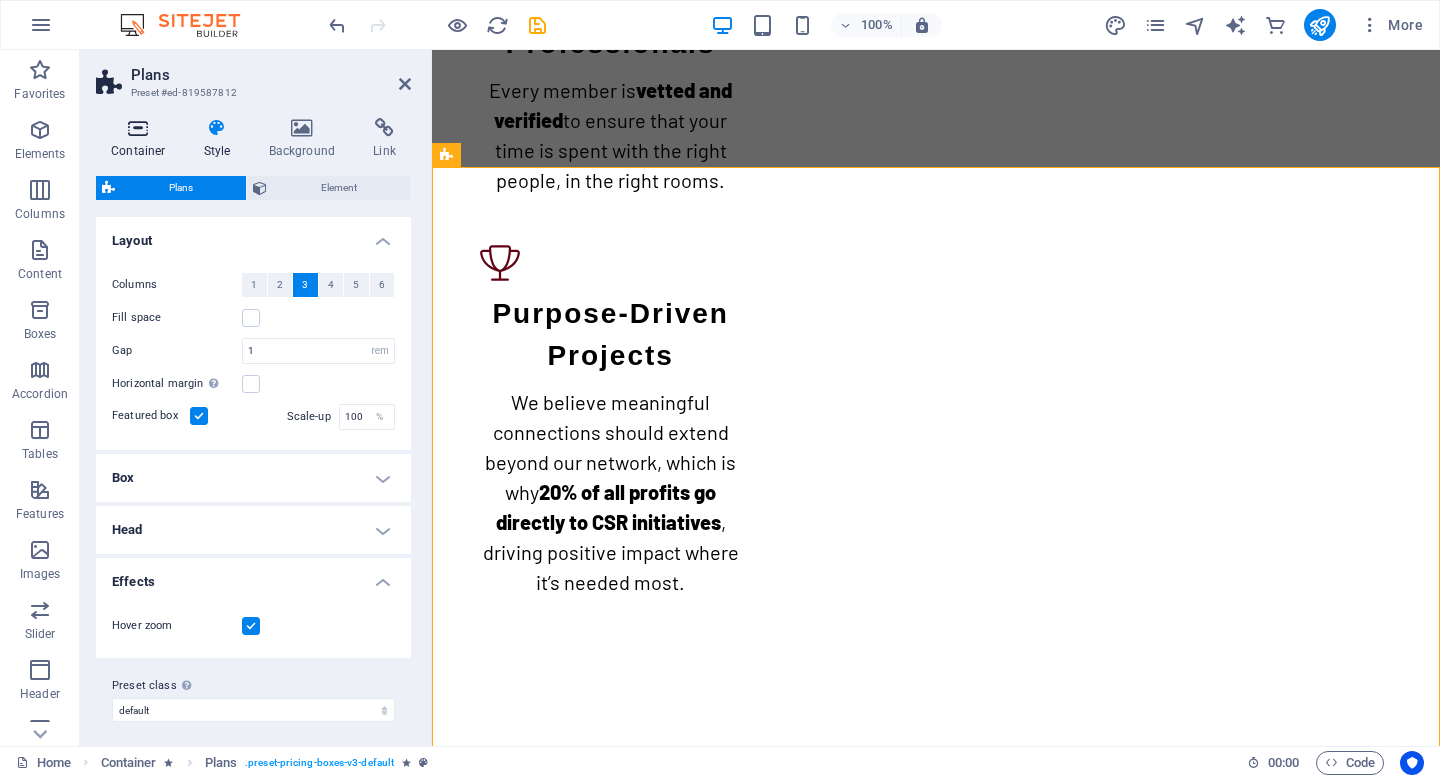 click on "Container" at bounding box center [142, 139] 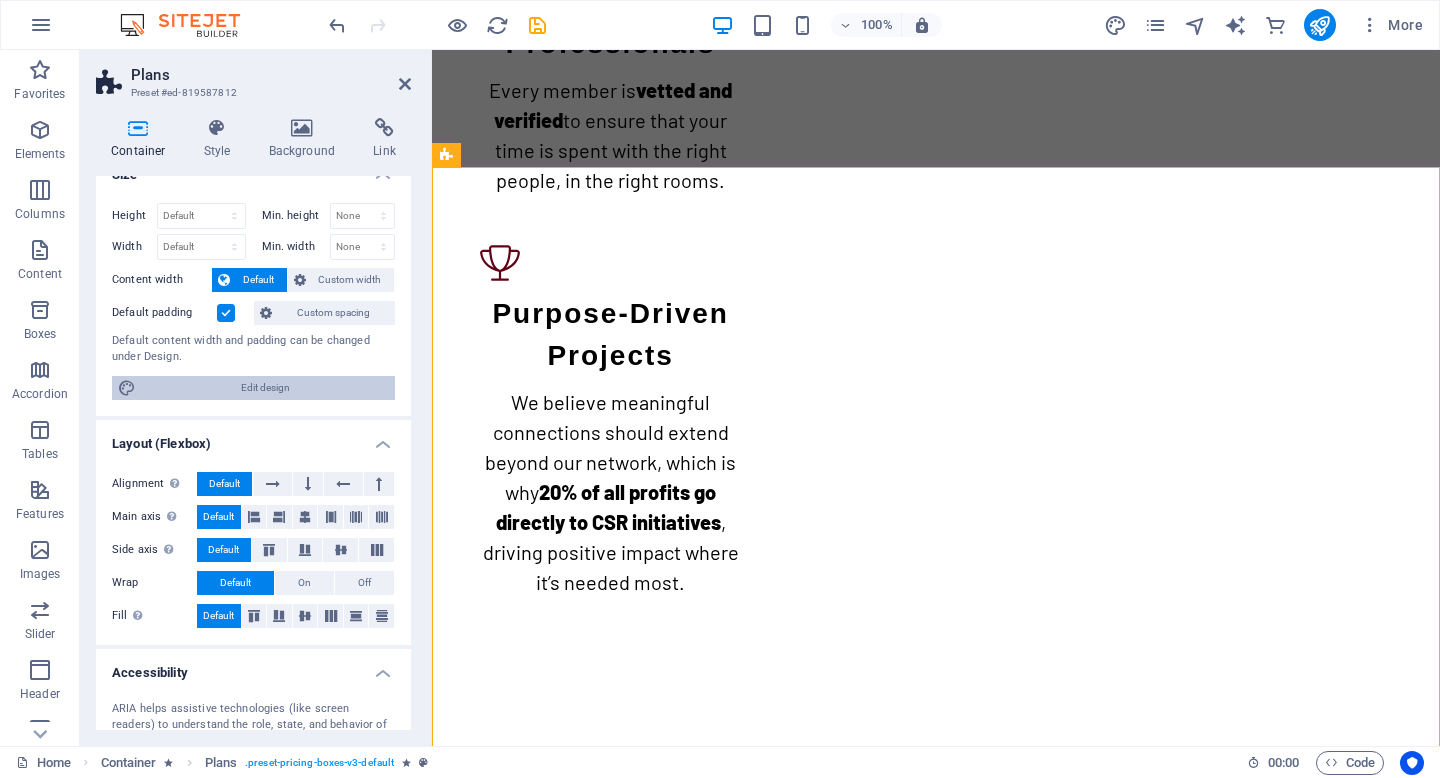 scroll, scrollTop: 0, scrollLeft: 0, axis: both 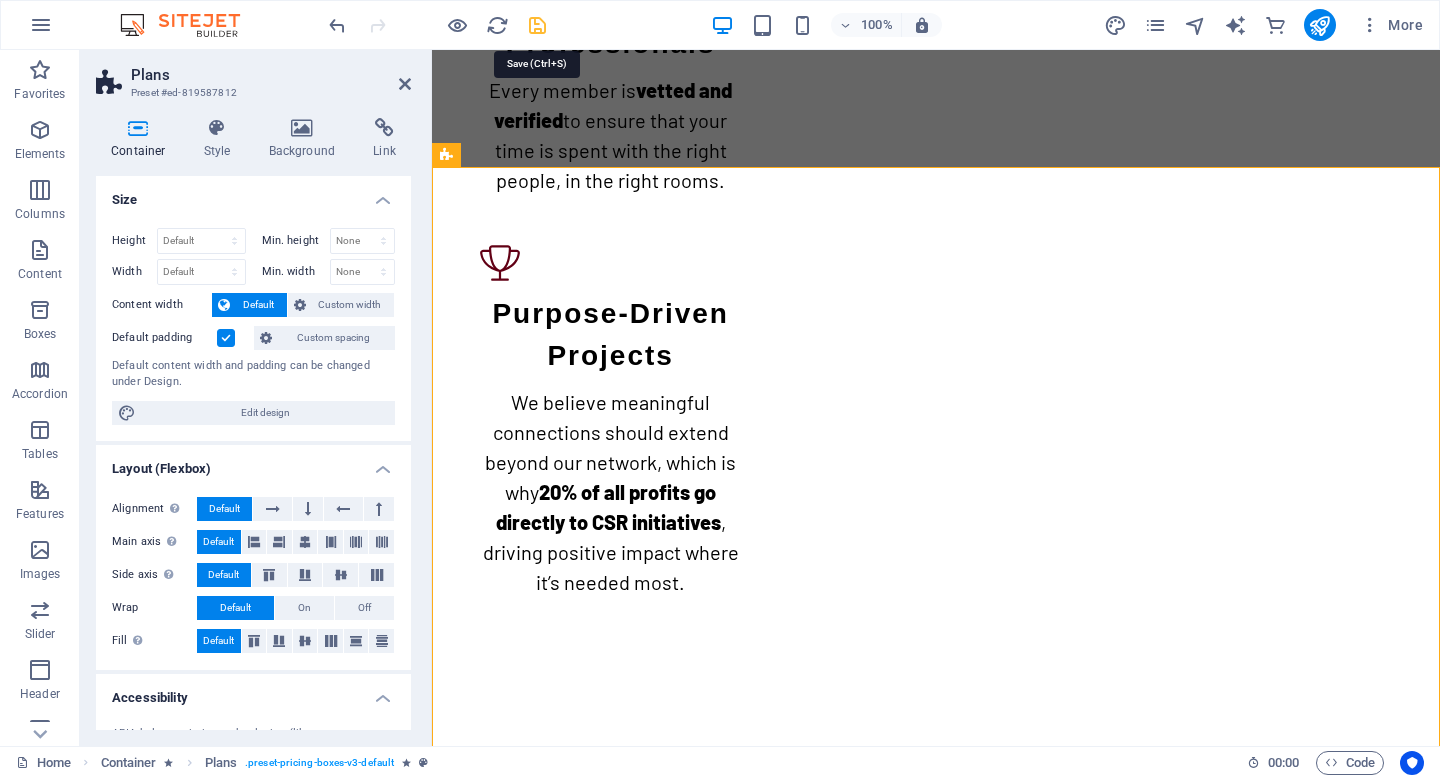 click at bounding box center [537, 25] 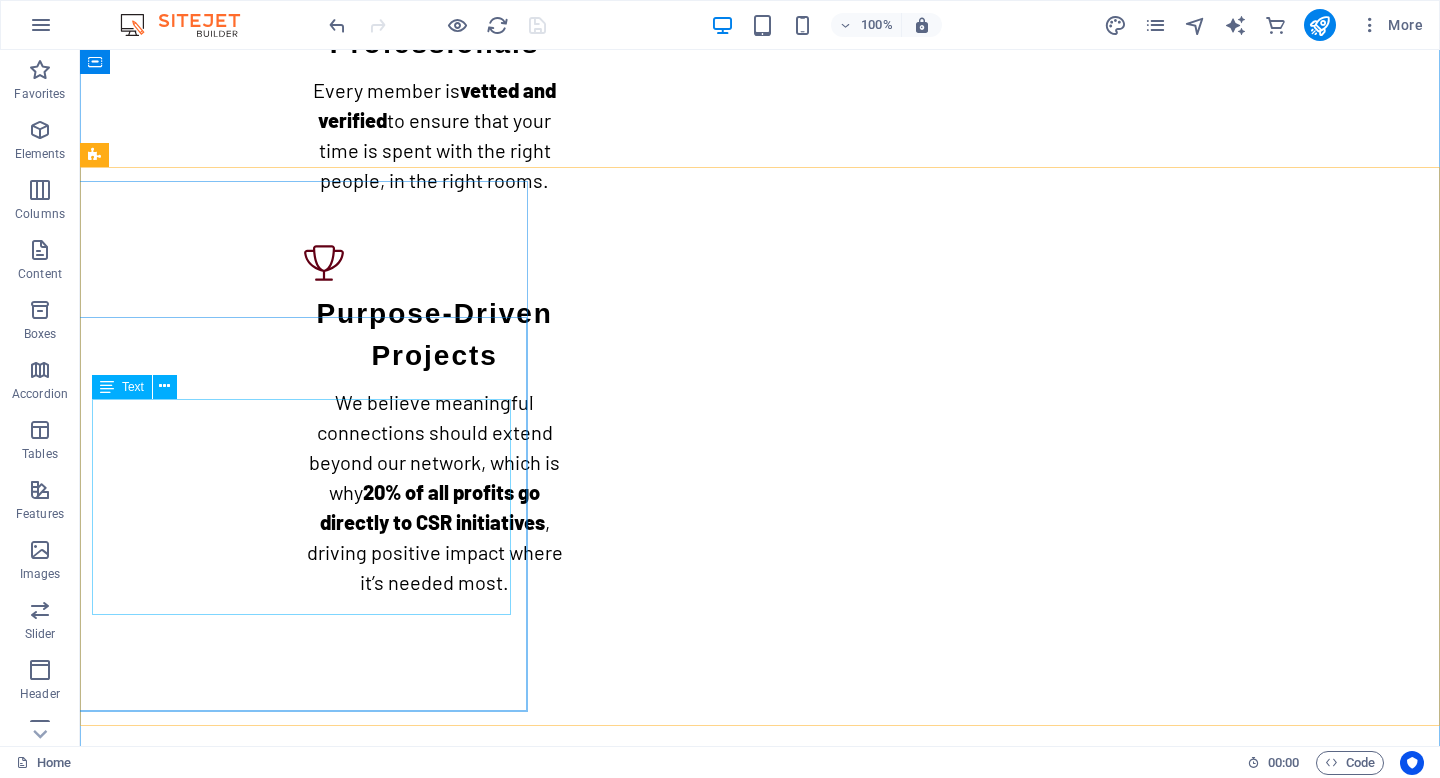 click on "5 New Qunections/month Full Access to Events Post to Q Exchange Unlimited Messaging" at bounding box center (759, 1171) 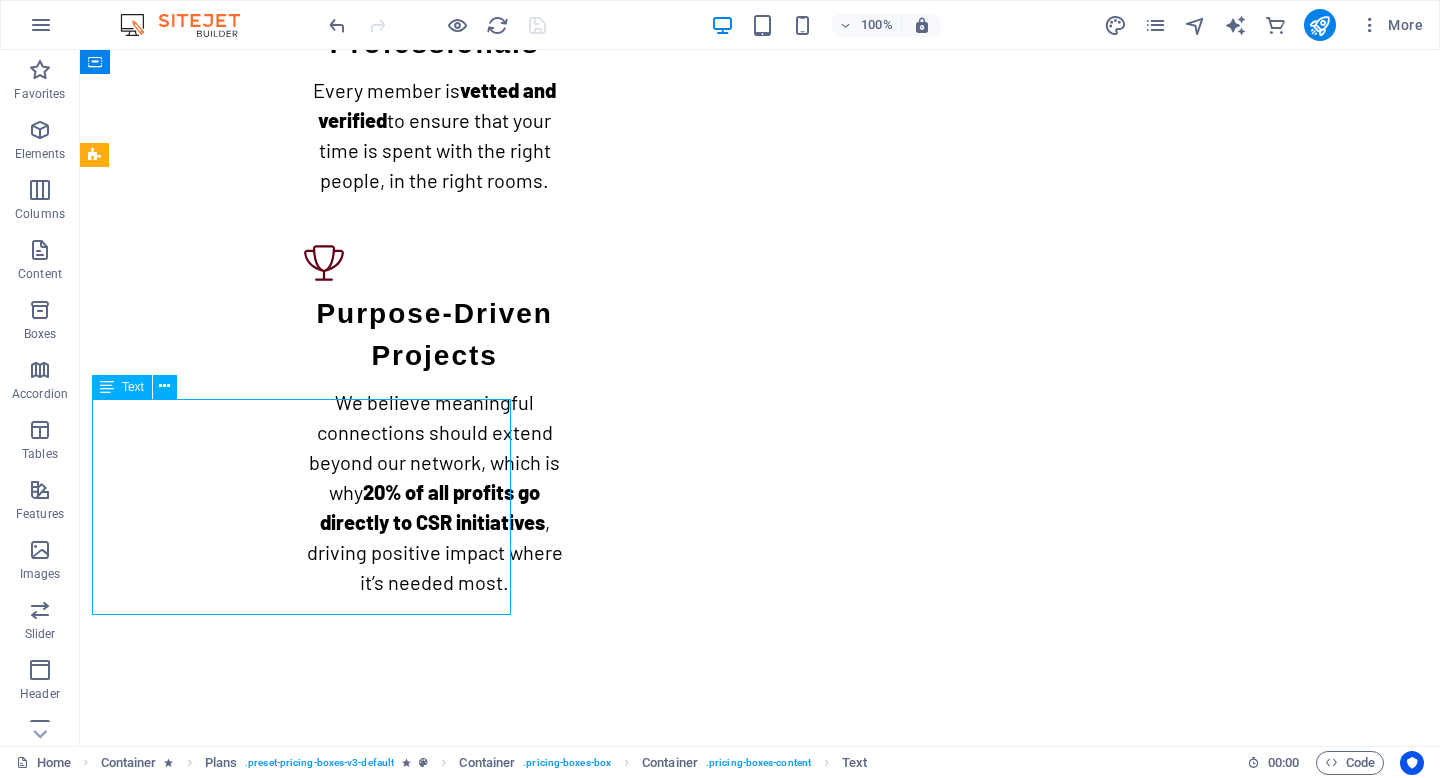 click on "5 New Qunections/month Full Access to Events Post to Q Exchange Unlimited Messaging" at bounding box center (759, 1171) 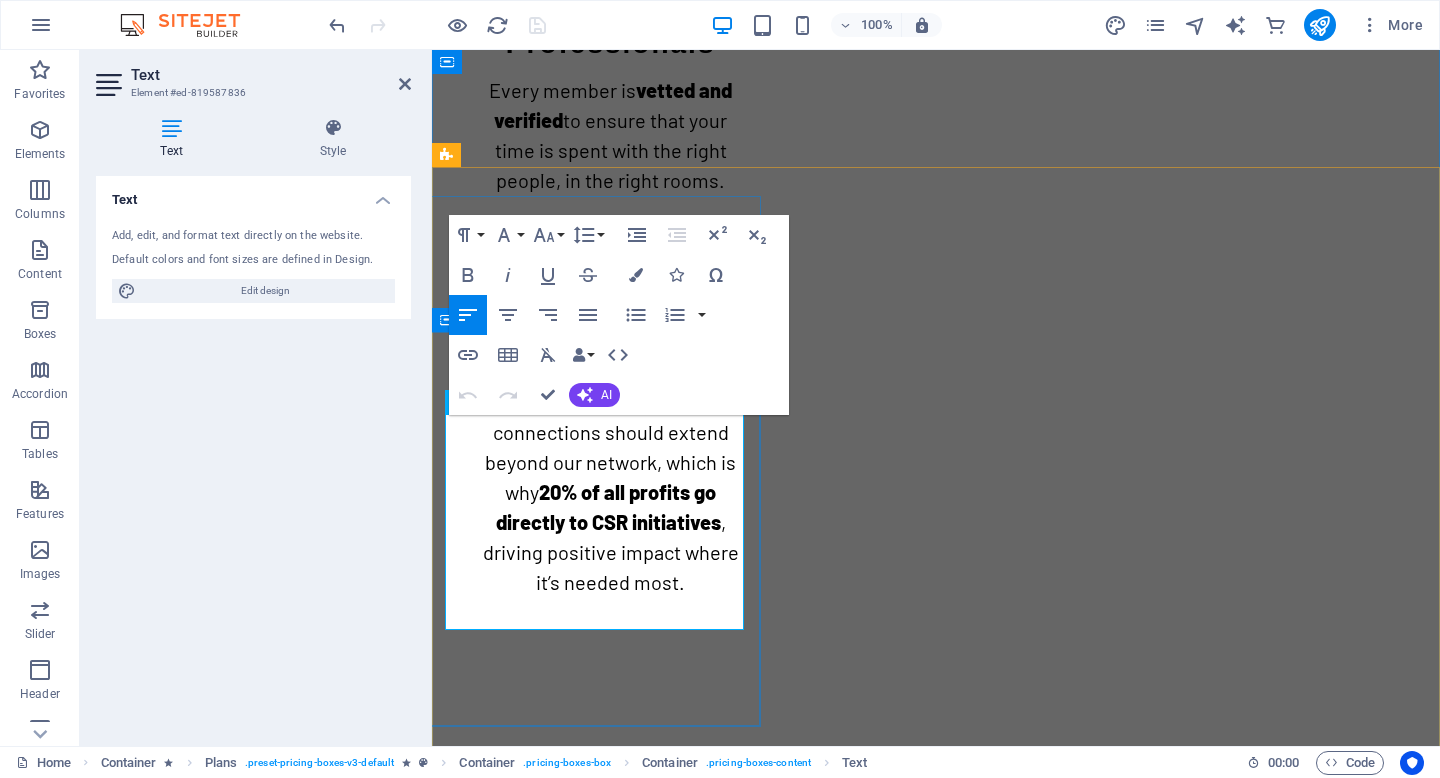 click on "Unlimited Messaging" at bounding box center (936, 1255) 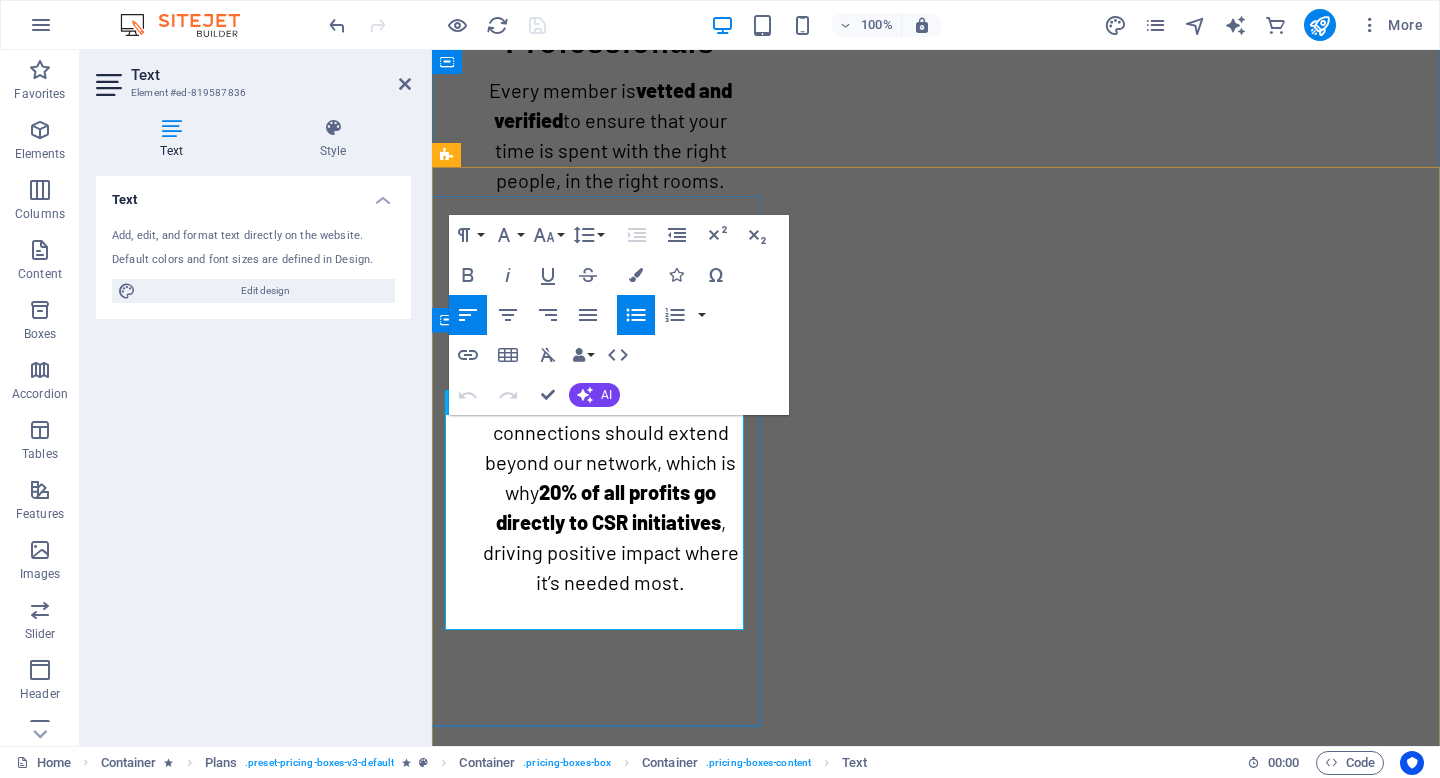 type 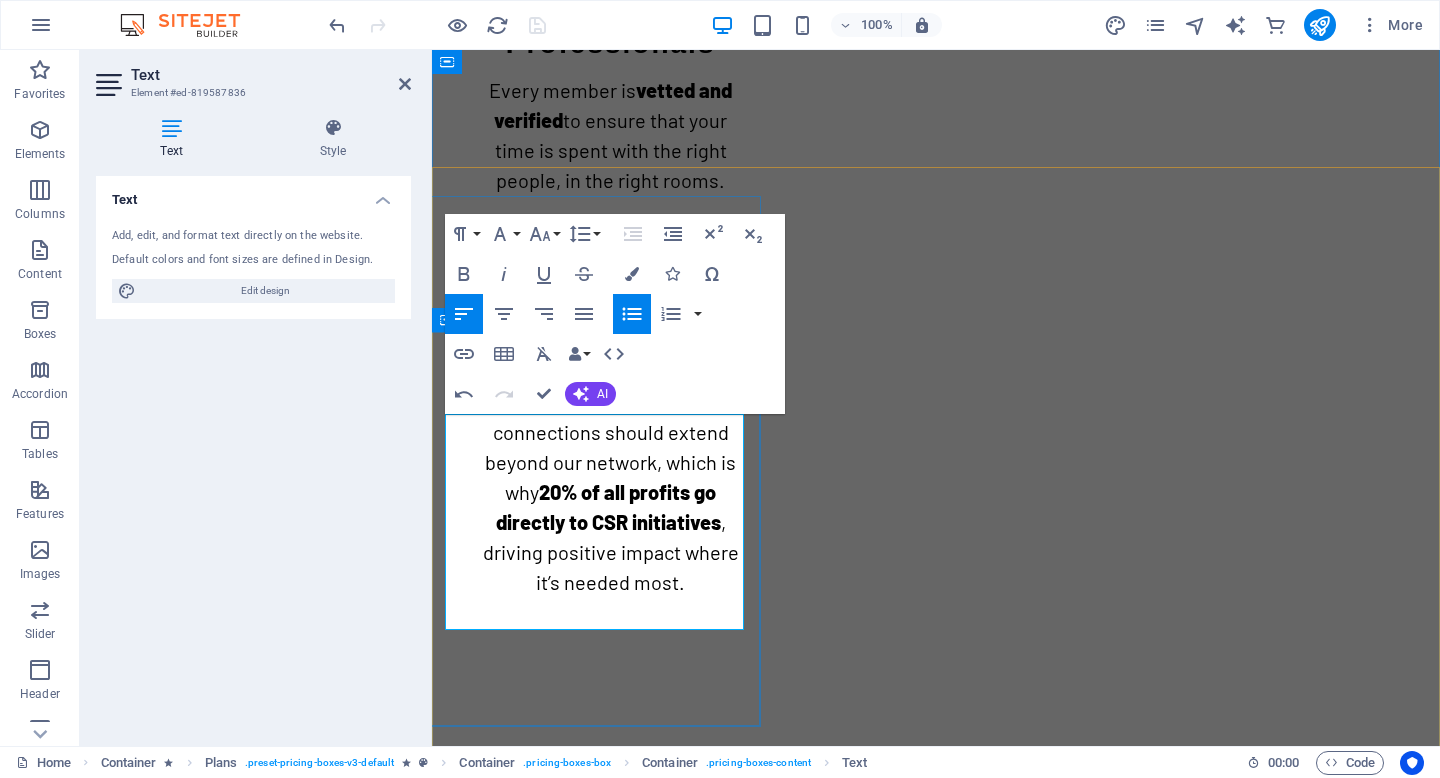 scroll, scrollTop: 1559, scrollLeft: 0, axis: vertical 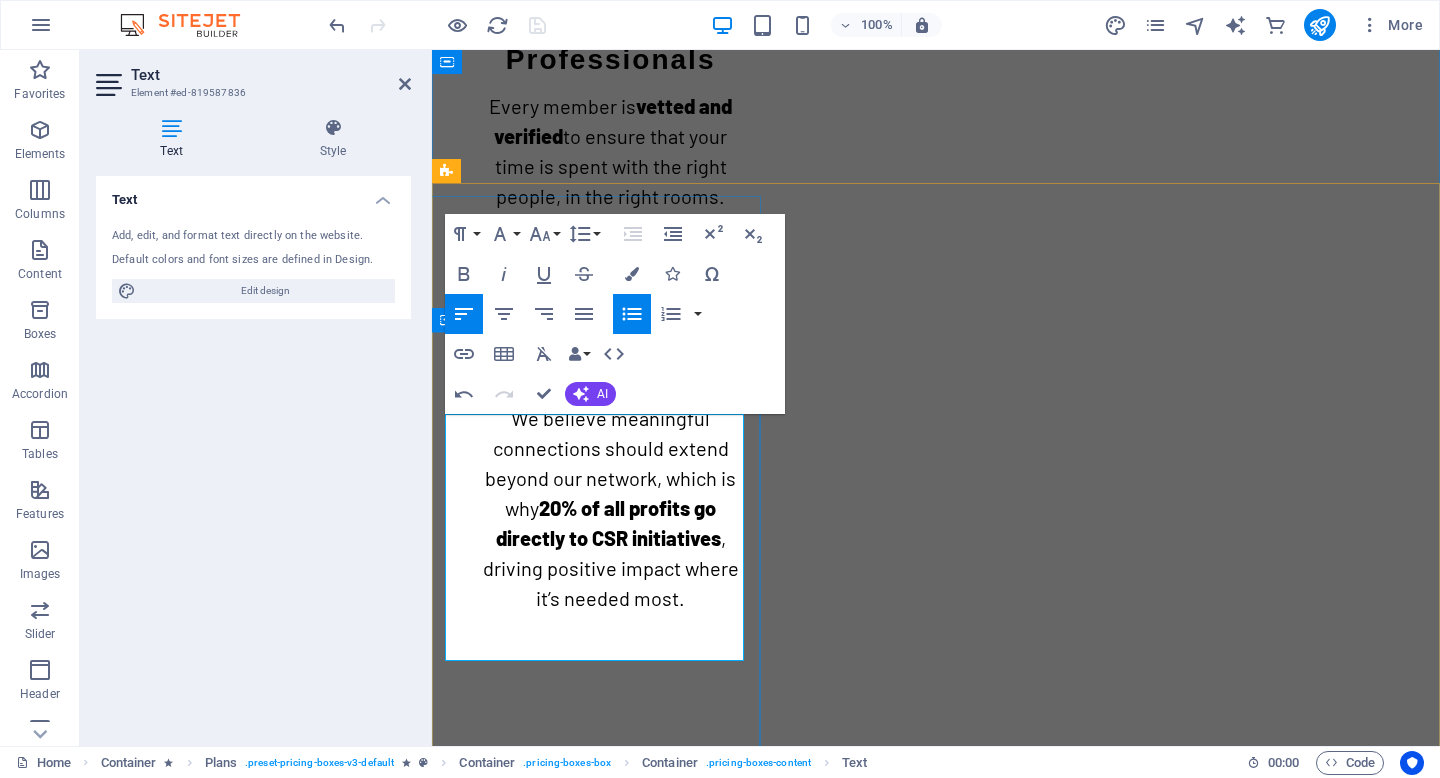 drag, startPoint x: 578, startPoint y: 646, endPoint x: 457, endPoint y: 638, distance: 121.264175 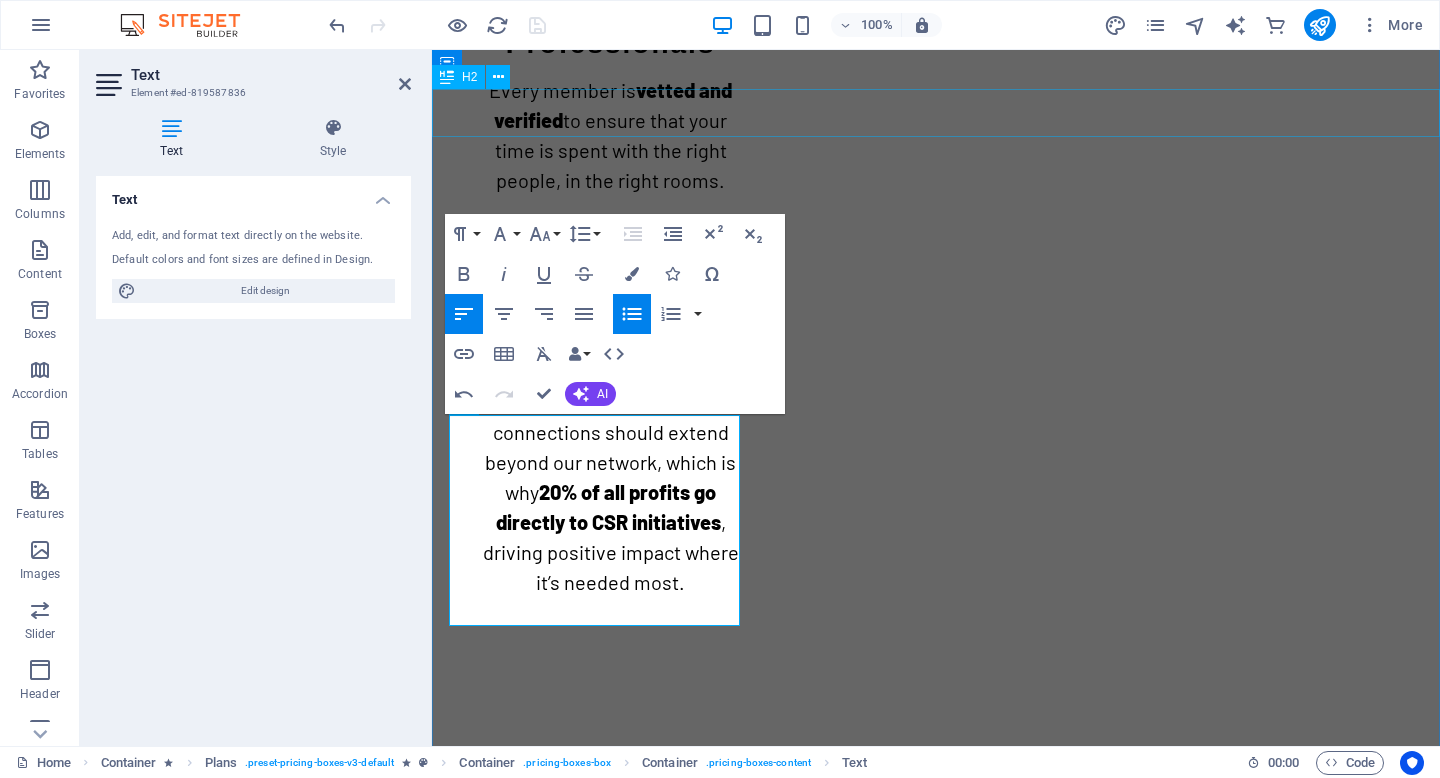 click on "Membership Tiers" at bounding box center (936, 797) 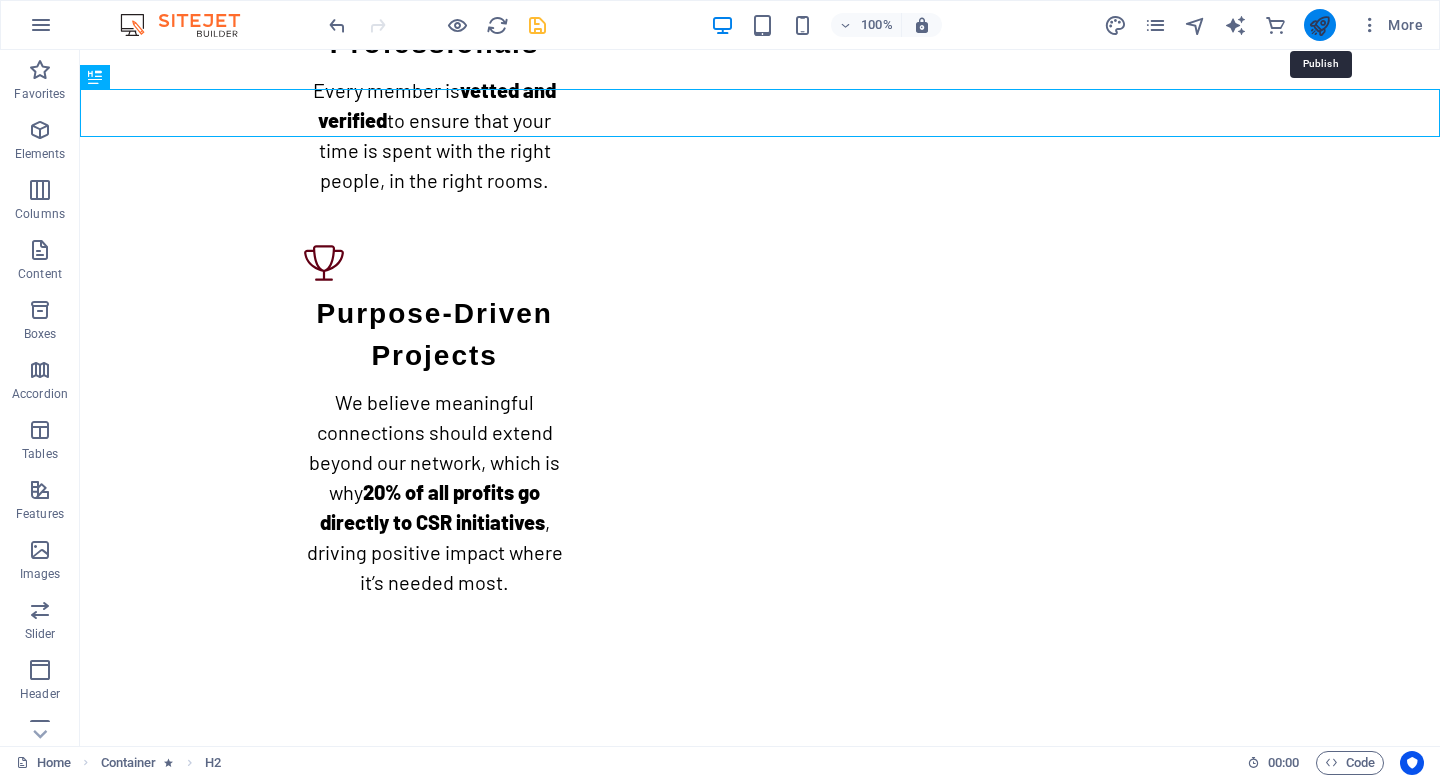 click at bounding box center [1319, 25] 